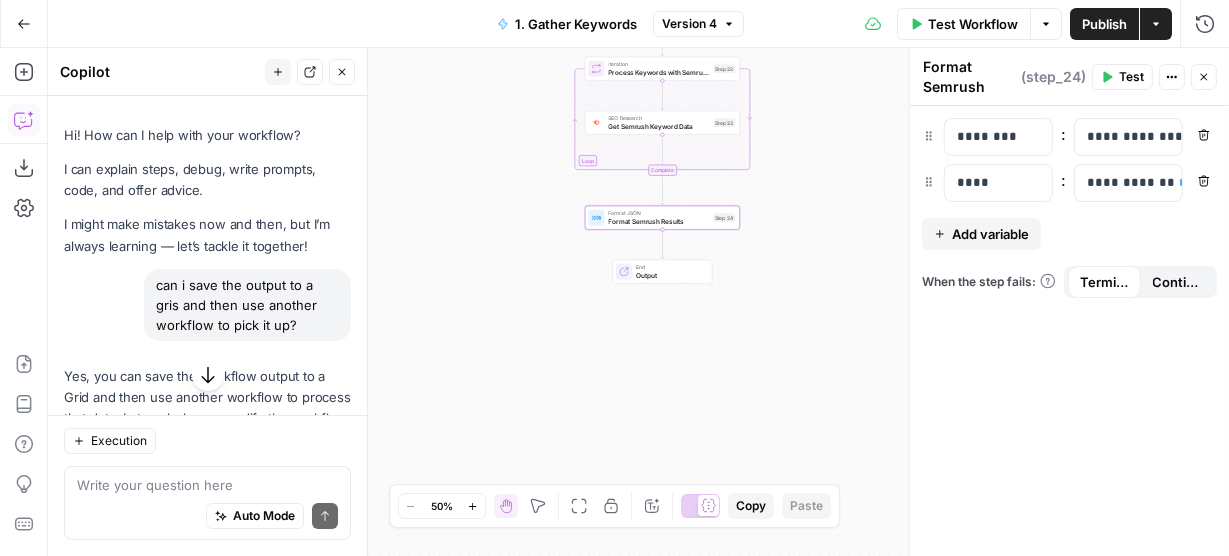 scroll, scrollTop: 0, scrollLeft: 0, axis: both 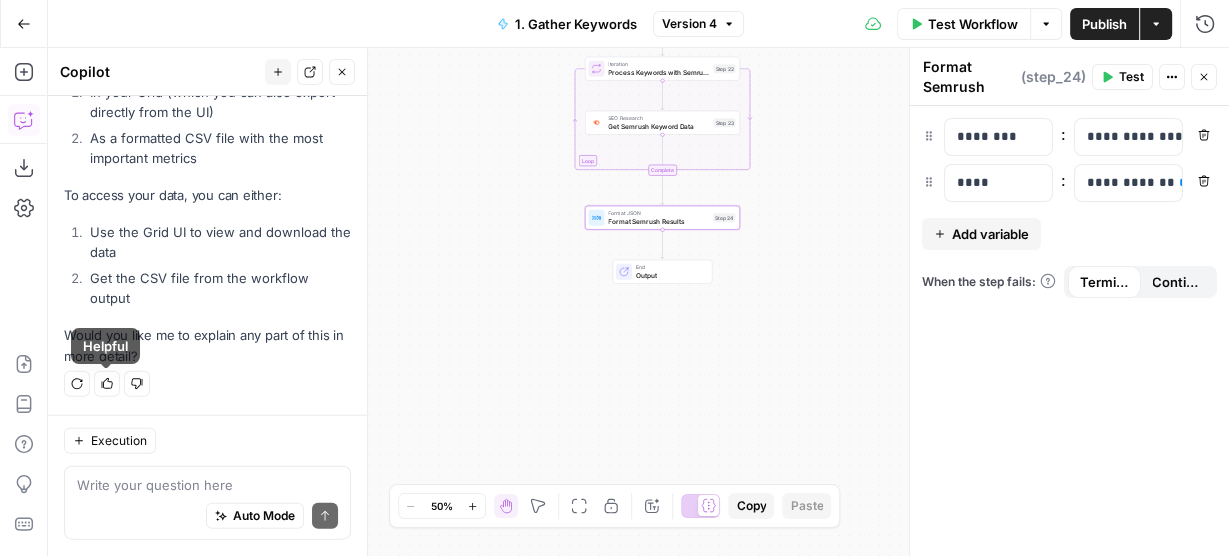 click 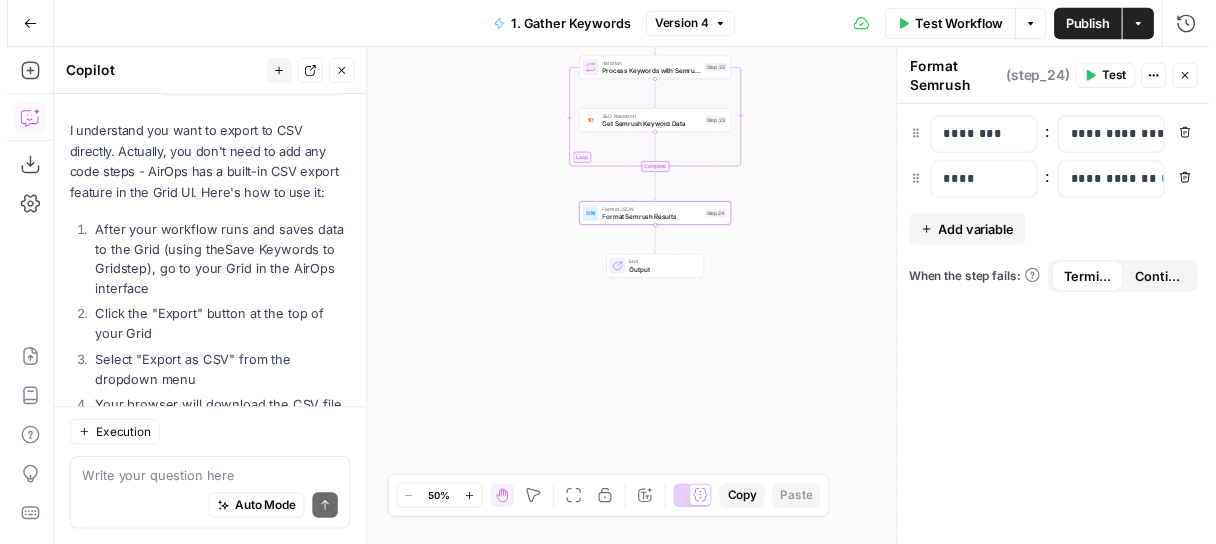 scroll, scrollTop: 3219, scrollLeft: 0, axis: vertical 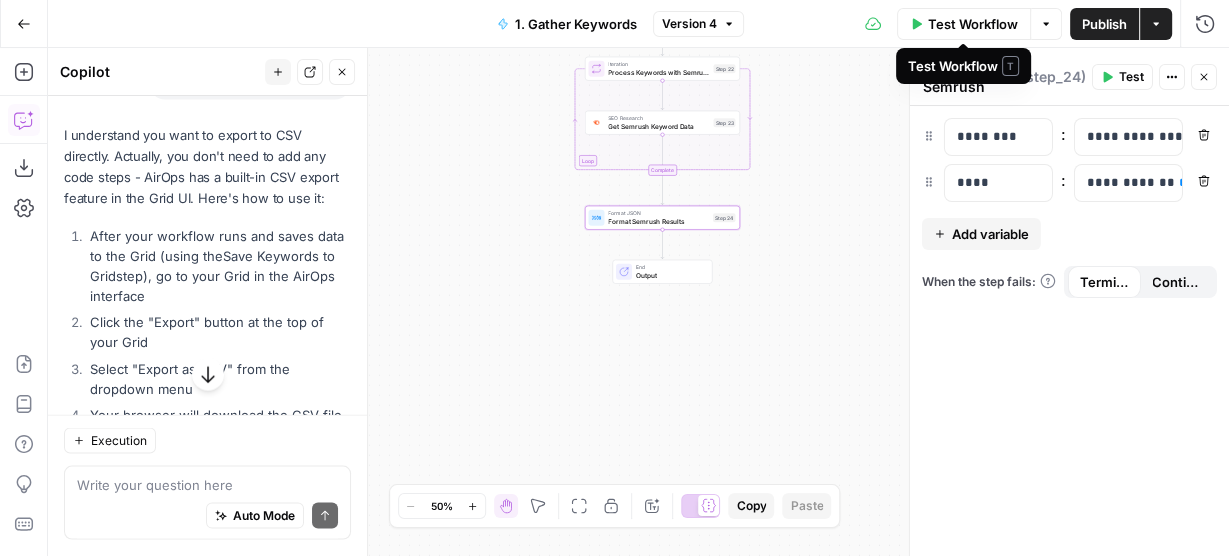 click on "Test Workflow" at bounding box center [973, 24] 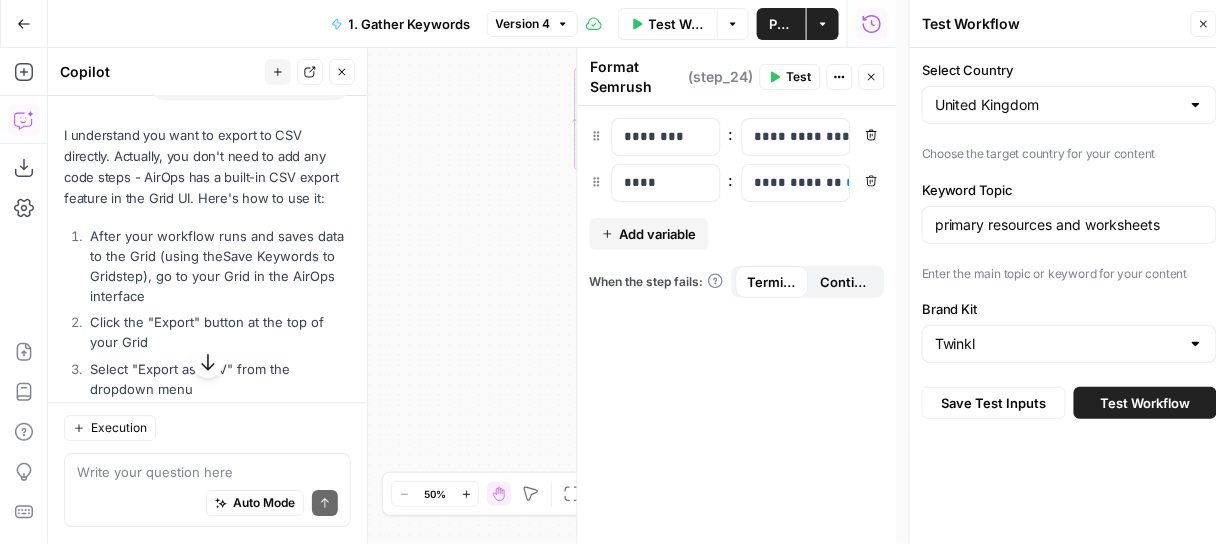 click on "Test Workflow" at bounding box center [1146, 403] 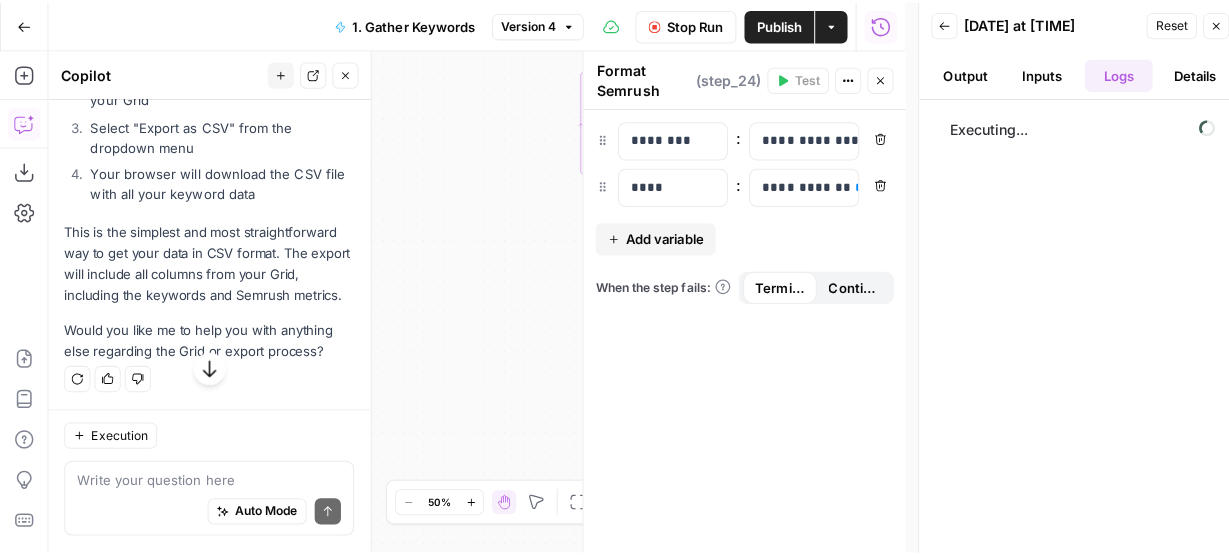scroll, scrollTop: 3525, scrollLeft: 0, axis: vertical 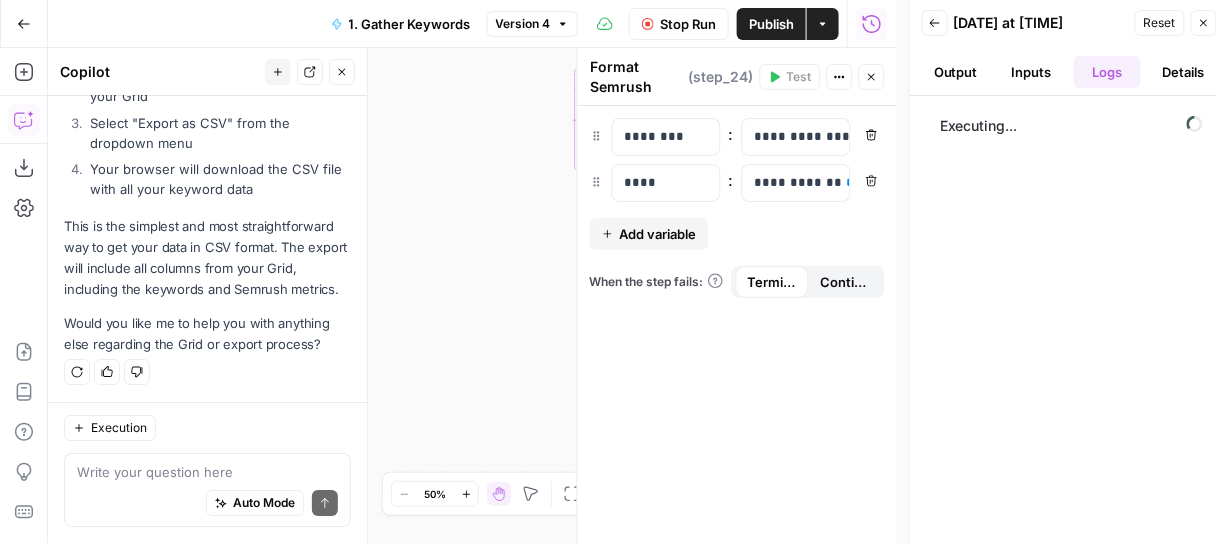 click on "Go Back" at bounding box center [24, 24] 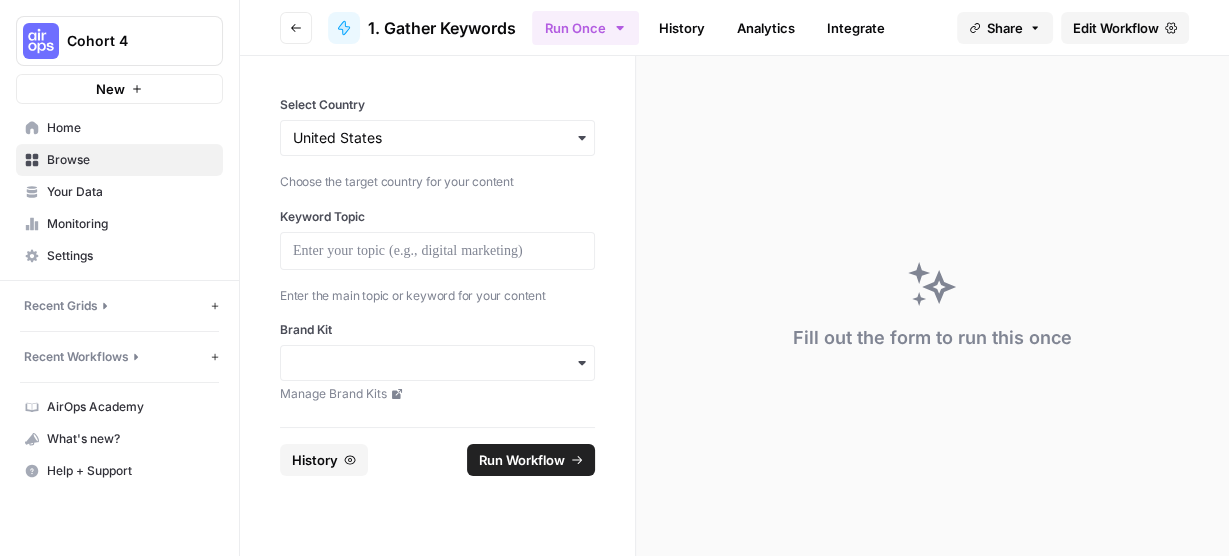click on "Choose the target country for your content" at bounding box center [437, 182] 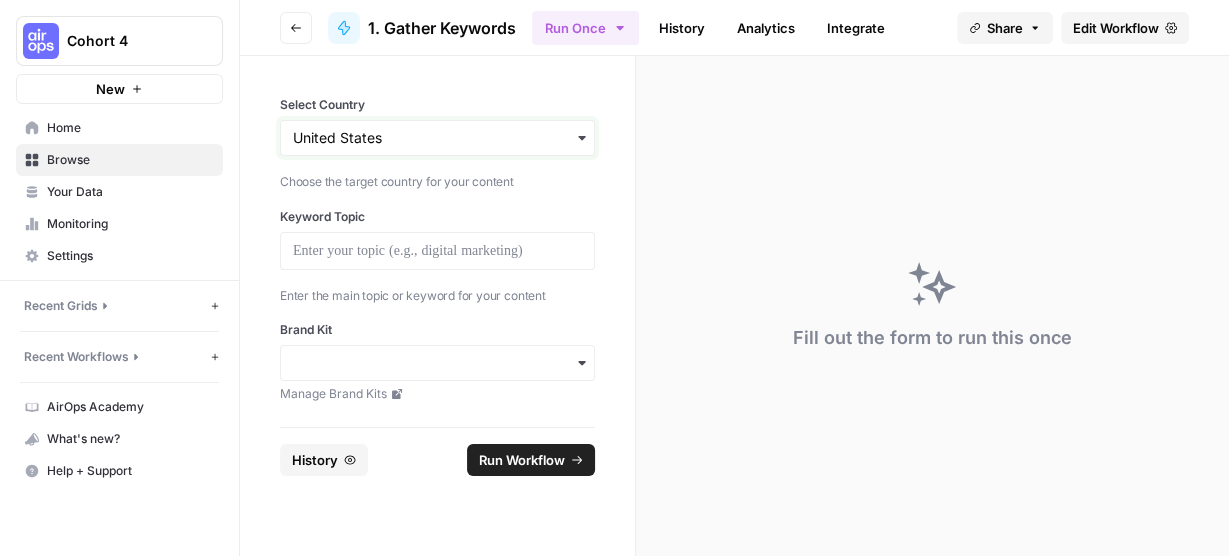 click on "Select Country" at bounding box center (437, 138) 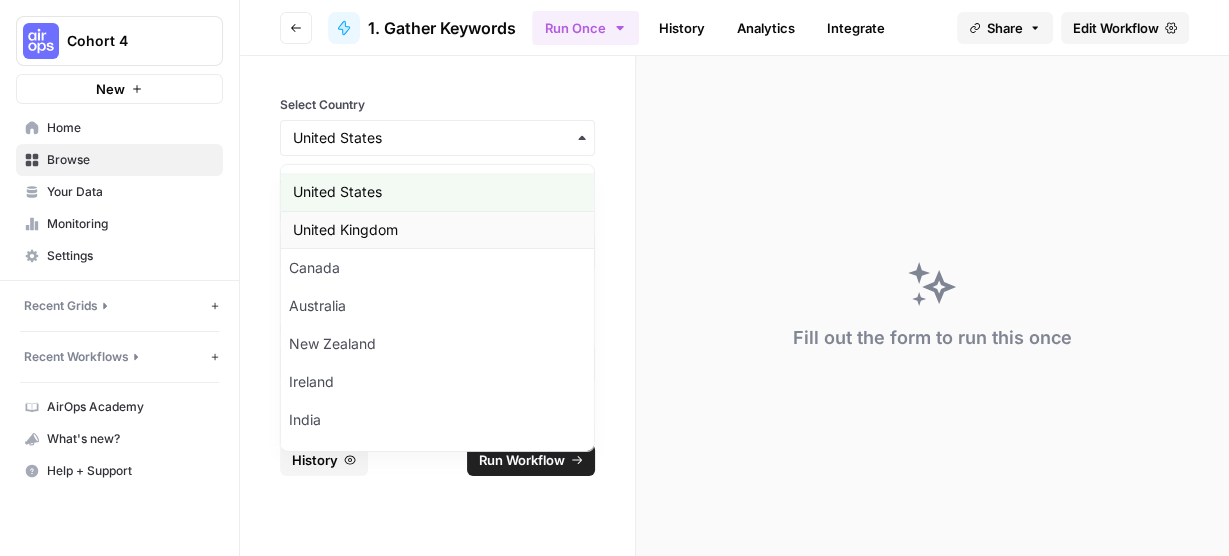 click on "United Kingdom" at bounding box center [437, 230] 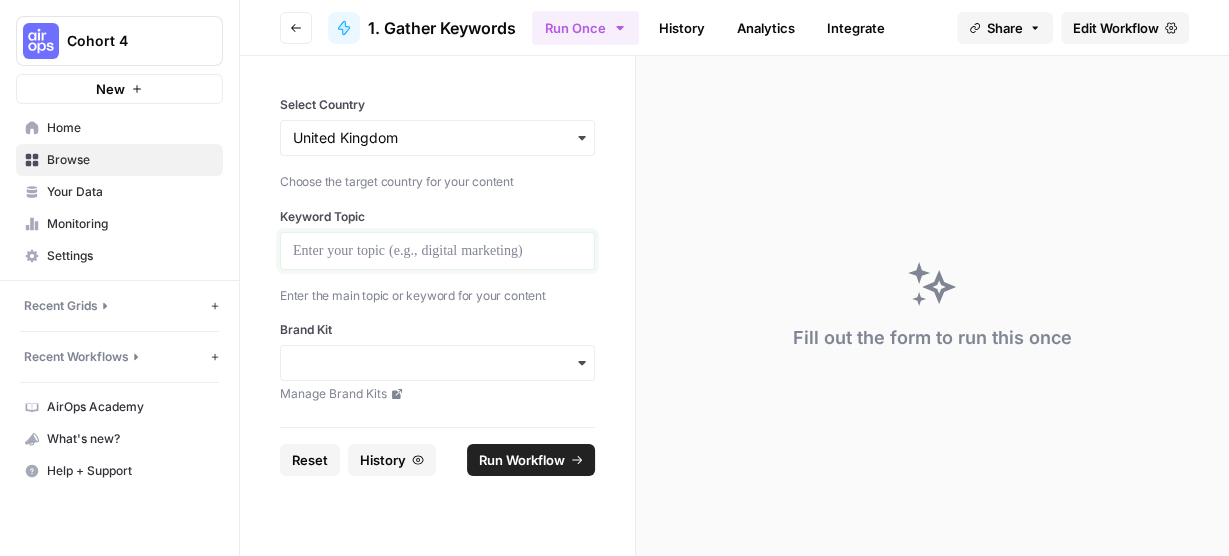 click at bounding box center [437, 251] 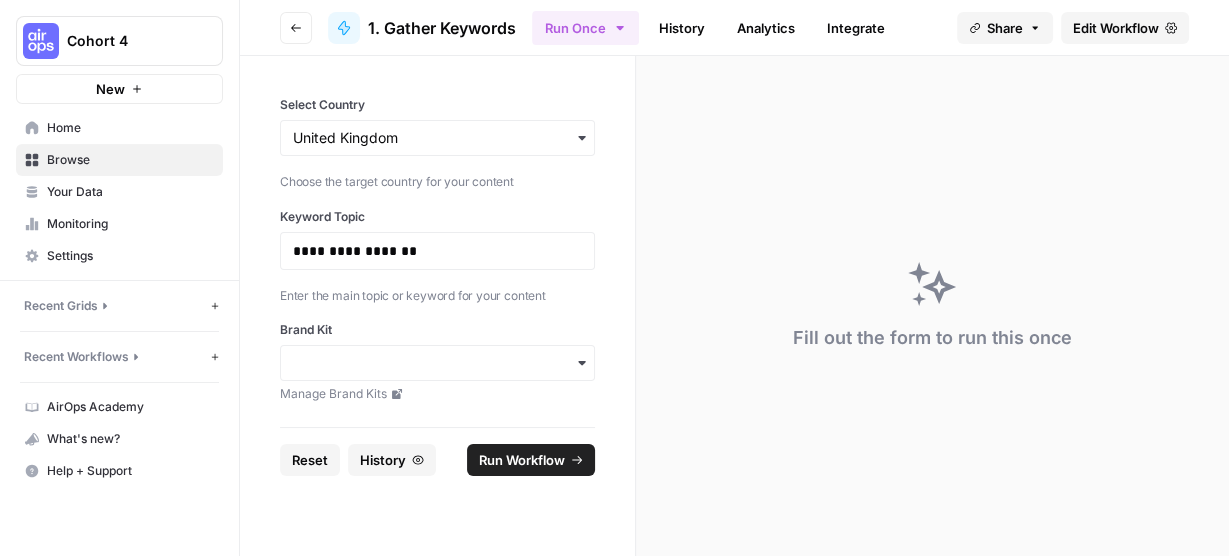click on "**********" at bounding box center (437, 251) 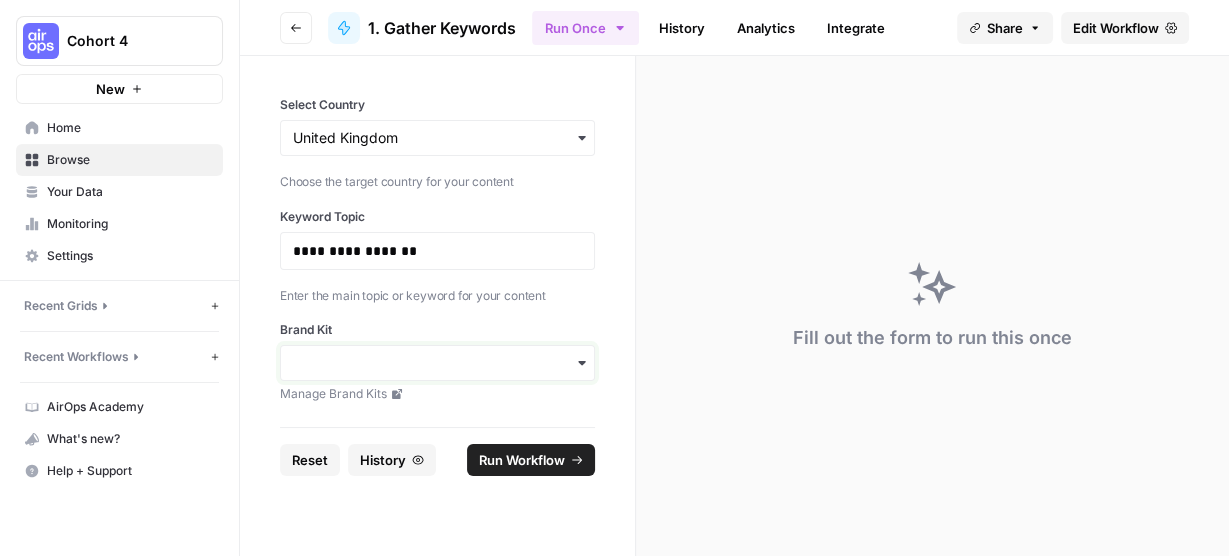 drag, startPoint x: 510, startPoint y: 365, endPoint x: 510, endPoint y: 353, distance: 12 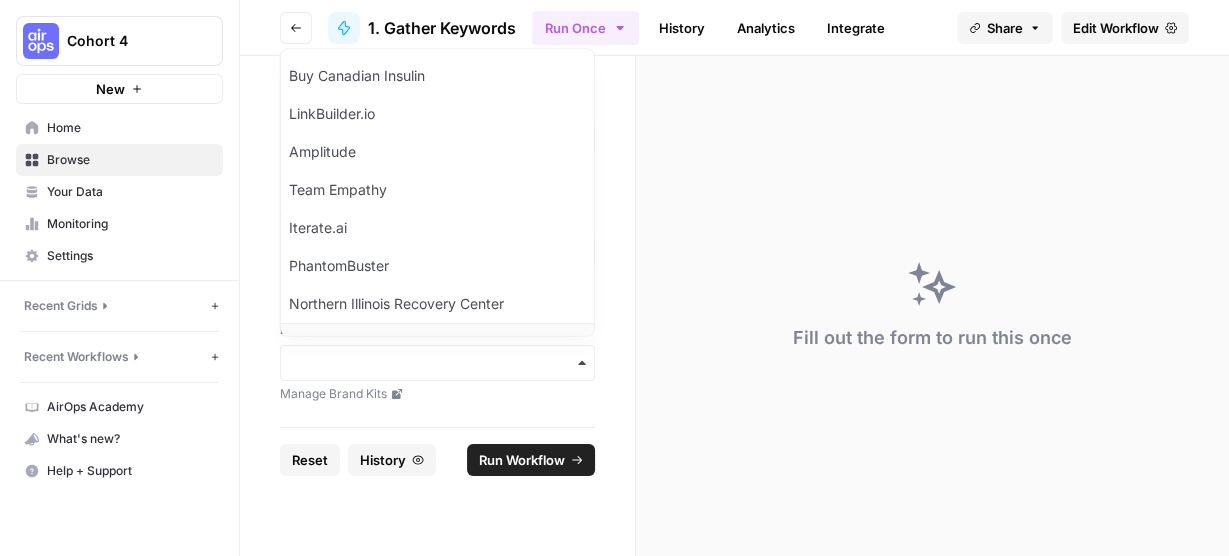 scroll, scrollTop: 56, scrollLeft: 0, axis: vertical 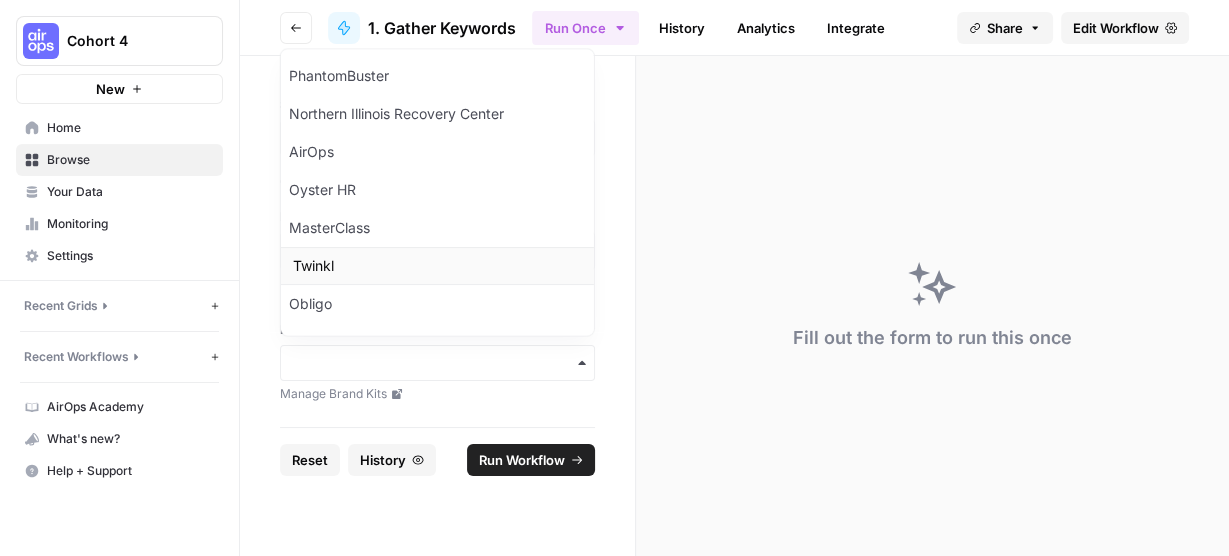 click on "Twinkl" at bounding box center (437, 266) 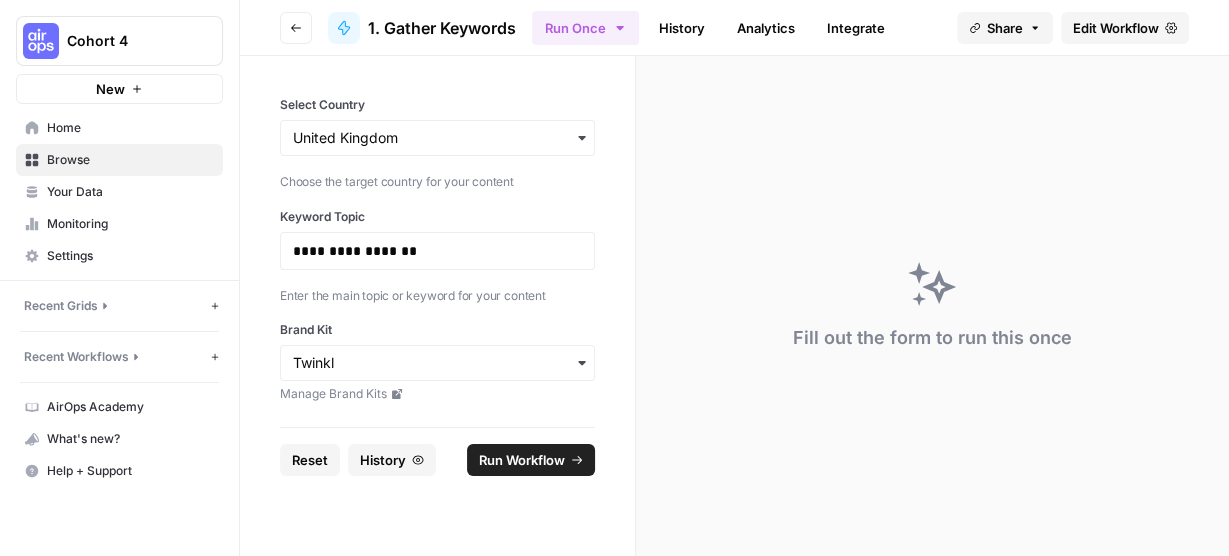 click on "Run Workflow" at bounding box center [522, 460] 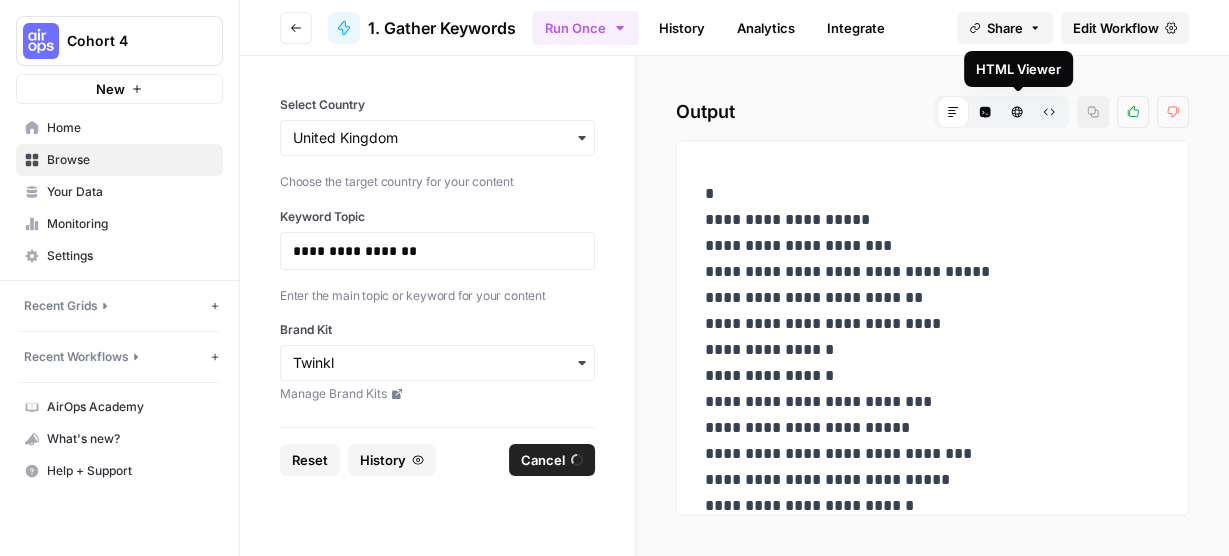 click 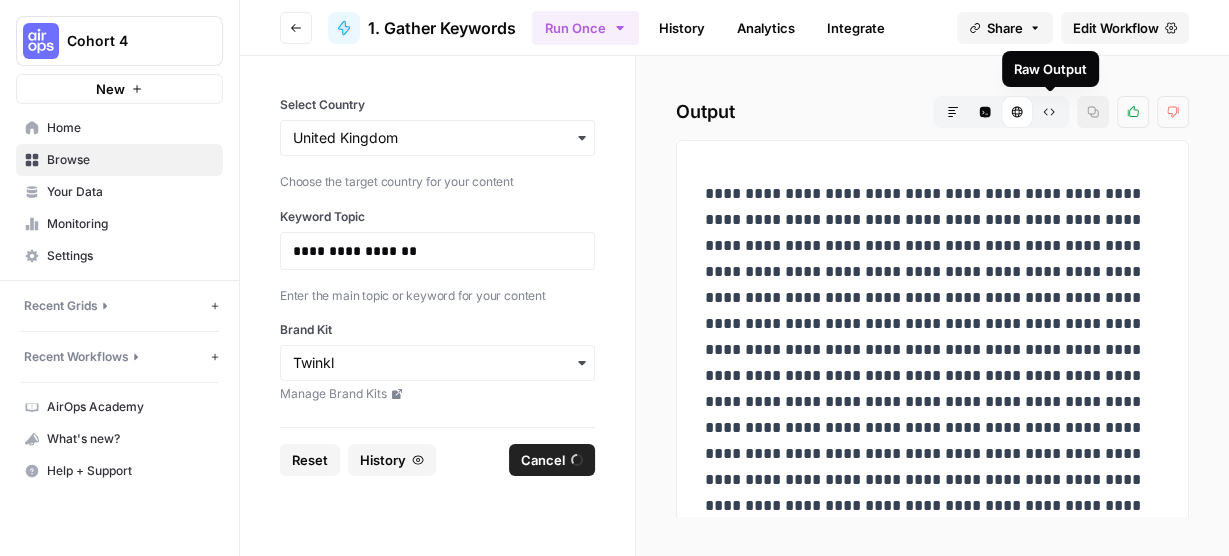 click 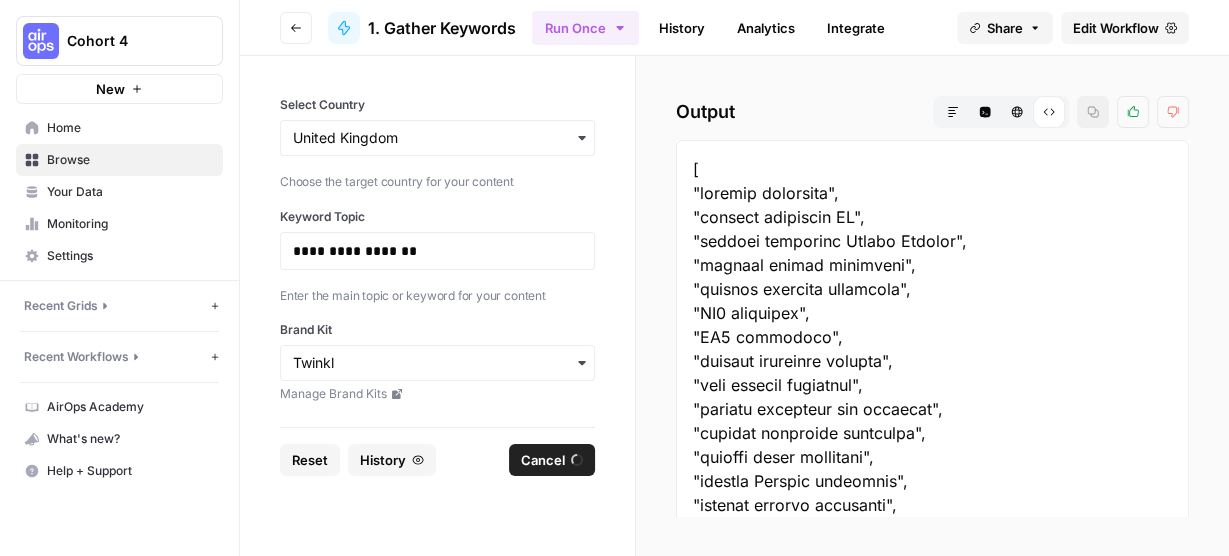 click on "Integrate" at bounding box center (856, 28) 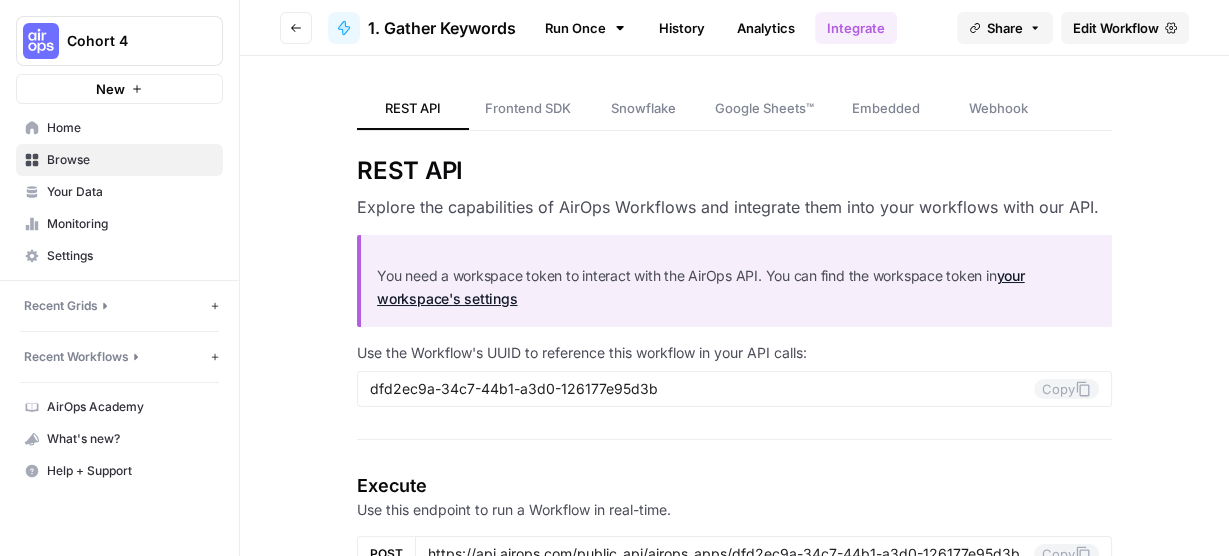 click on "1. Gather Keywords" at bounding box center (442, 28) 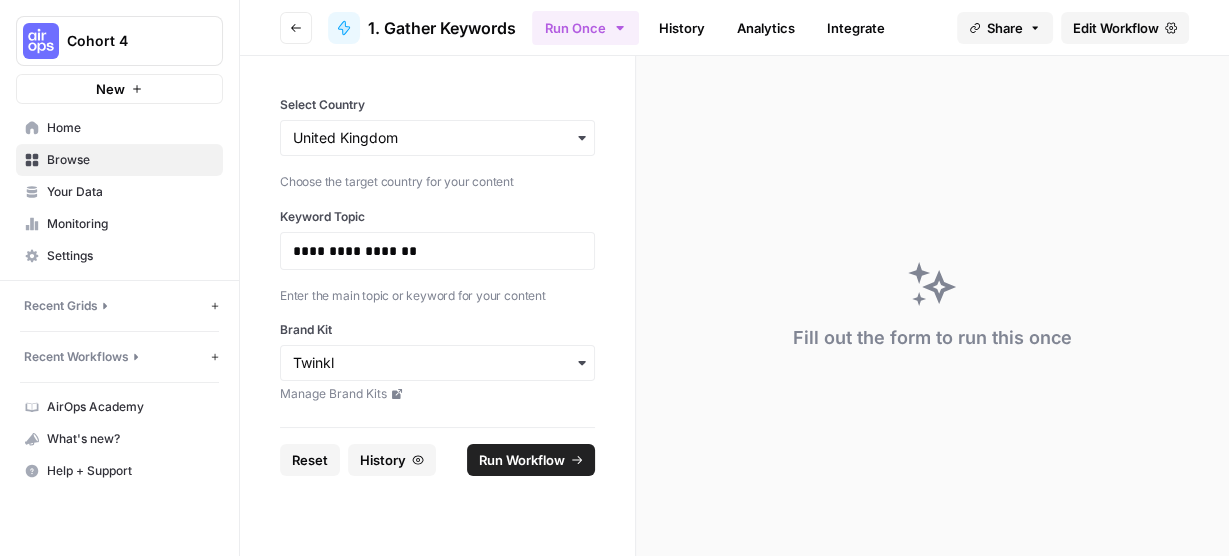 click on "Edit Workflow" at bounding box center (1116, 28) 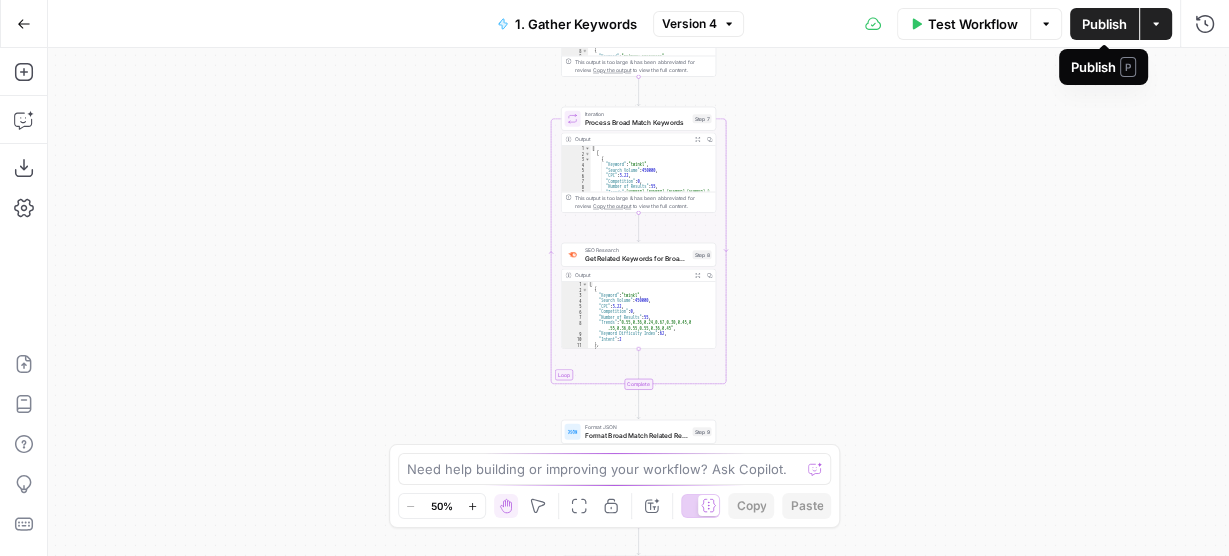 click on "Publish" at bounding box center [1104, 24] 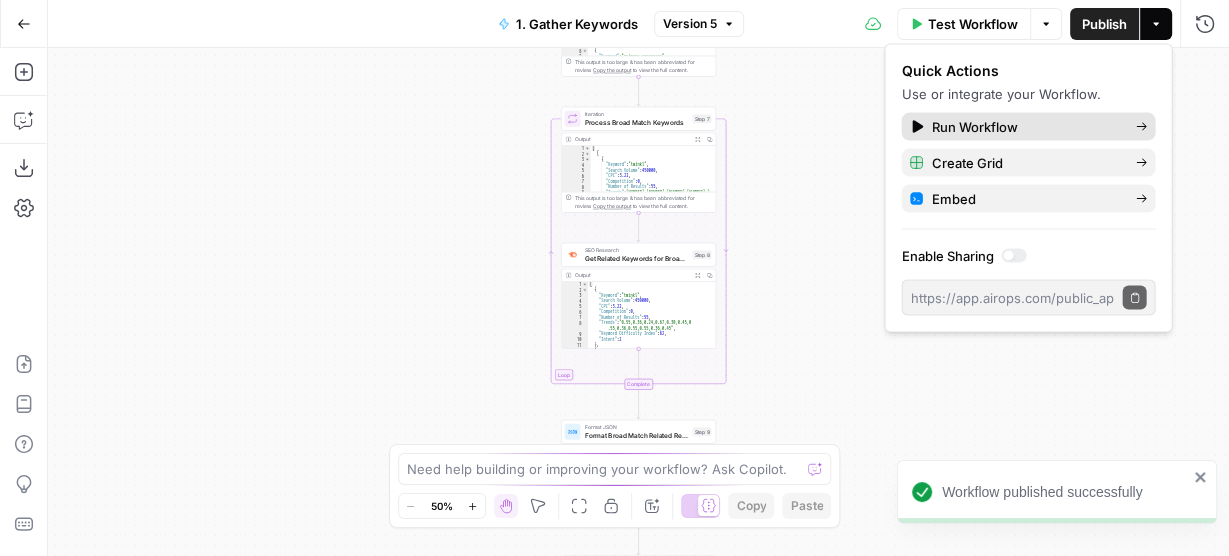 click on "Run Workflow" at bounding box center (1025, 127) 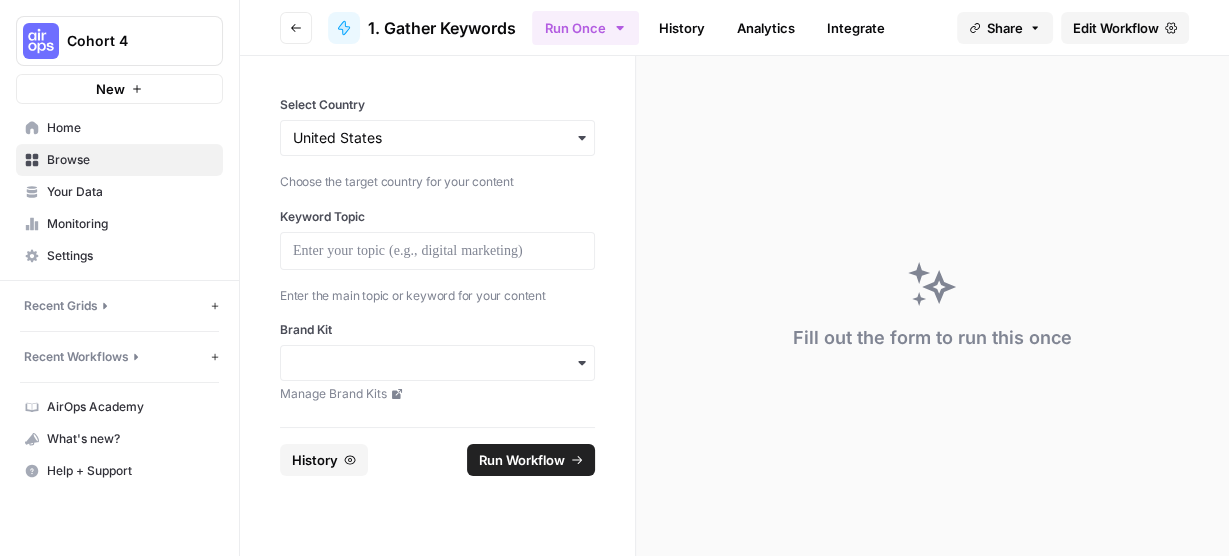 drag, startPoint x: 547, startPoint y: 445, endPoint x: 544, endPoint y: 31, distance: 414.01086 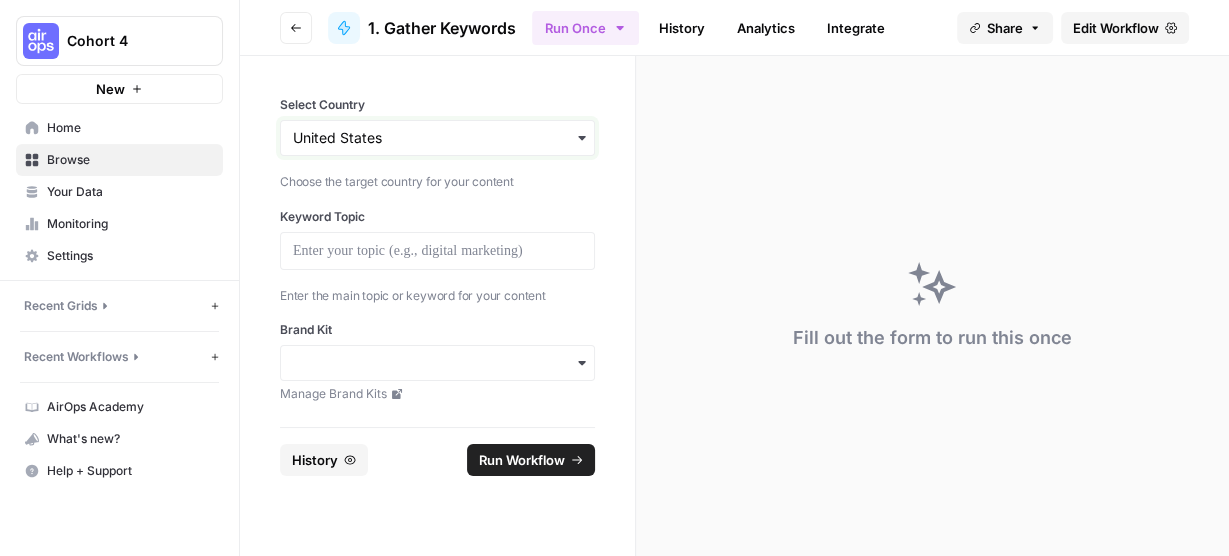 click on "Select Country" at bounding box center (437, 138) 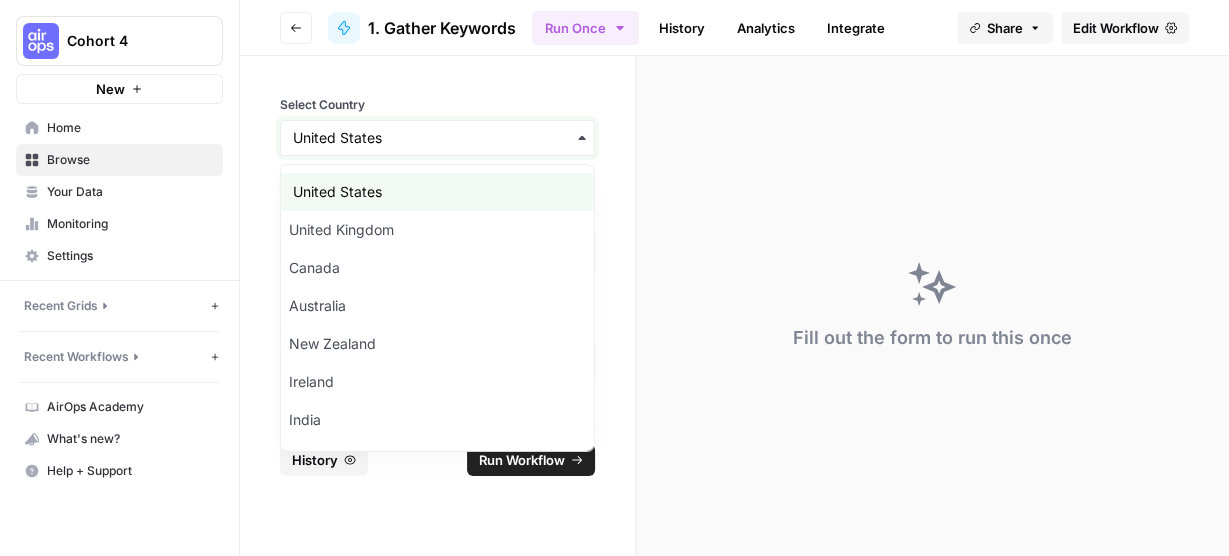 type on "United Kingdom" 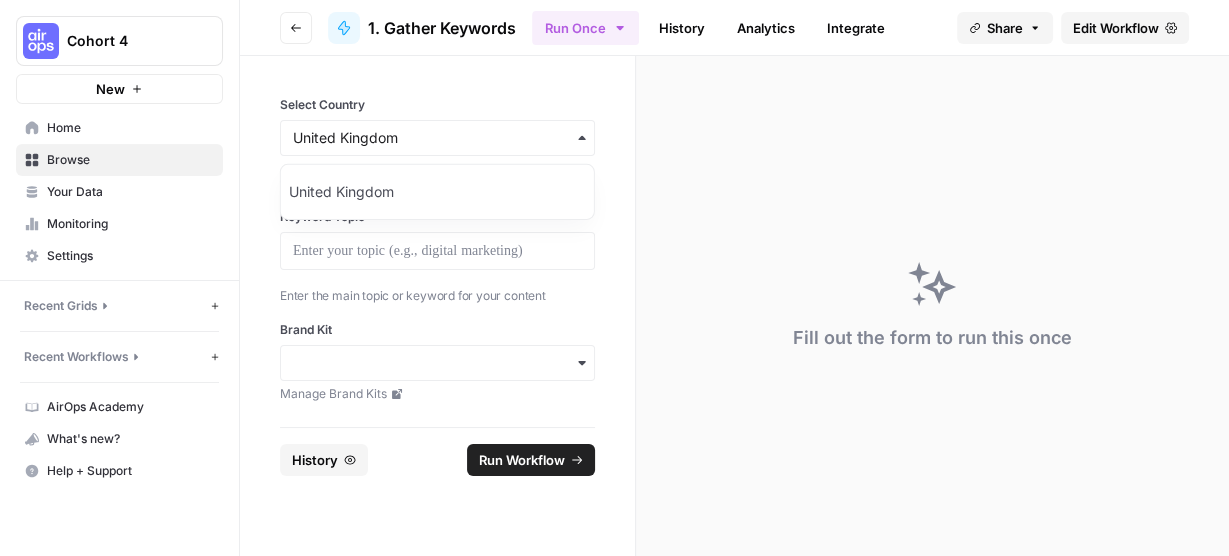 type 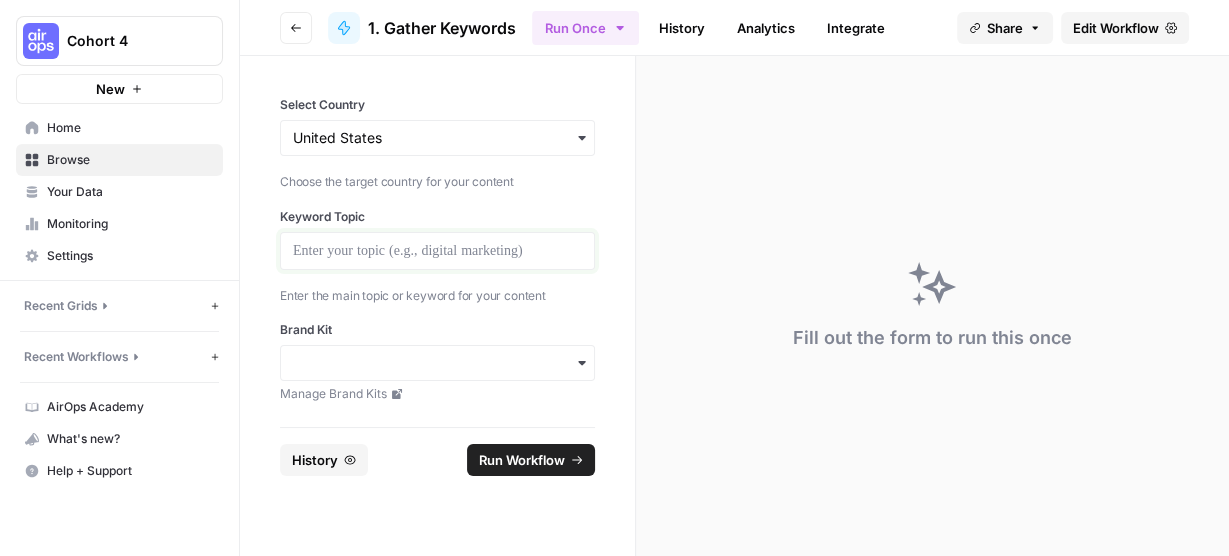 drag, startPoint x: 624, startPoint y: 287, endPoint x: 457, endPoint y: 244, distance: 172.4471 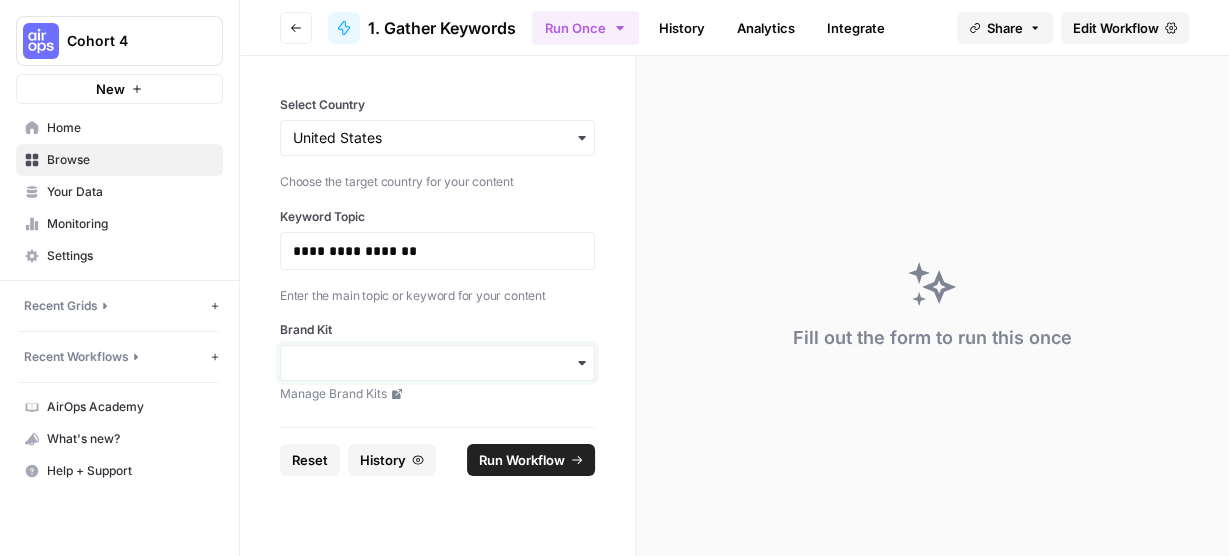 click on "Brand Kit" at bounding box center (437, 363) 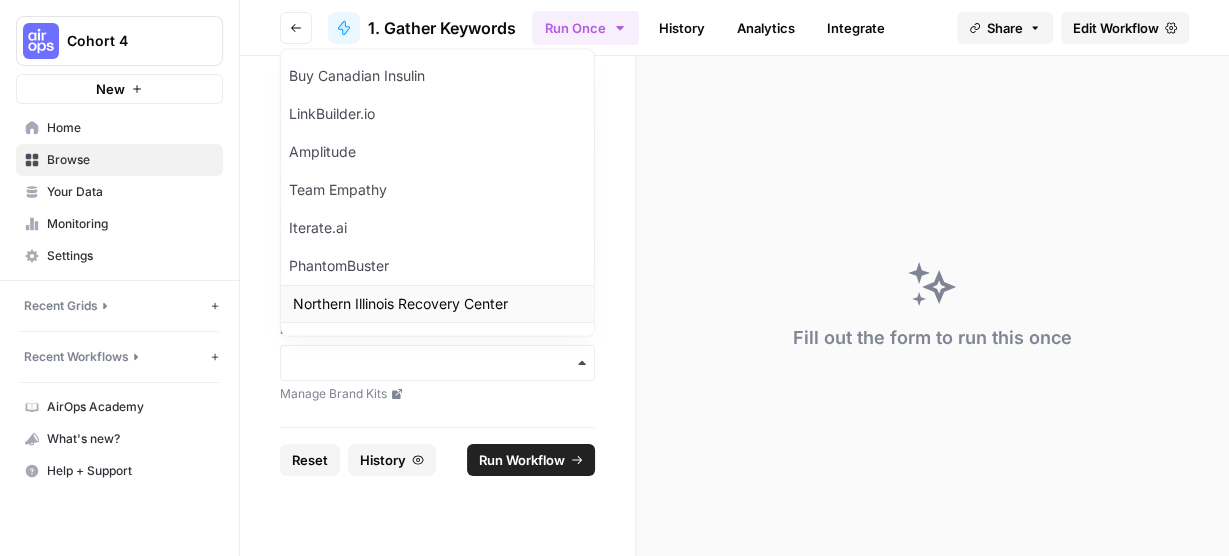 scroll, scrollTop: 19, scrollLeft: 0, axis: vertical 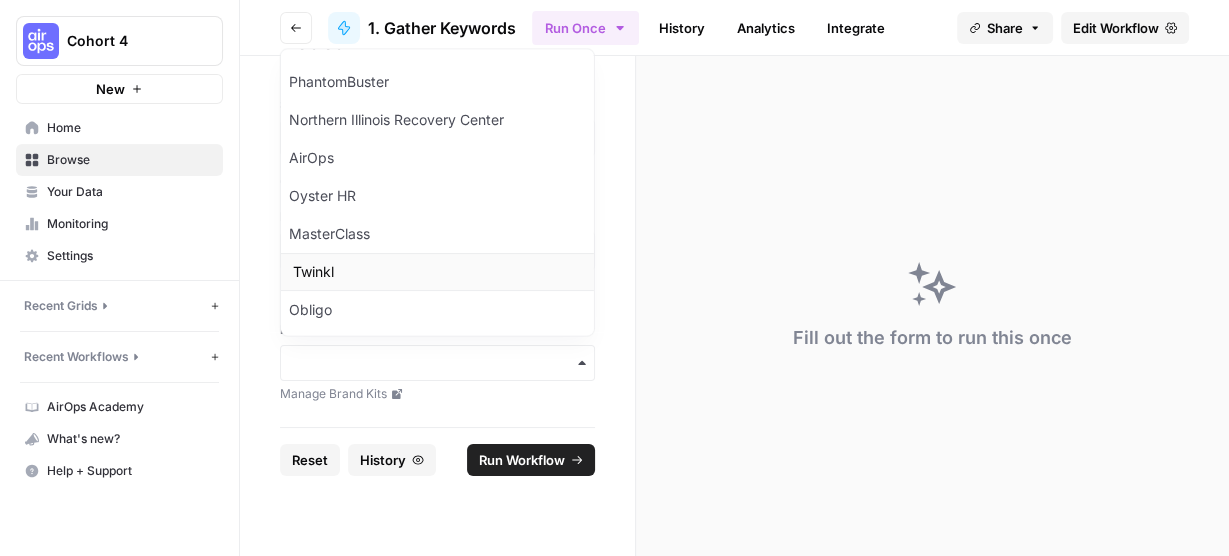 click on "Twinkl" at bounding box center [437, 272] 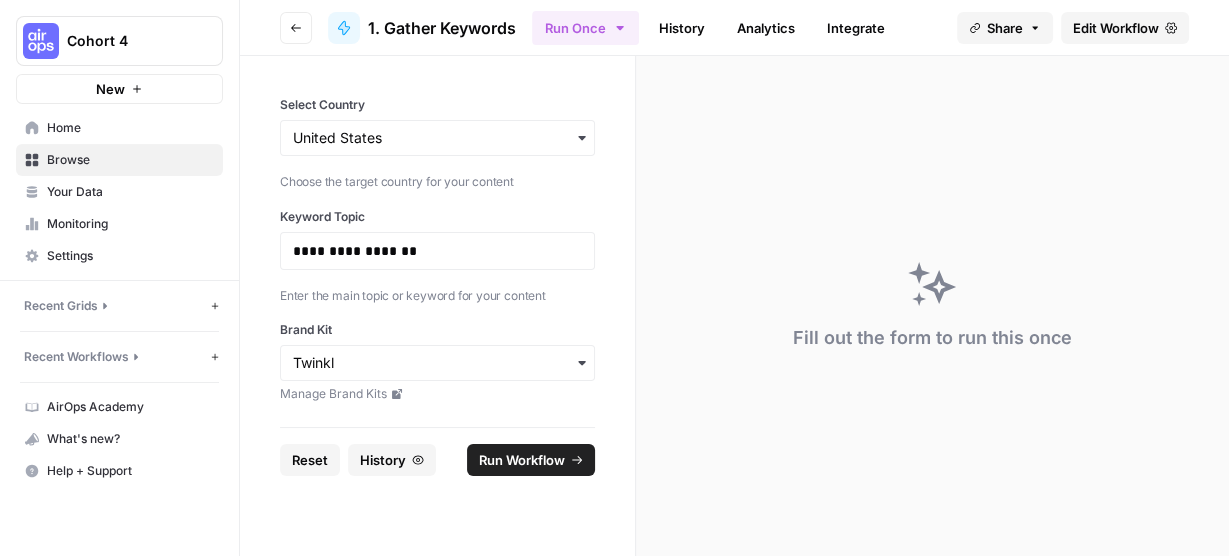 click on "Run Workflow" at bounding box center [522, 460] 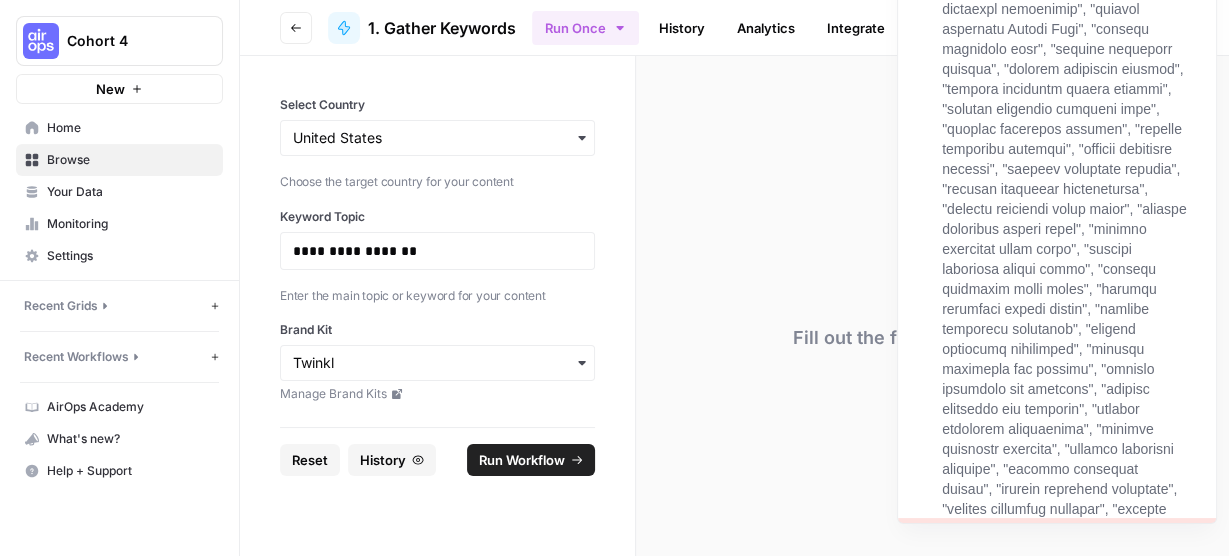 click on "Fill out the form to run this once" at bounding box center (932, 306) 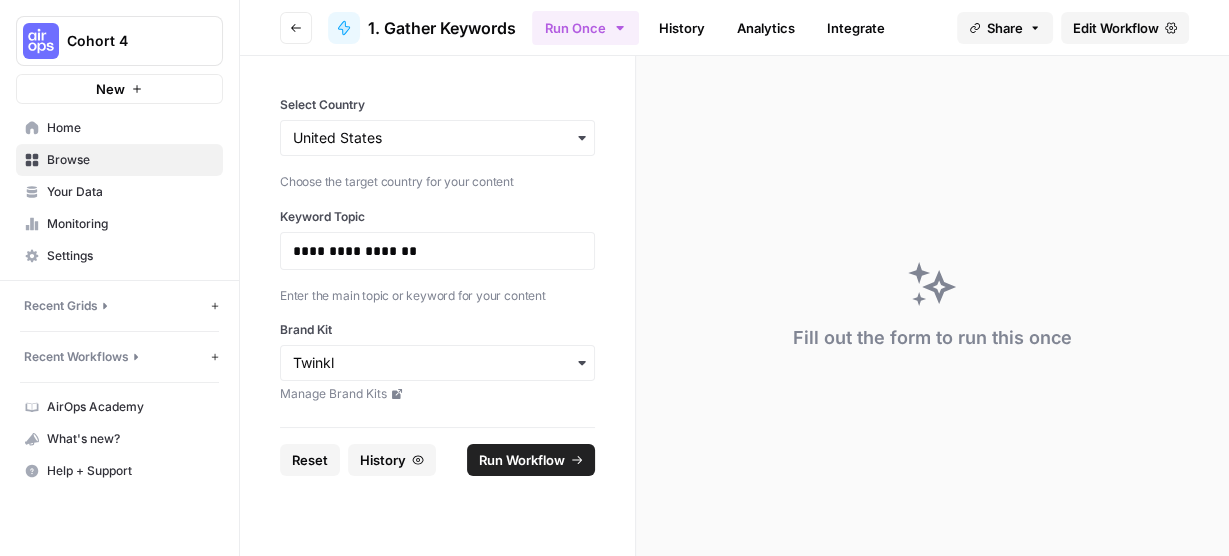 click on "Edit Workflow" at bounding box center (1116, 28) 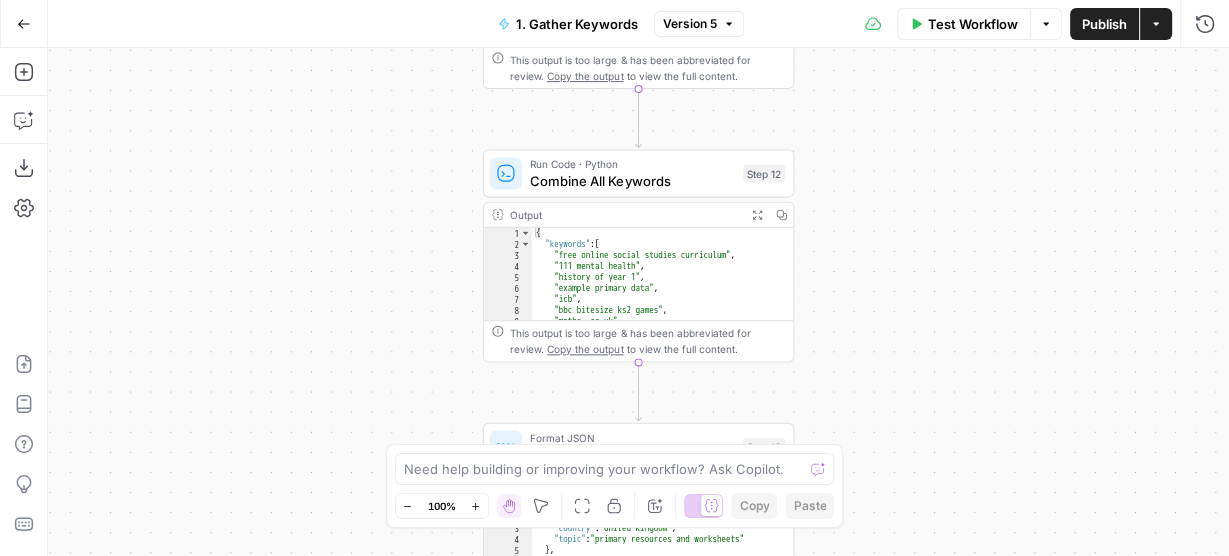 type on "**********" 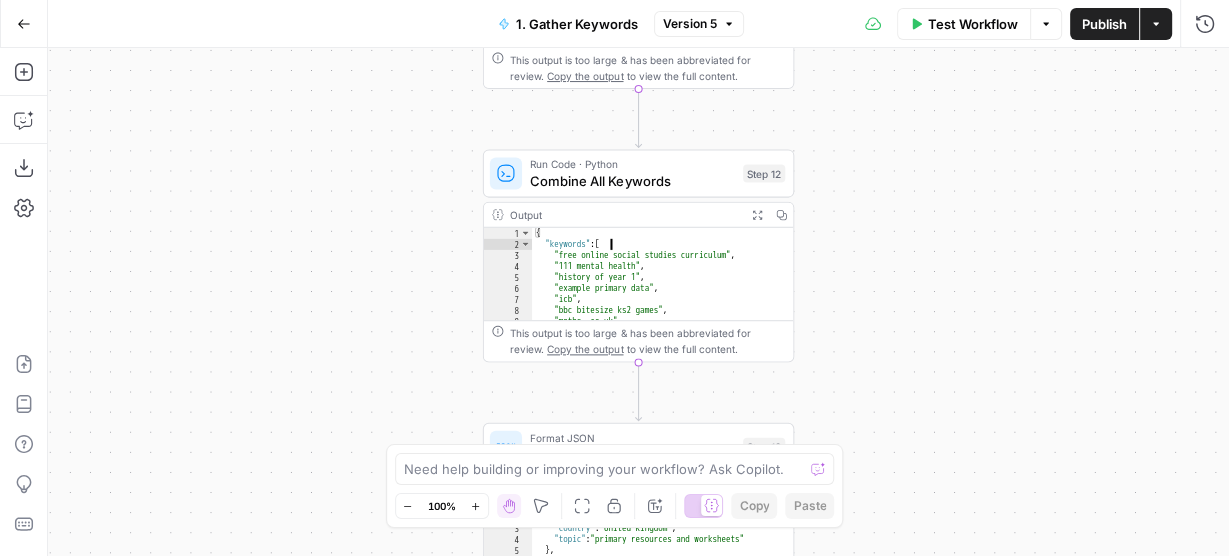 click on "{    "keywords" :  [      "free online social studies curriculum" ,      "111 mental health" ,      "history of year 1" ,      "example primary data" ,      "icb" ,      "bbc bitesize ks2 games" ,      "maths .co.uk" ,      "classroom display ideas" ," at bounding box center [657, 286] 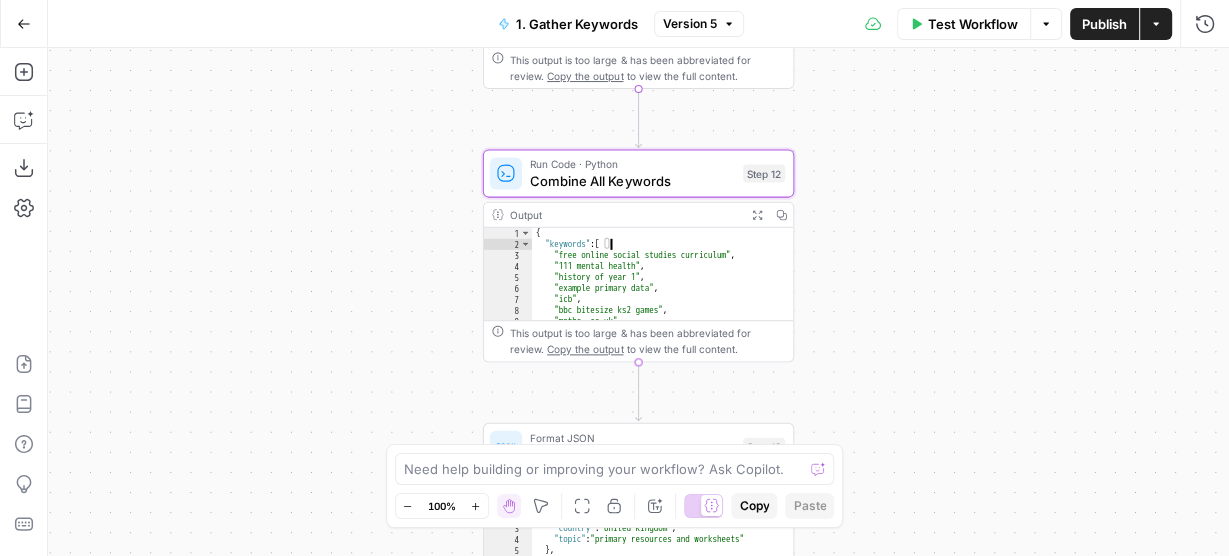 click on "Run Code · Python" at bounding box center (632, 164) 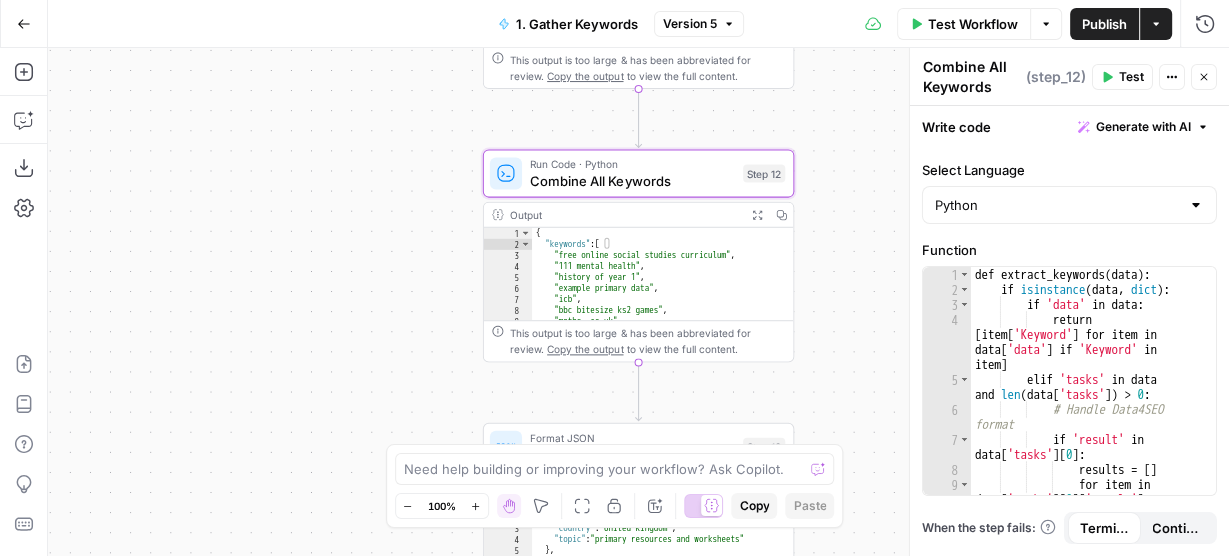 click on "Workflow Set Inputs Inputs LLM · Claude Sonnet 4 Generate Search Terms List Step 1 Output Expand Output Copy 1 2 3 4 5 6 7 8 9 10 [    "primary resources worksheets UK" ,    "primary school worksheets free" ,    "KS1 worksheets printable" ,    "KS2 resources and worksheets" ,    "primary maths worksheets" ,    "primary English worksheets" ,    "primary science worksheets" ,    "free primary worksheets download" ,    "printable primary resources" ,     XXXXXXXXXXXXXXXXXXXXXXXXXXXXXXXXXXXXXXXXXXXXXXXXXXXXXXXXXXXXXXXXXXXXXXXXXXXXXXXXXXXXXXXXXXXXXXXXXXXXXXXXXXXXXXXXXXXXXXXXXXXXXXXXXXXXXXXXXXXXXXXXXXXXXXXXXXXXXXXXXXXXXXXXXXXXXXXXXXXXXXXXXXXXXXXXXXXXXXXXXXXXXXXXXXXXXXXXXXXXXXXXXXXXXXXXXXXXXXXXXXXXXXXXXXXXXXXXXXXXXXXXXXXXXXXXXXXXXXXXXXXXXXXXXXXXXXXXXXXXXXXXXXXXXXXXXXXXXXXXXXXXXXXXXXXXXXXXXXXXXXXXXXXXXXXXXXXXXXXXXXXXXXXXXXXXXXXXXXXXXXXXXXXXXXXXXXXXXXXXXXXXXXXXXXXXXXXXXXXXXXXXXXXXXXXXXXXXXXXXXXXXXXXXXXXXXXXXXXXXXXXXXXXXXXXXXXXXXXXXXXXXXXXXXXXXXXXXXXXXXXXXXXXXXXXX   Copy the output   to view the full content. Step 6" at bounding box center [638, 302] 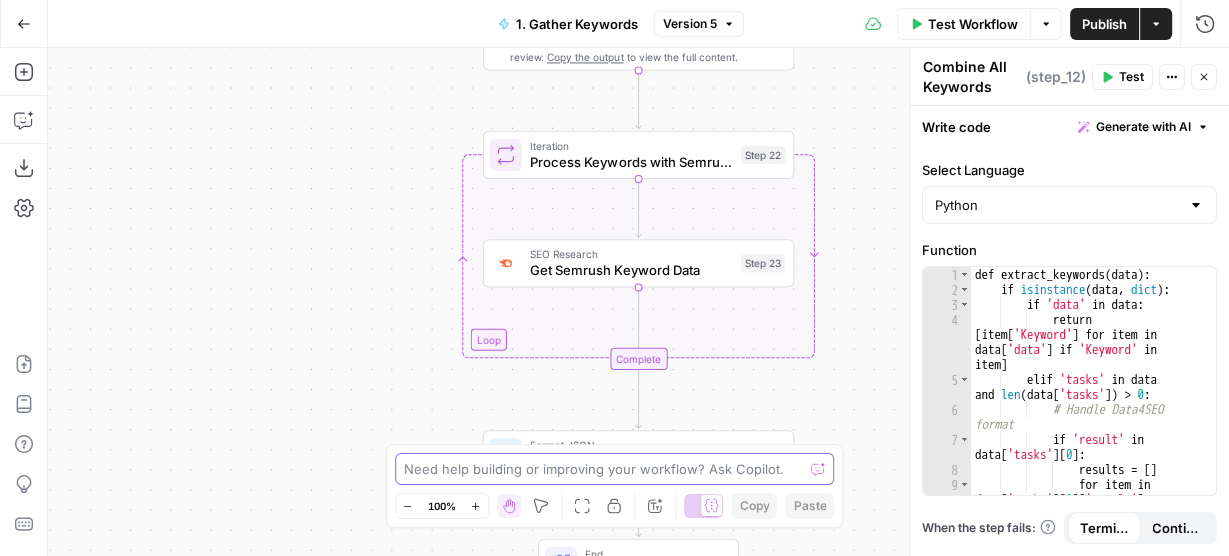 click at bounding box center [604, 469] 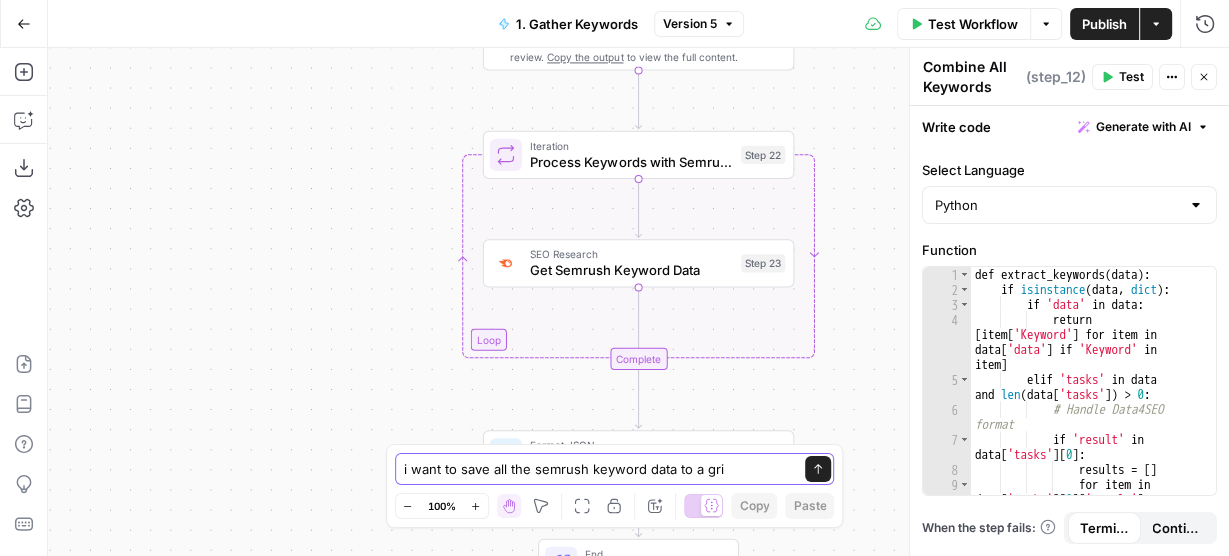 type on "i want to save all the semrush keyword data to a grid" 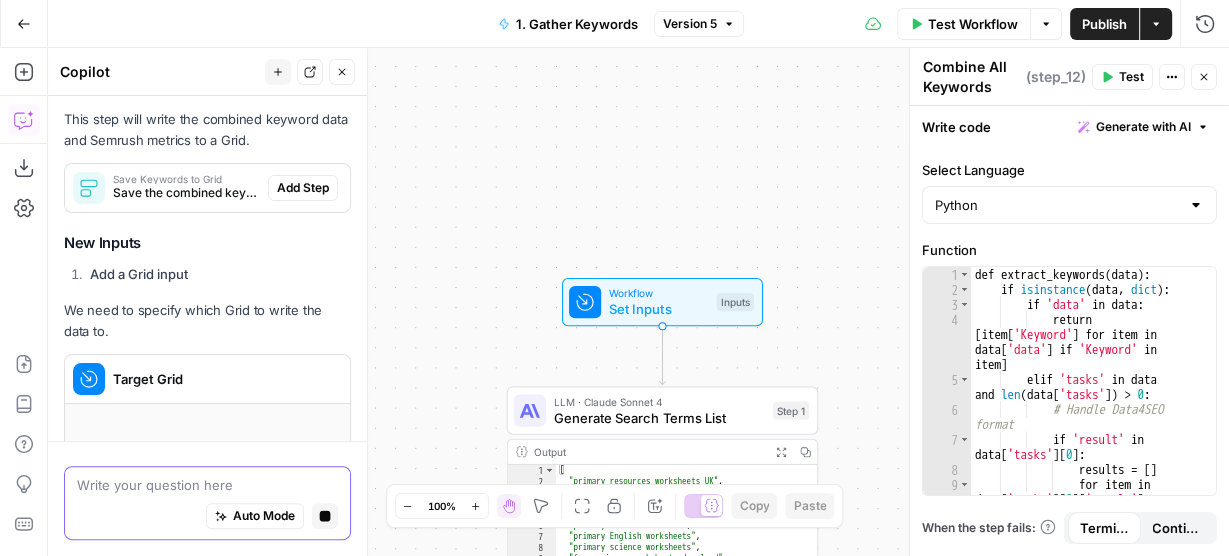 scroll, scrollTop: 441, scrollLeft: 0, axis: vertical 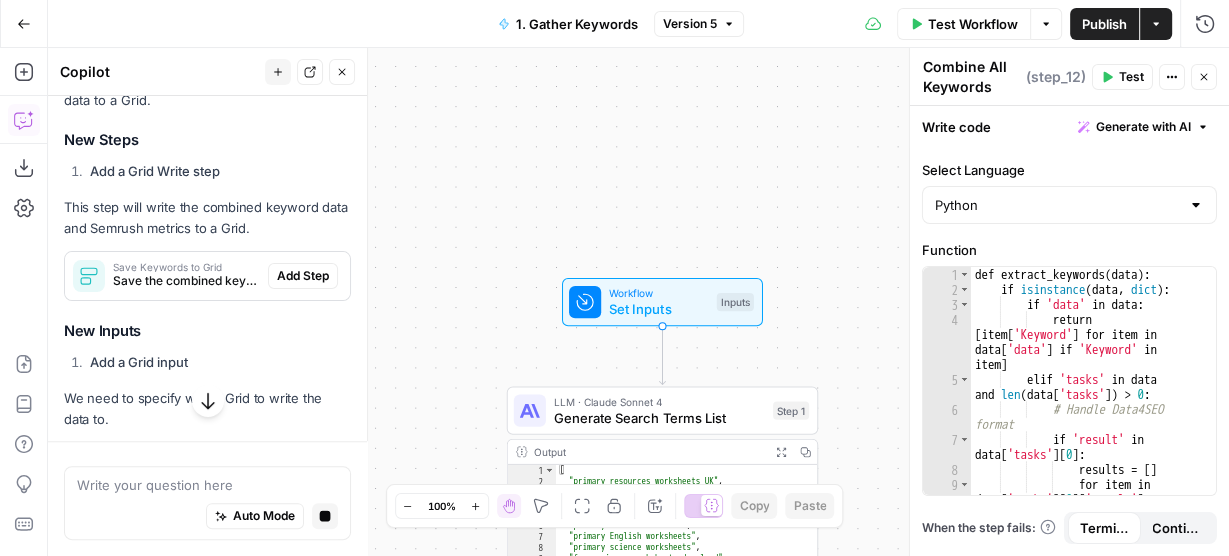 click on "Add Step" at bounding box center (303, 276) 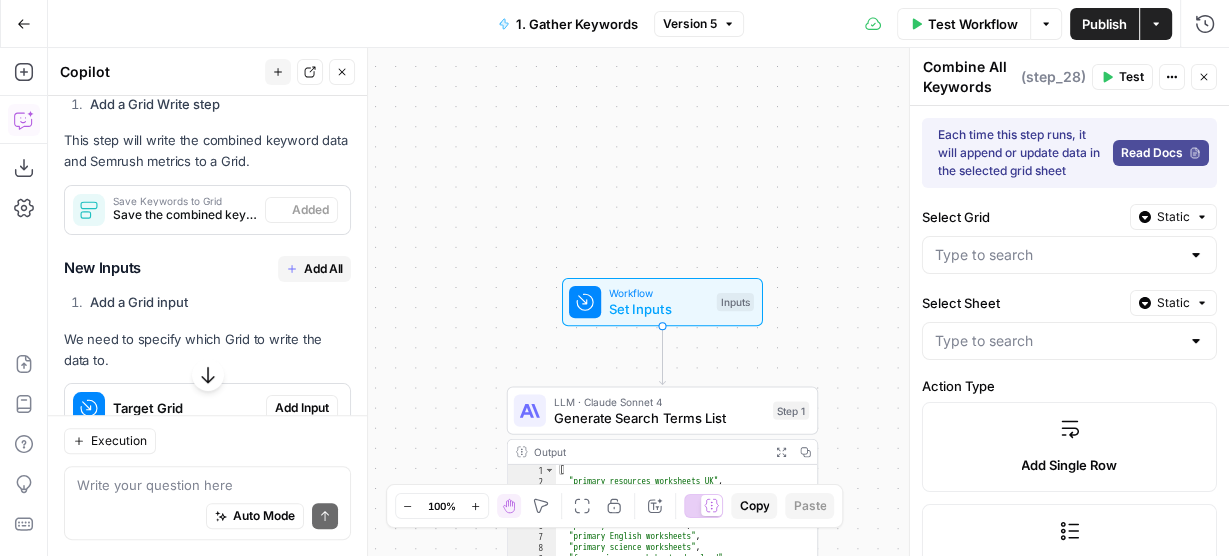 scroll, scrollTop: 579, scrollLeft: 0, axis: vertical 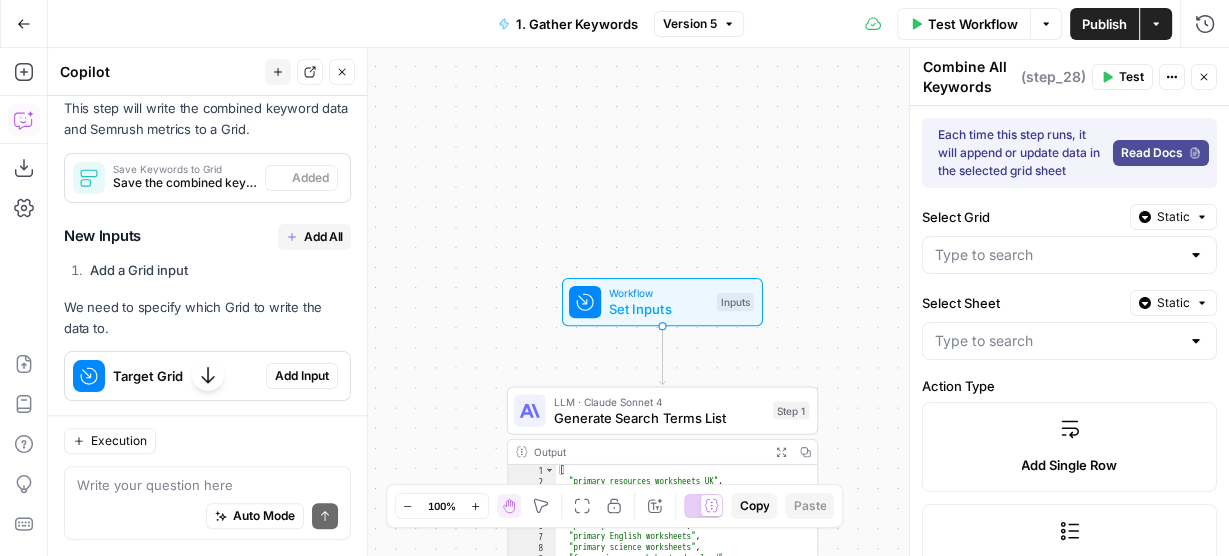 type on "Save Keywords to Grid" 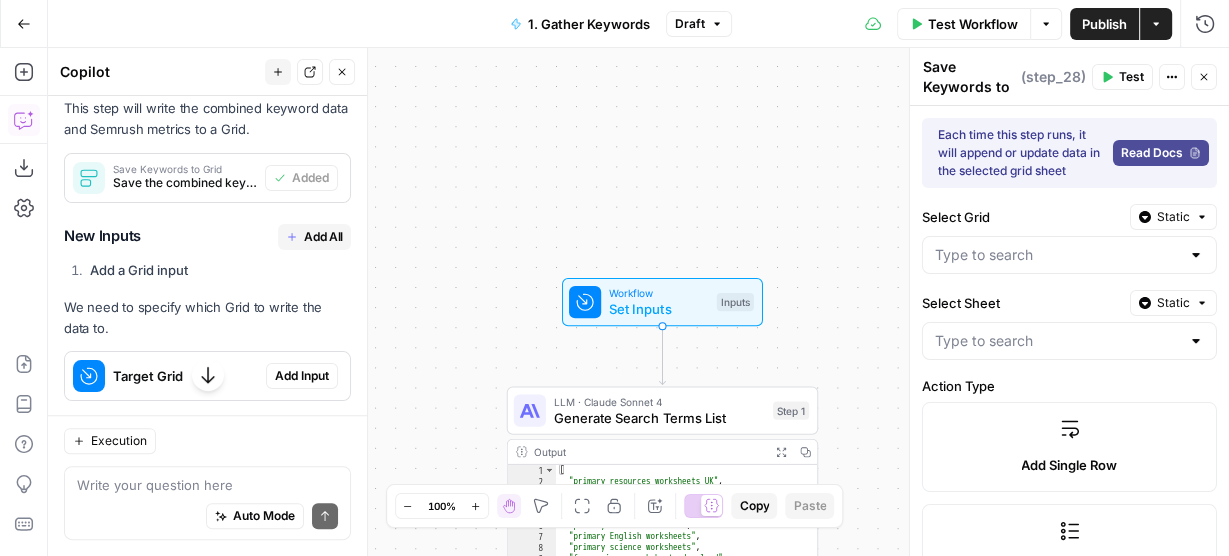 click on "Add All" at bounding box center [314, 237] 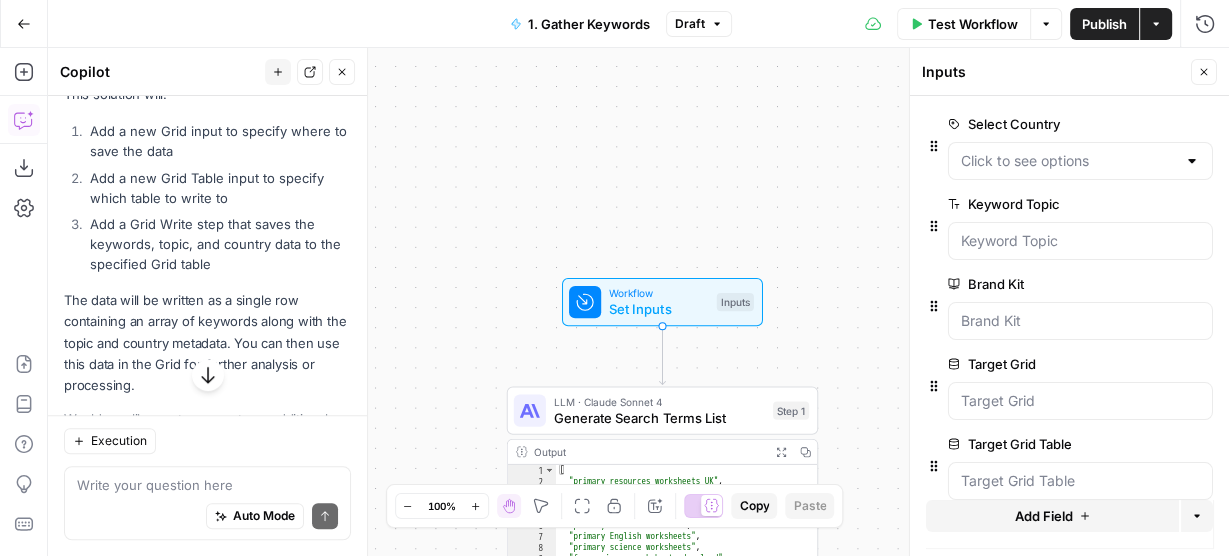 scroll, scrollTop: 1199, scrollLeft: 0, axis: vertical 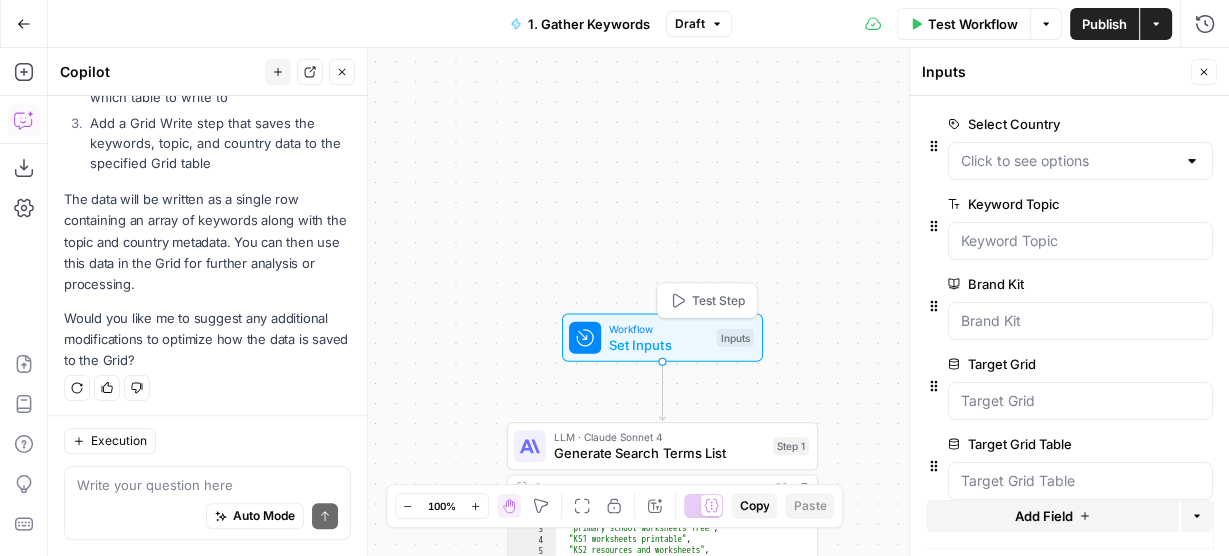 click on "Workflow" at bounding box center [658, 329] 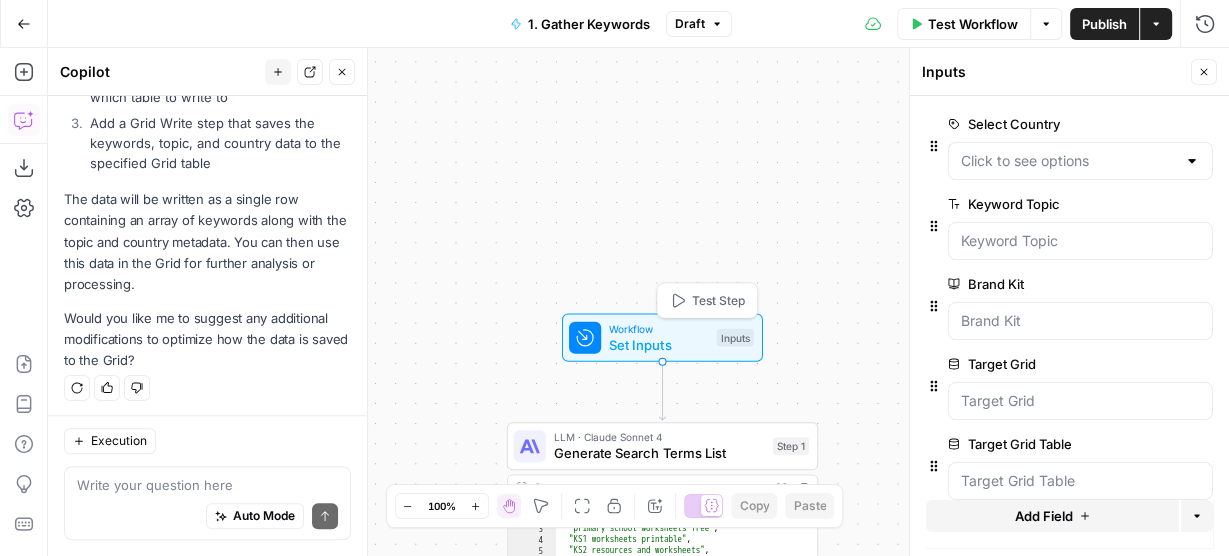 click on "Inputs" at bounding box center (735, 338) 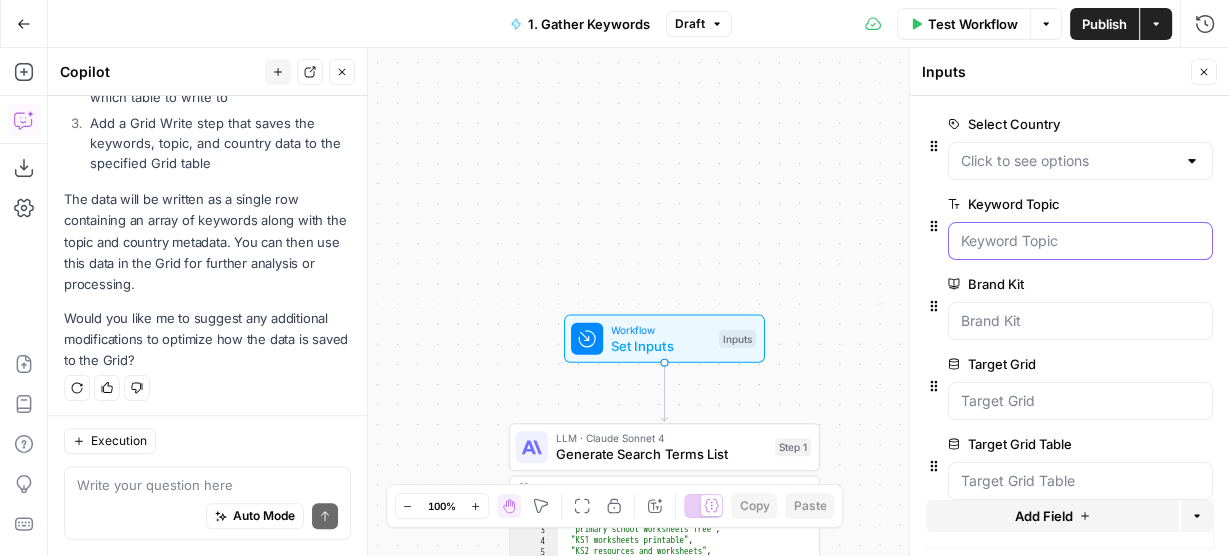 click on "Keyword Topic" at bounding box center [1080, 241] 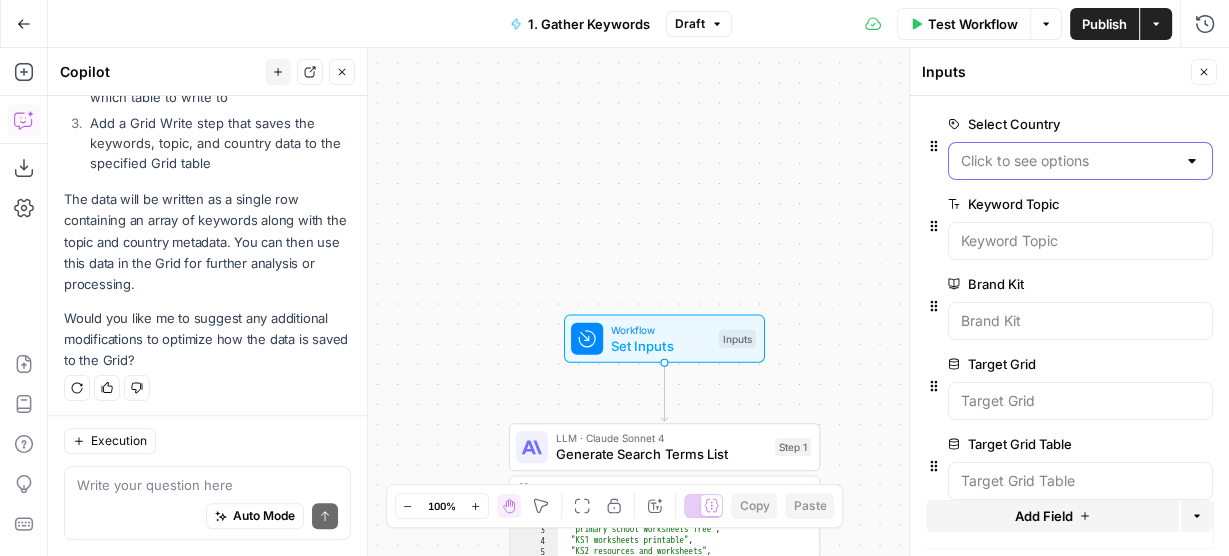 click on "Select Country" at bounding box center [1068, 161] 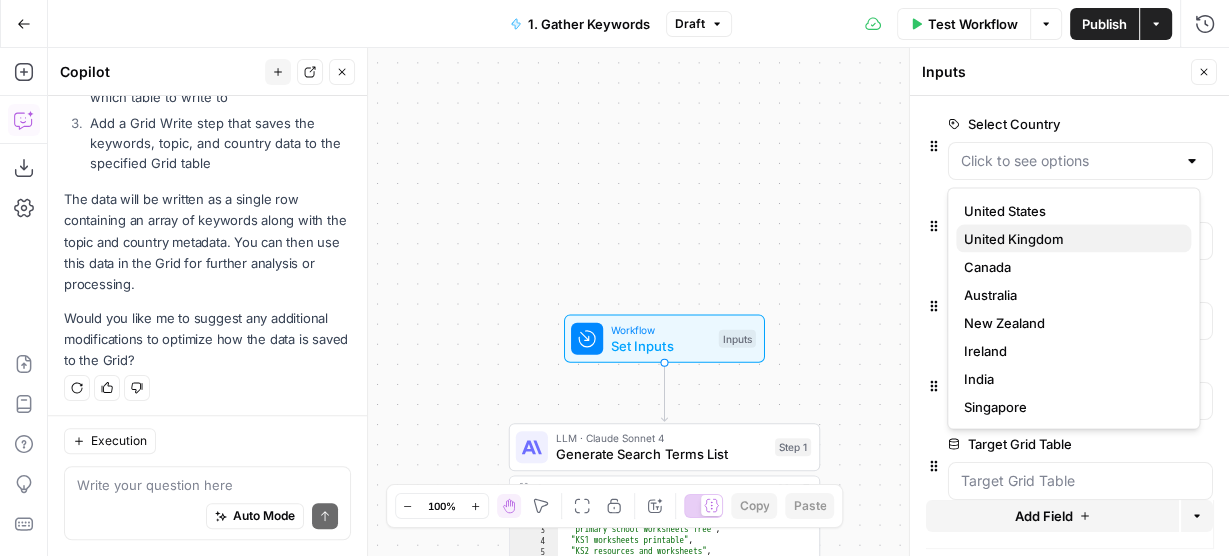 click on "United Kingdom" at bounding box center (1069, 239) 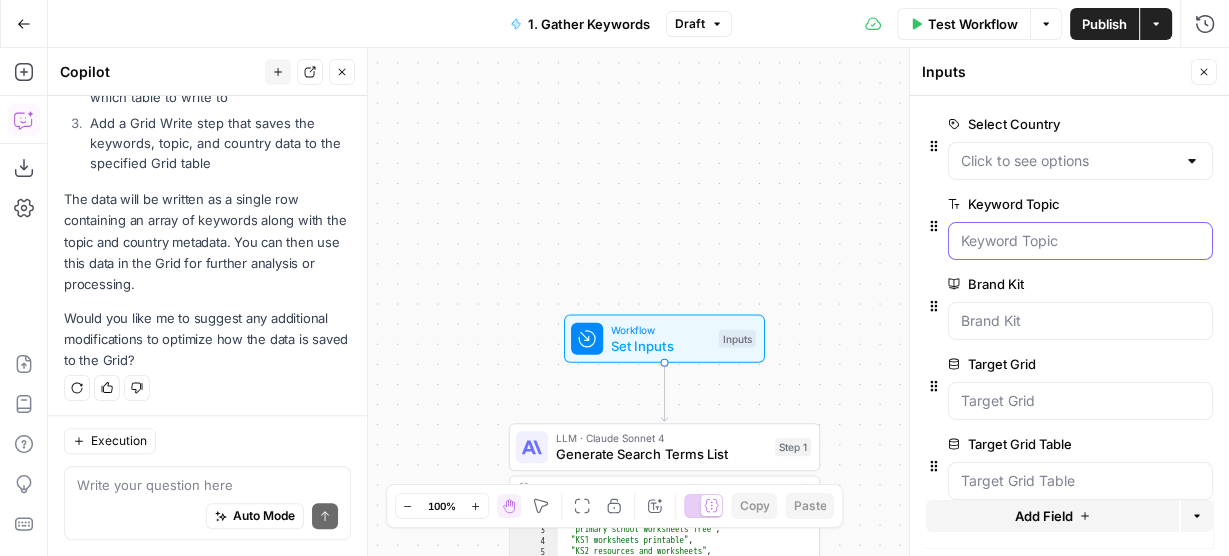 click on "Keyword Topic" at bounding box center [1080, 241] 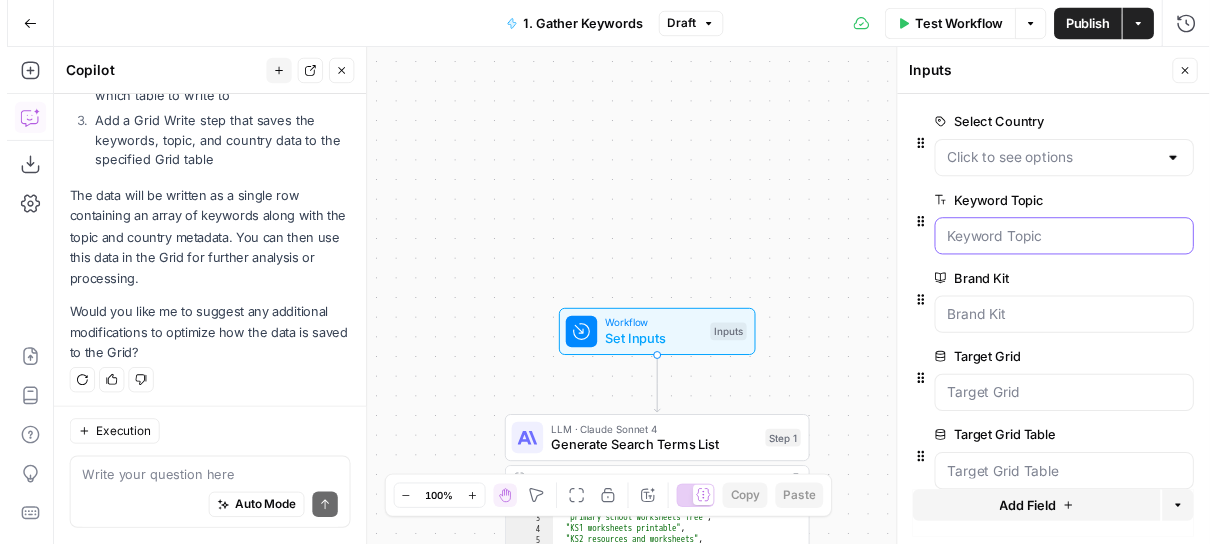 scroll, scrollTop: 24, scrollLeft: 0, axis: vertical 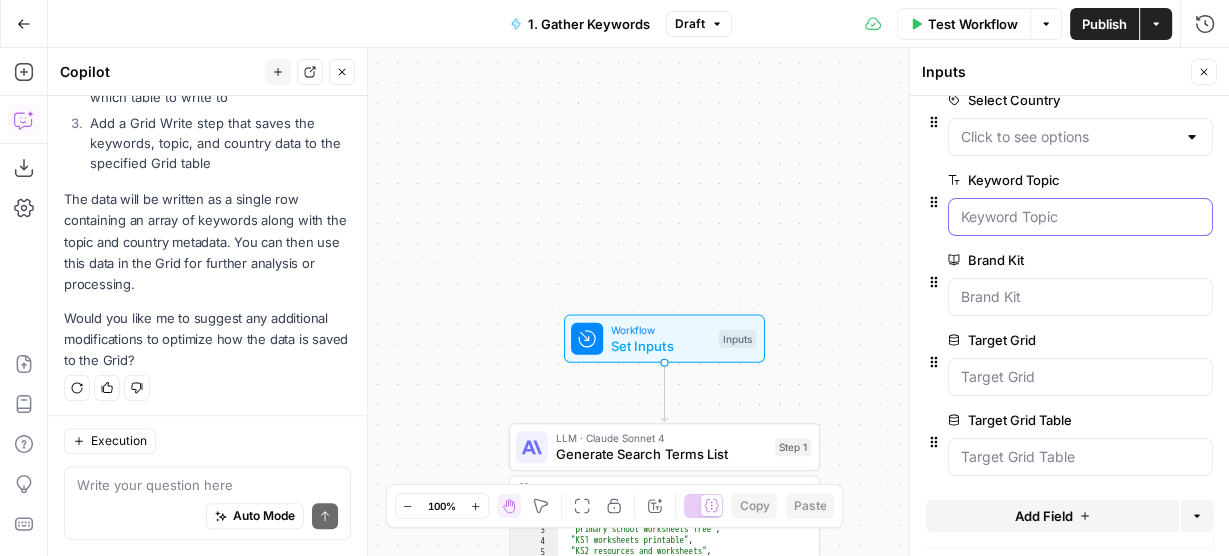 click on "Keyword Topic" at bounding box center (1080, 217) 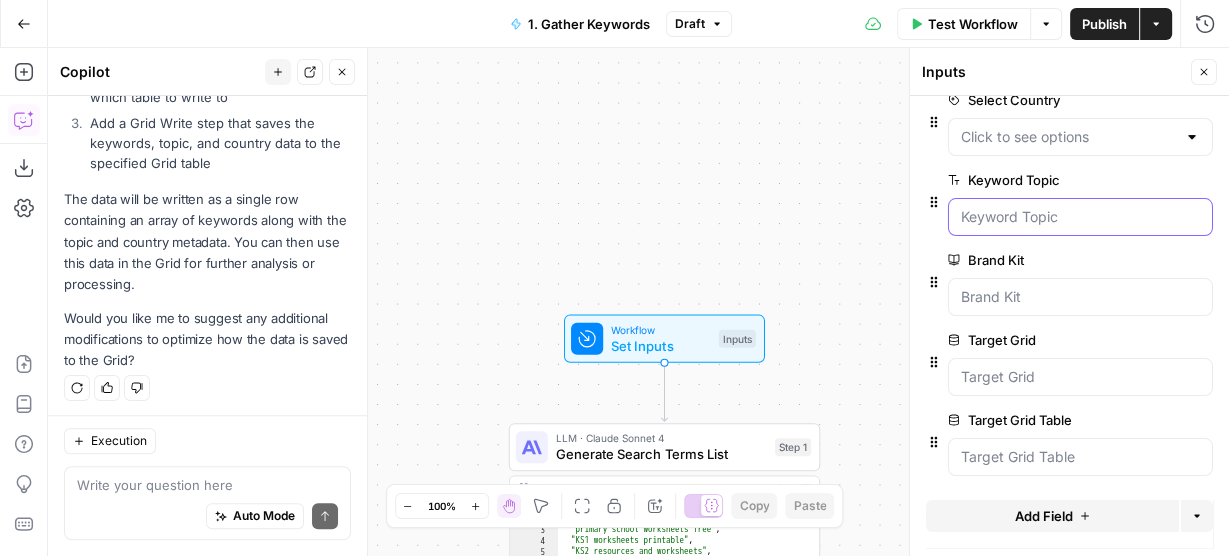 click on "Keyword Topic" at bounding box center [1080, 217] 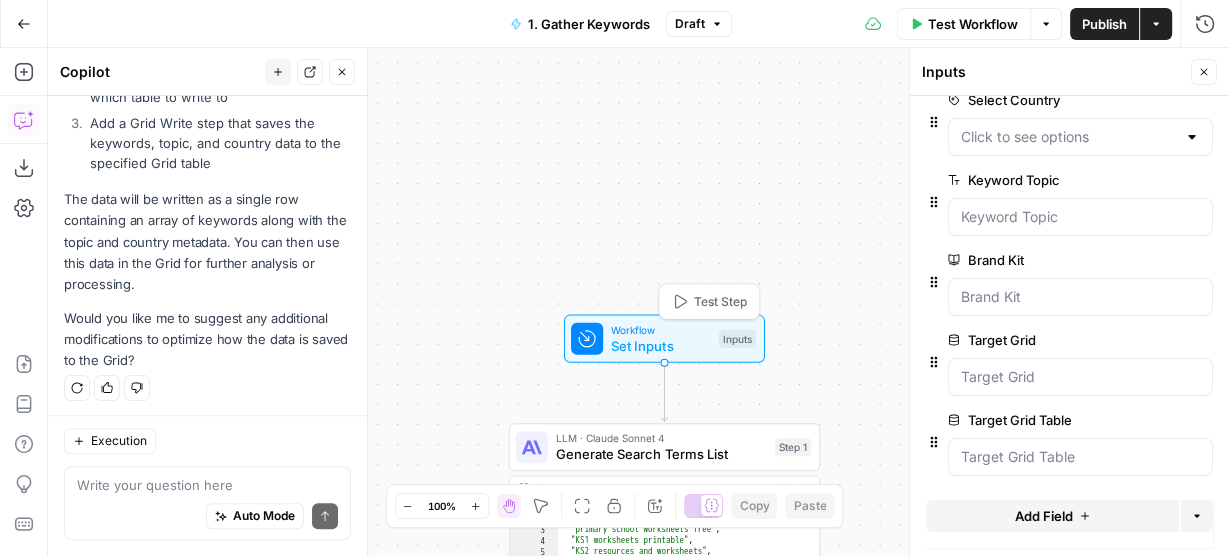 click on "Inputs" at bounding box center [737, 339] 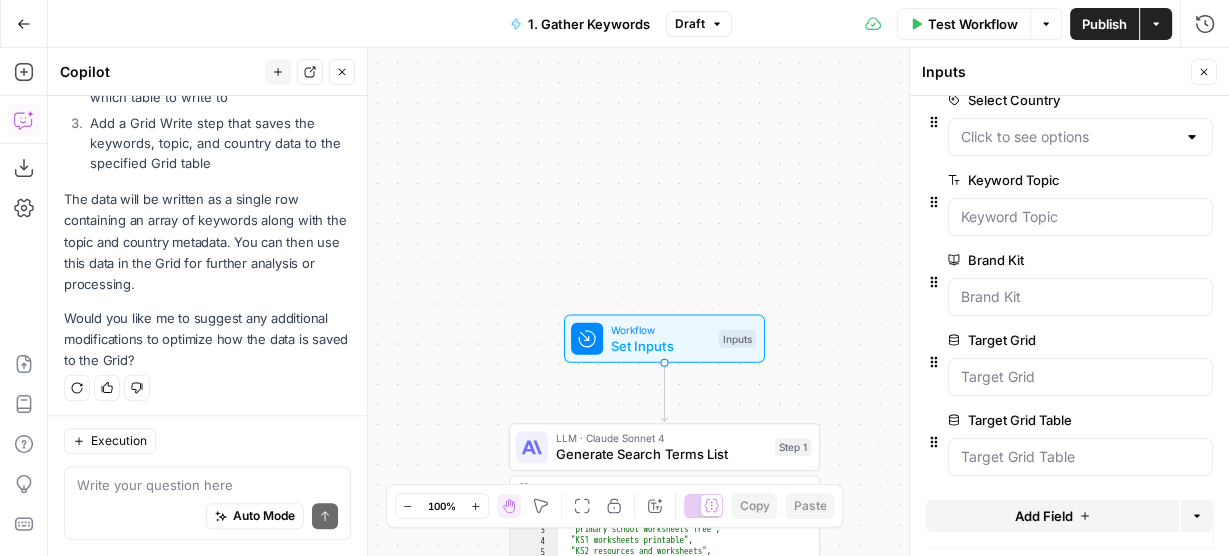 drag, startPoint x: 958, startPoint y: 15, endPoint x: 969, endPoint y: 15, distance: 11 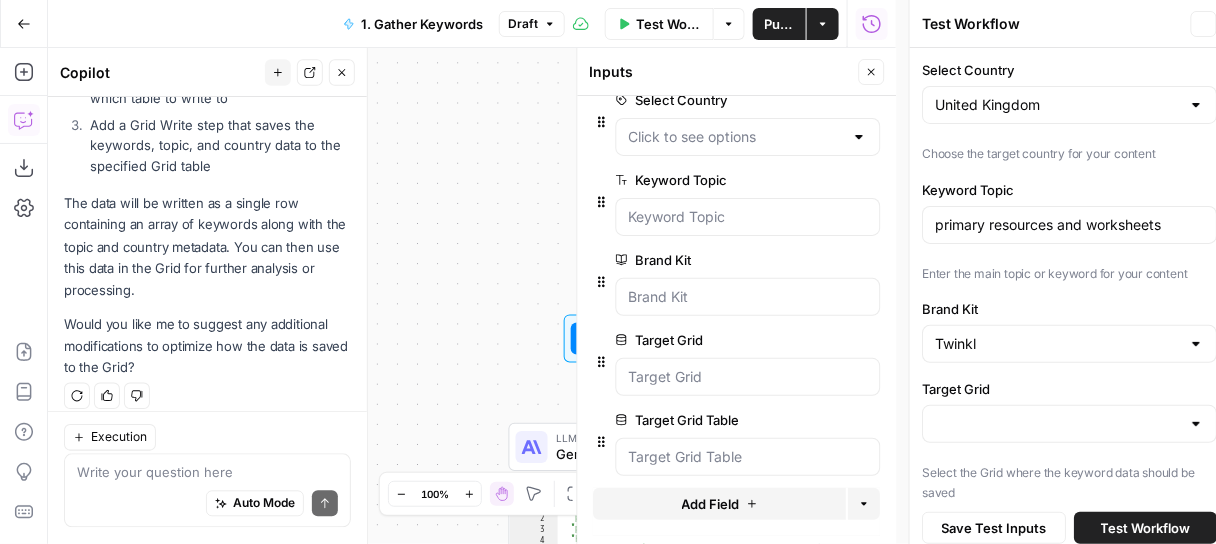 scroll, scrollTop: 1211, scrollLeft: 0, axis: vertical 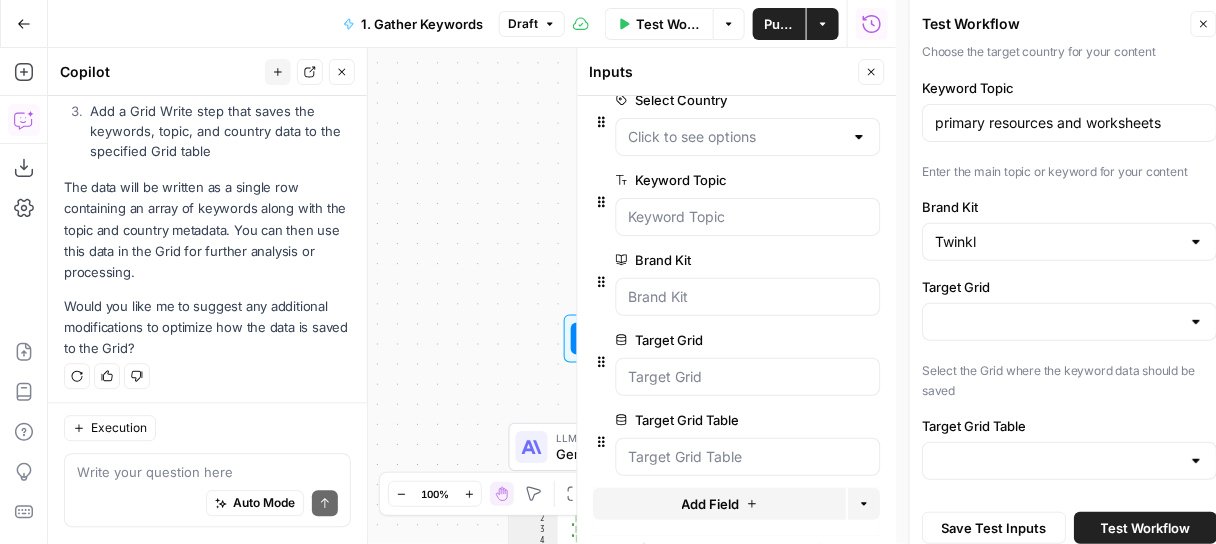 drag, startPoint x: 984, startPoint y: 314, endPoint x: 1191, endPoint y: 319, distance: 207.06038 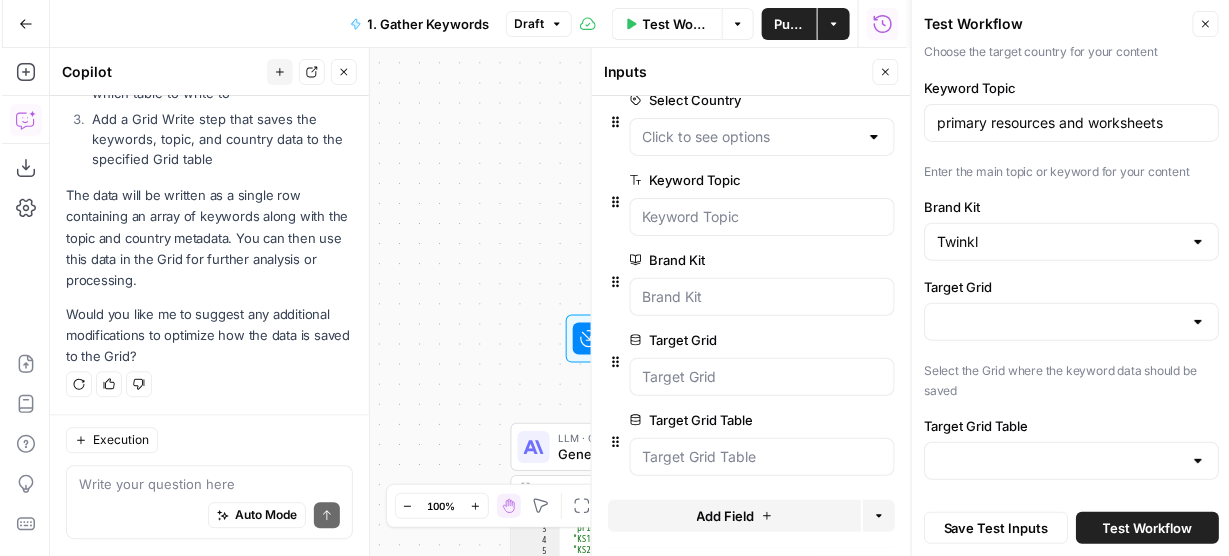 scroll, scrollTop: 1199, scrollLeft: 0, axis: vertical 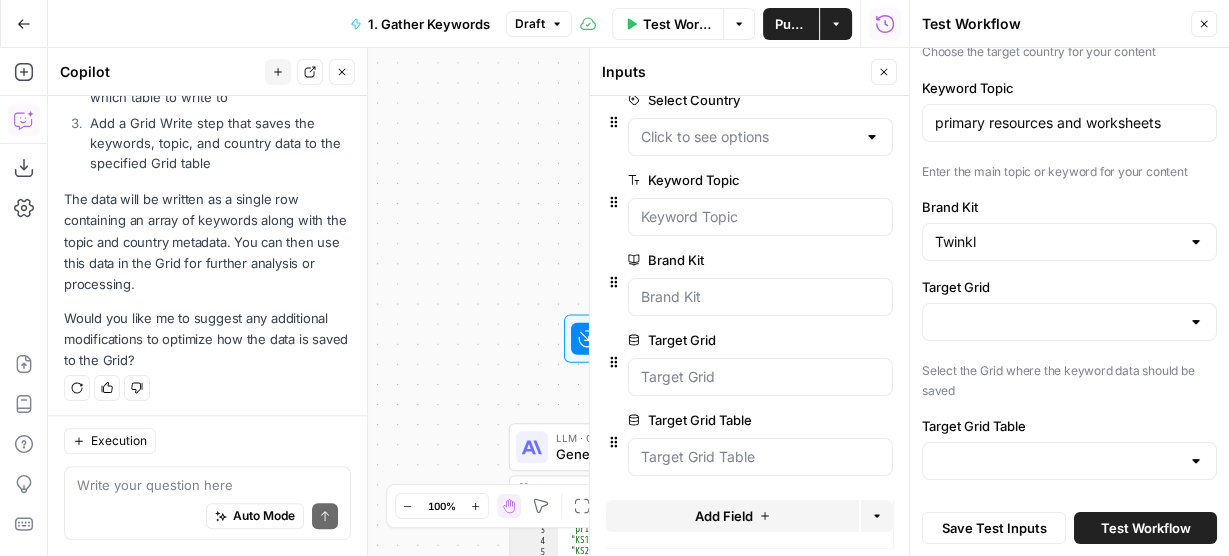 click at bounding box center (1196, 322) 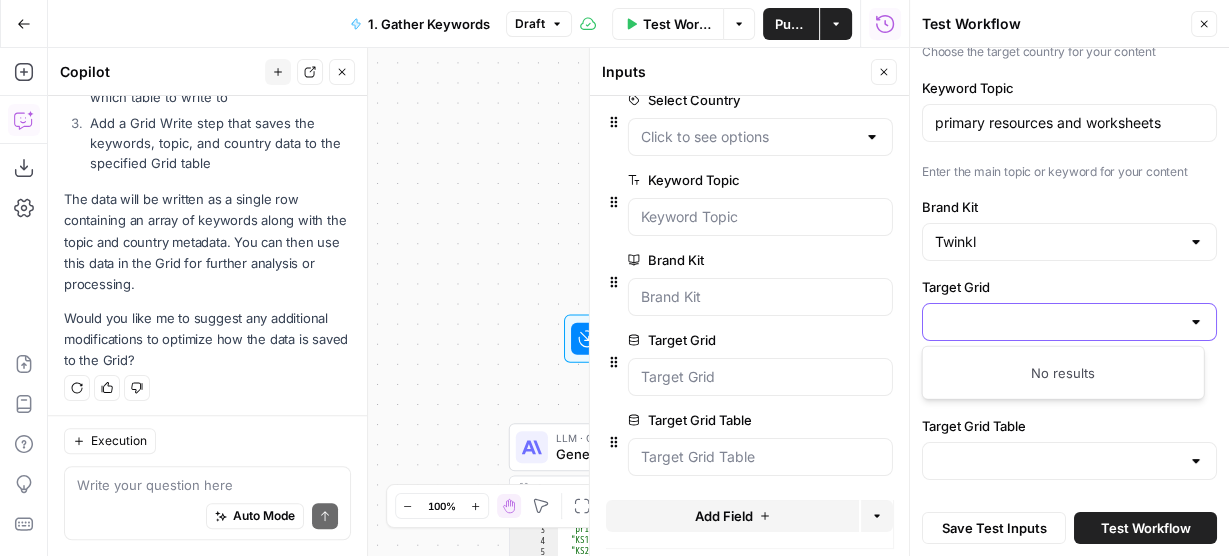 paste on "25940" 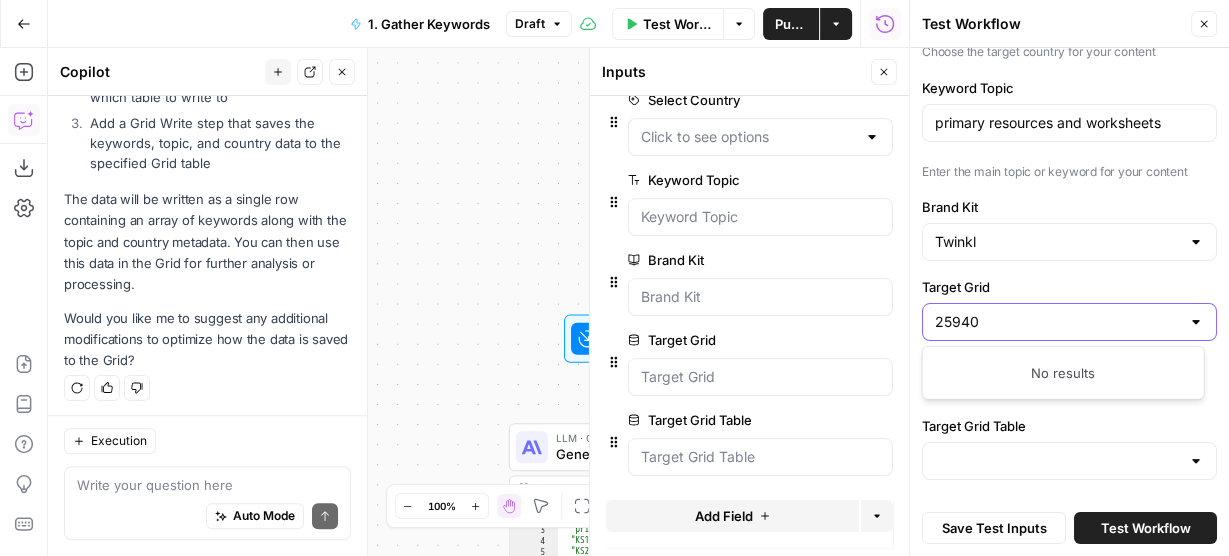 scroll, scrollTop: 149, scrollLeft: 0, axis: vertical 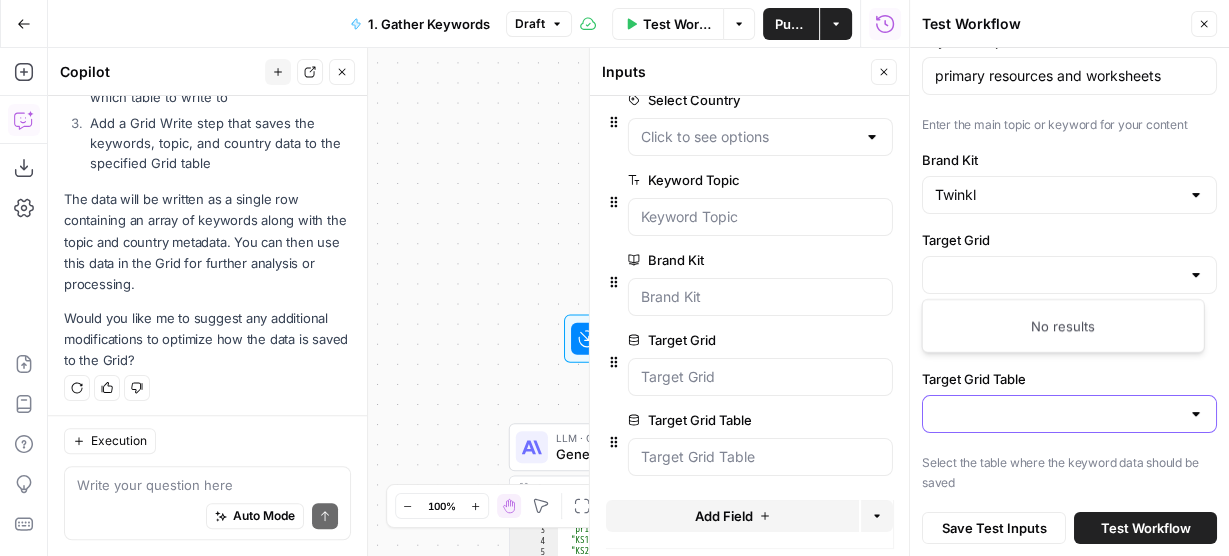 click on "Target Grid Table" at bounding box center (1057, 414) 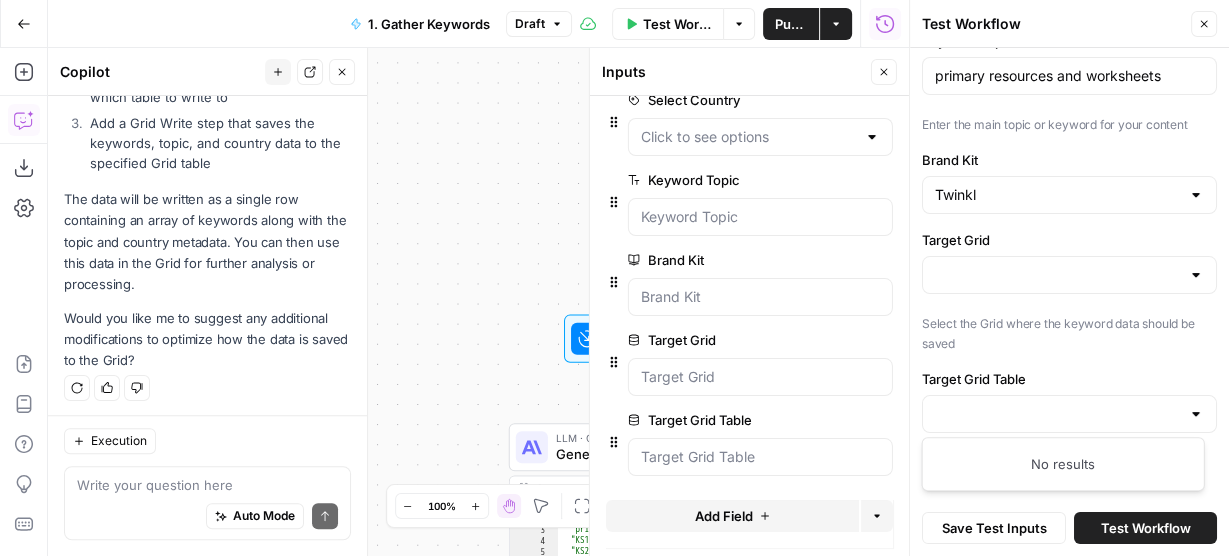 click on "Target Grid Select the Grid where the keyword data should be saved" at bounding box center [1069, 291] 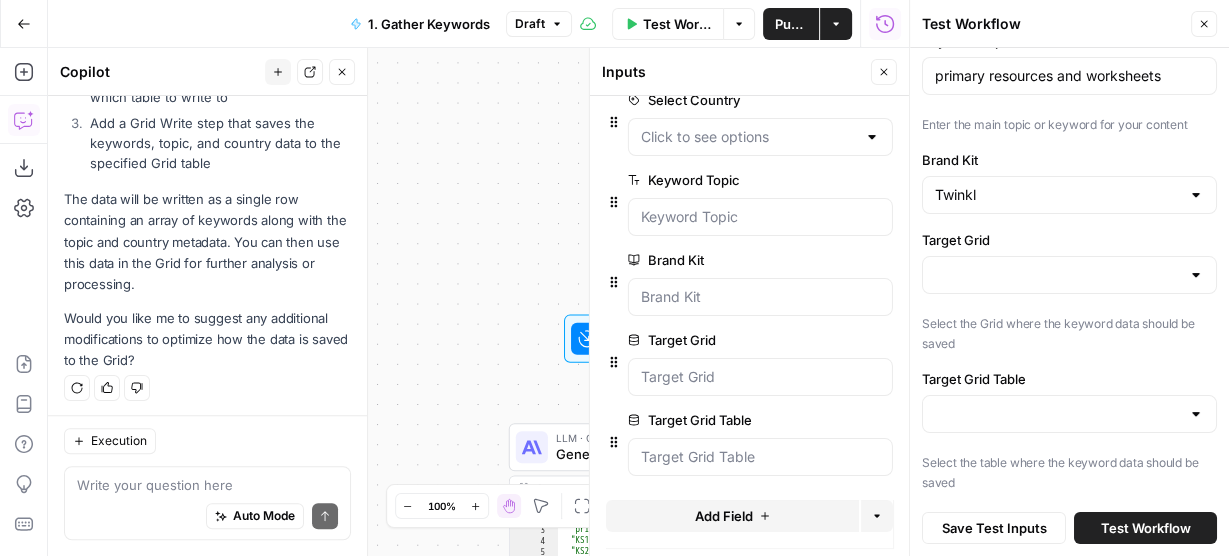 click at bounding box center [1069, 275] 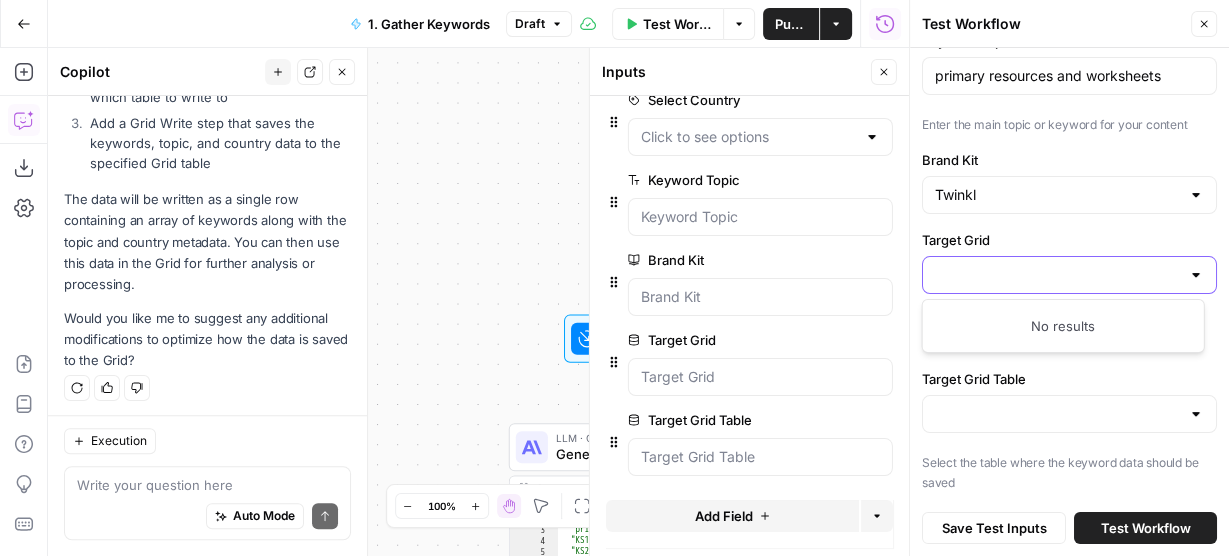 paste on "25940" 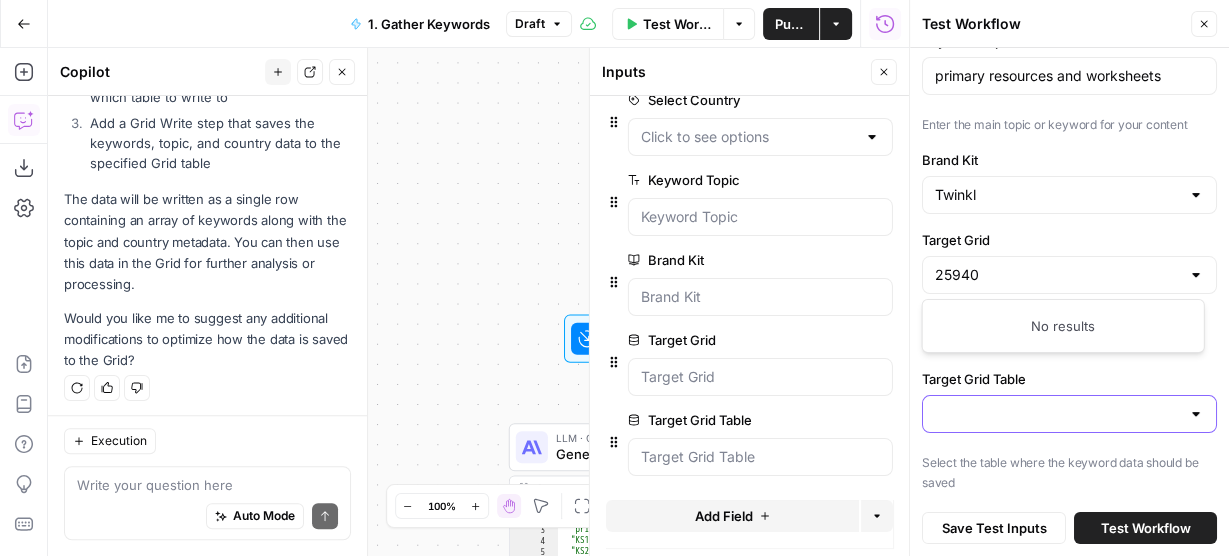 type 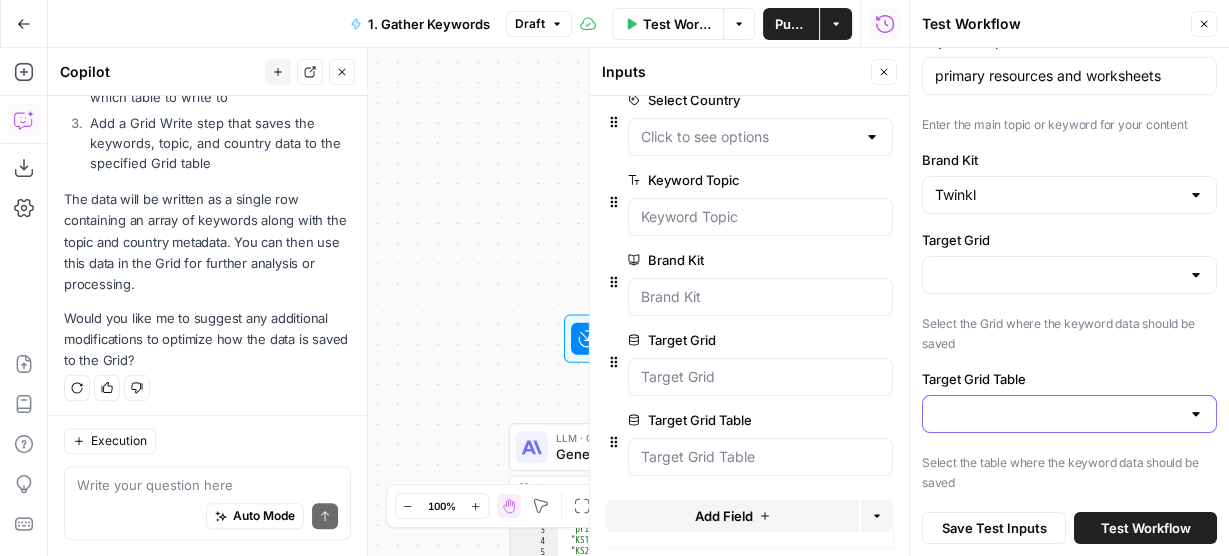 click on "Target Grid Table" at bounding box center (1057, 414) 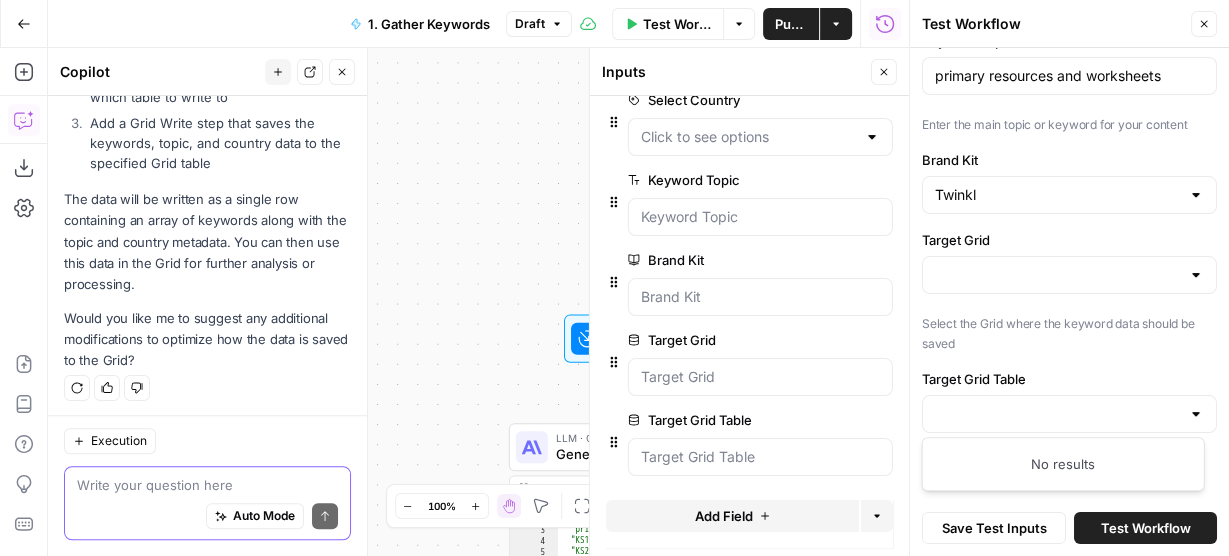 click at bounding box center [207, 485] 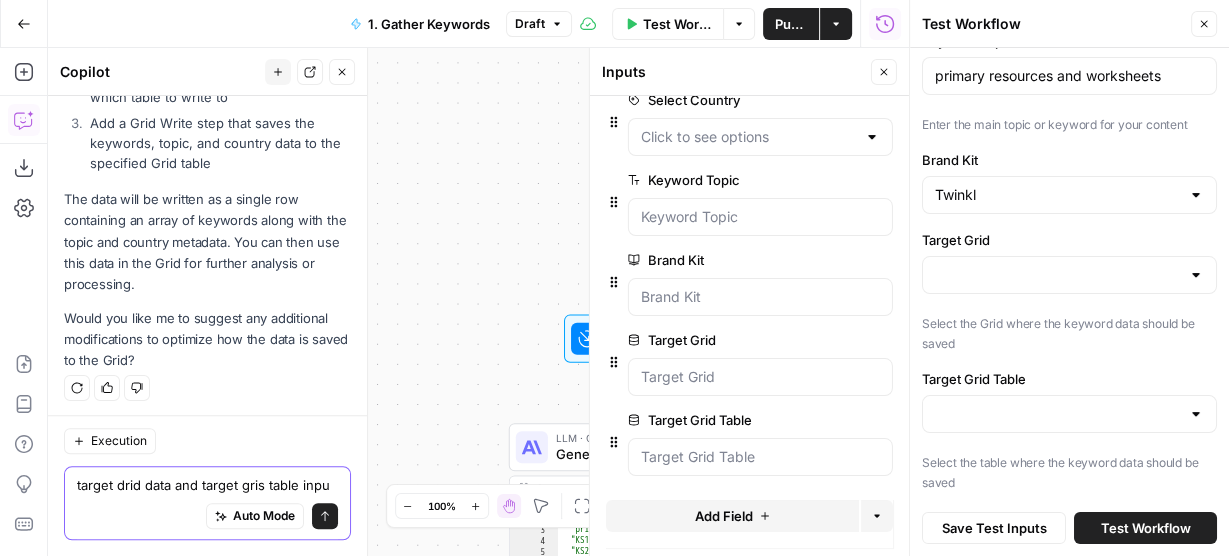 scroll, scrollTop: 1219, scrollLeft: 0, axis: vertical 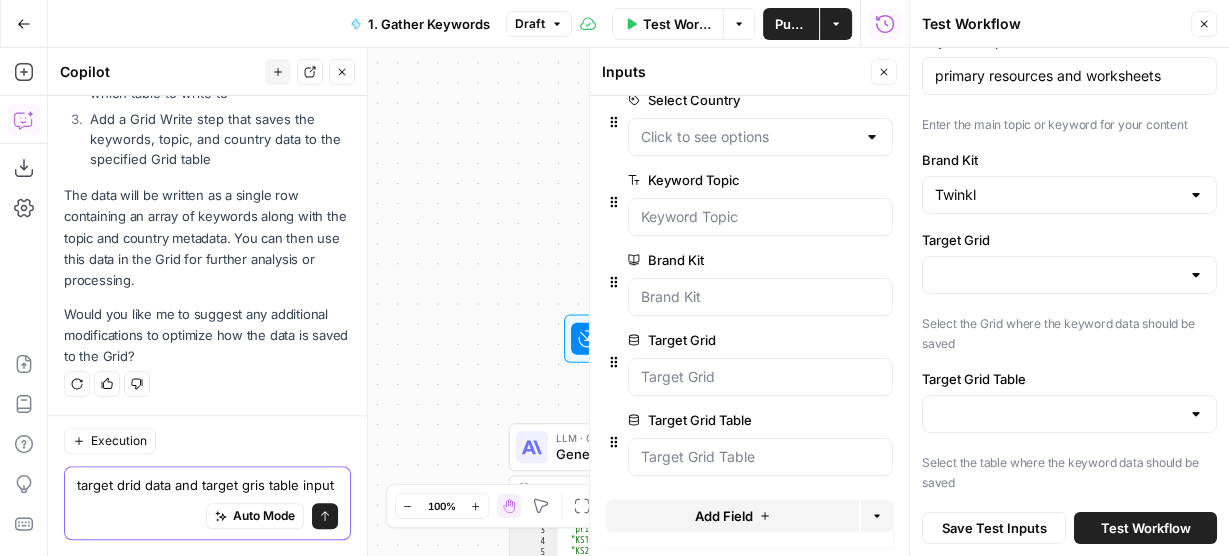 type on "target drid data and target gris table inputs" 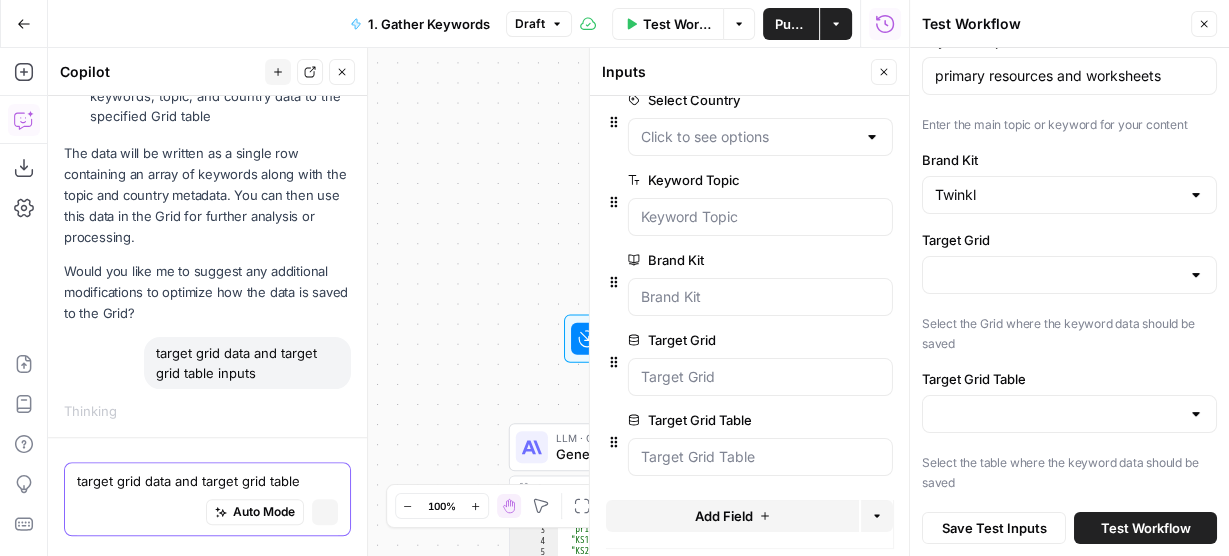 type 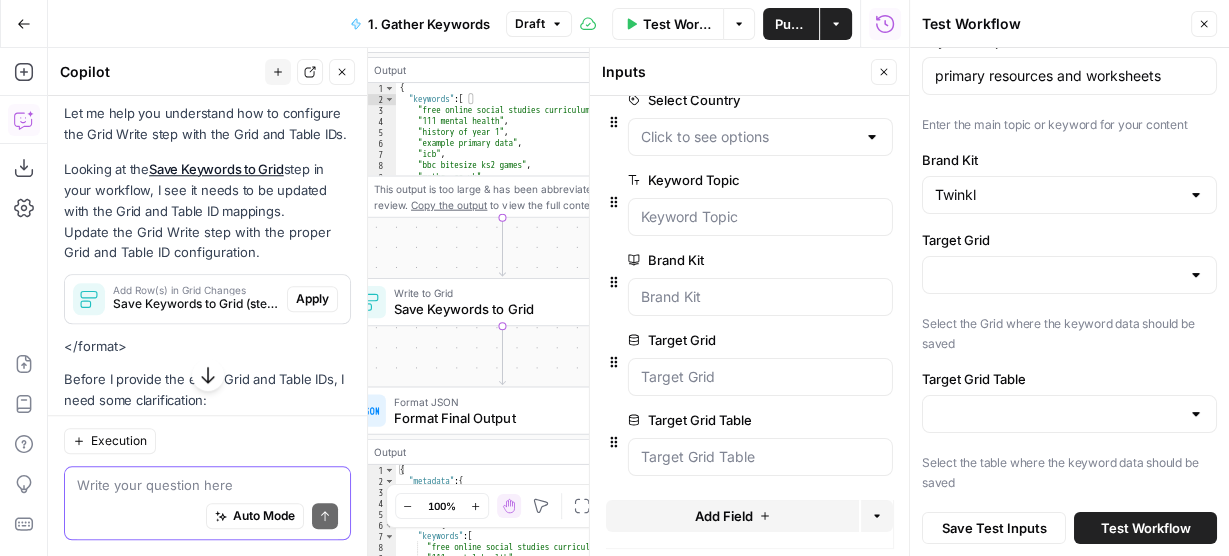 scroll, scrollTop: 1559, scrollLeft: 0, axis: vertical 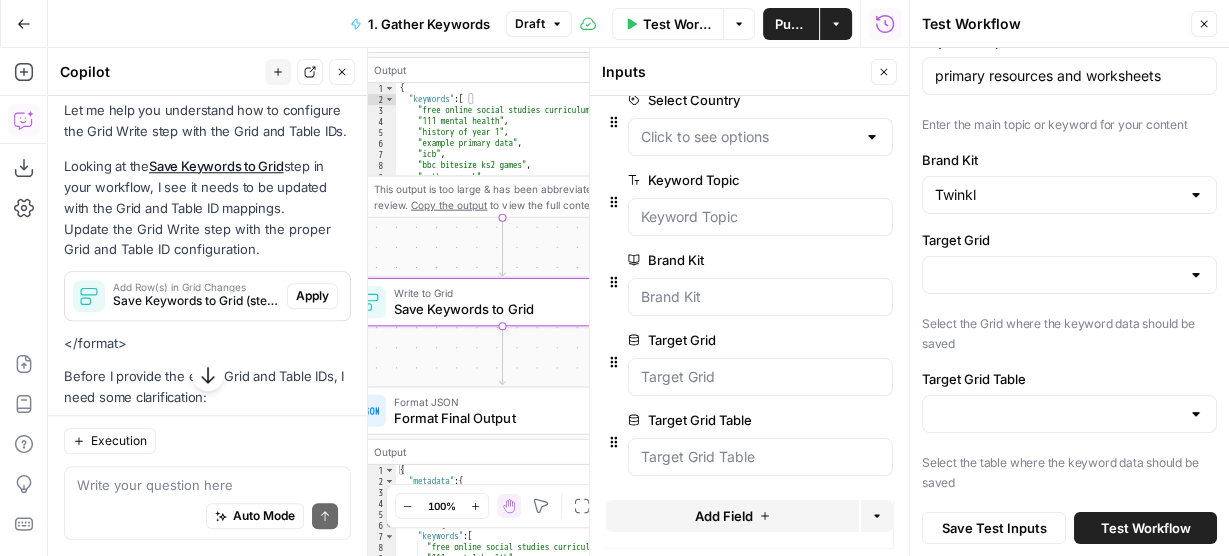 click on "Apply" at bounding box center (312, 296) 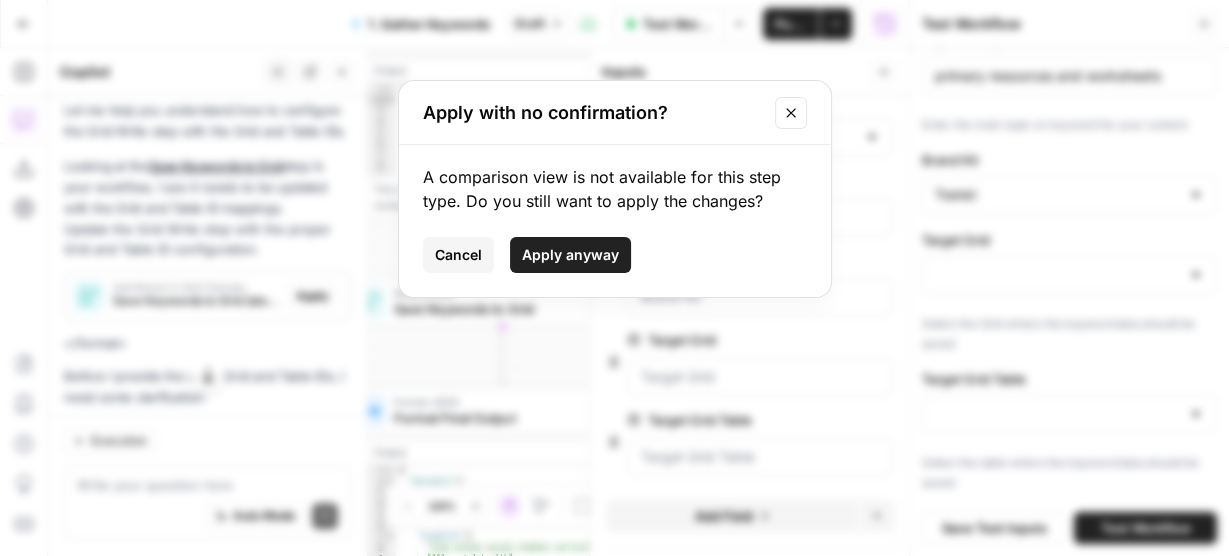 click on "Apply anyway" at bounding box center (570, 255) 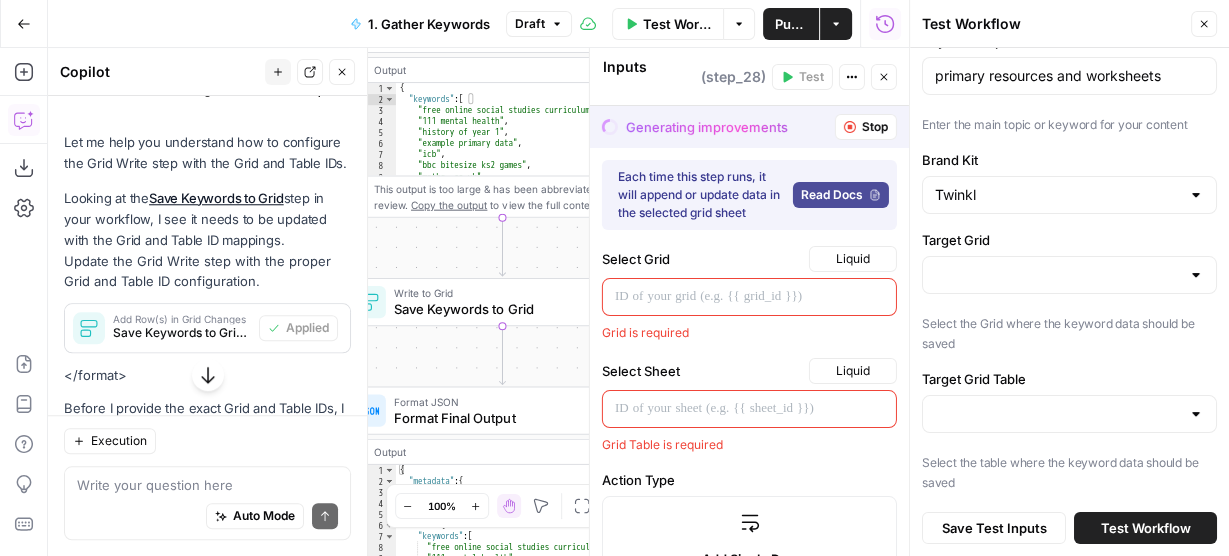 type on "Save Keywords to Grid" 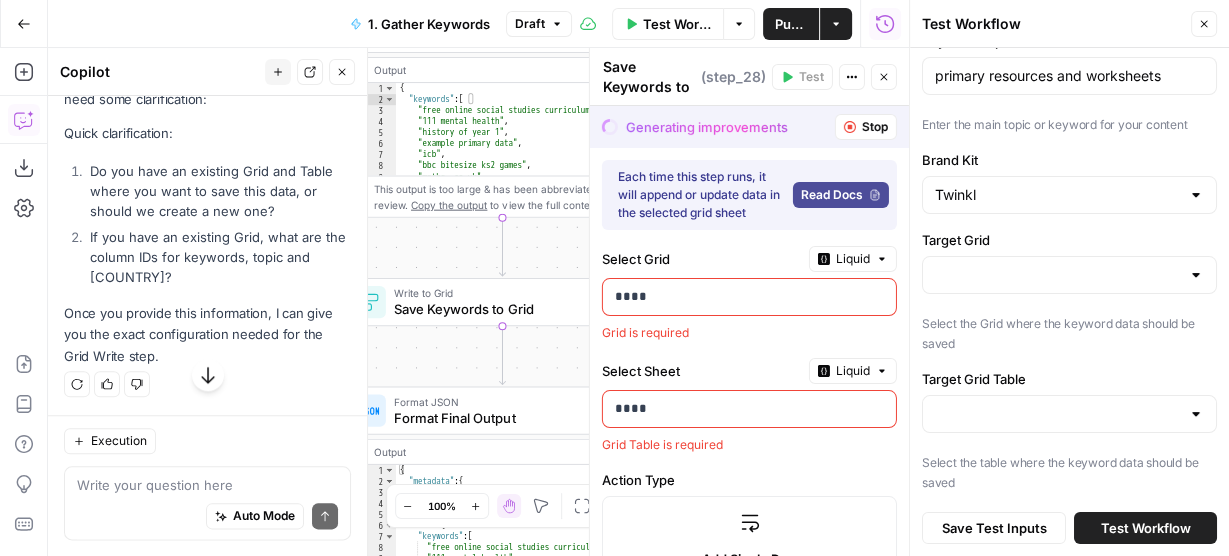 scroll, scrollTop: 1924, scrollLeft: 0, axis: vertical 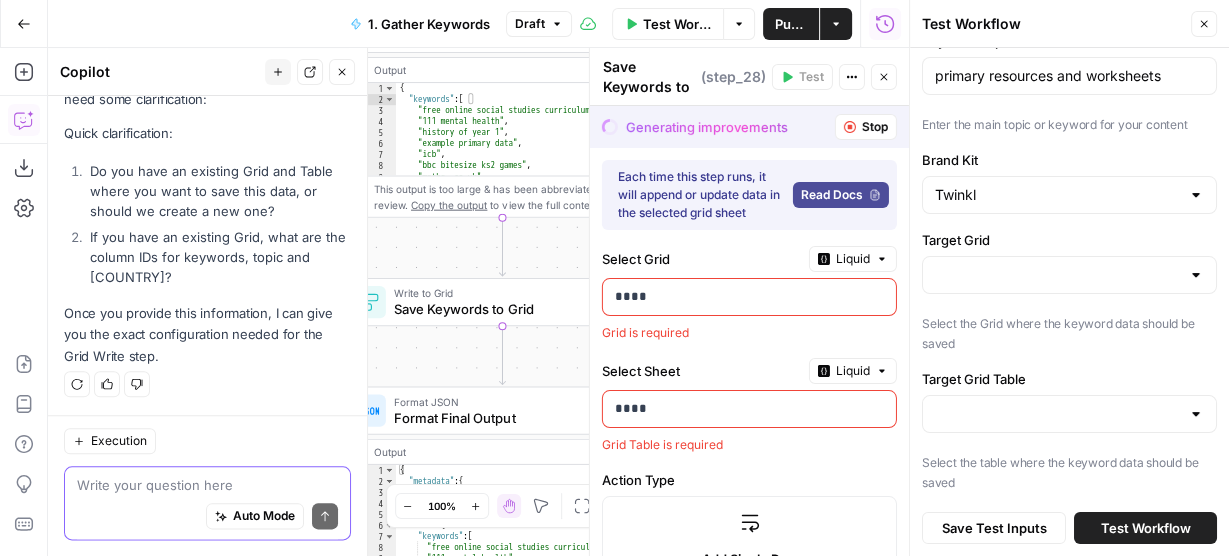 click at bounding box center (207, 485) 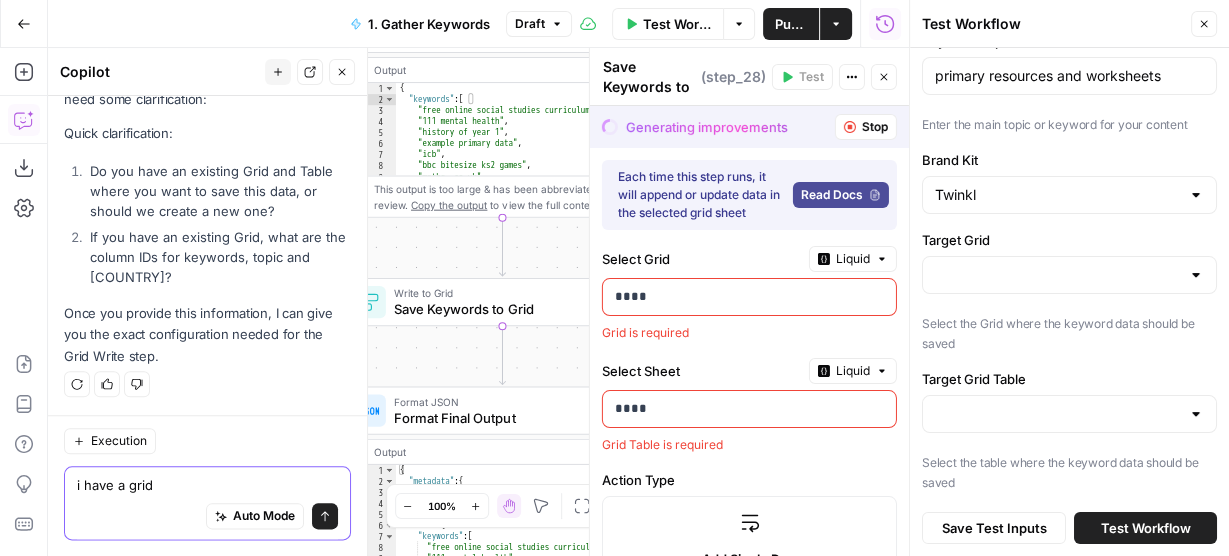 paste on "https://app.airops.com/cohort-4-0/grids/25940/sheets/33113" 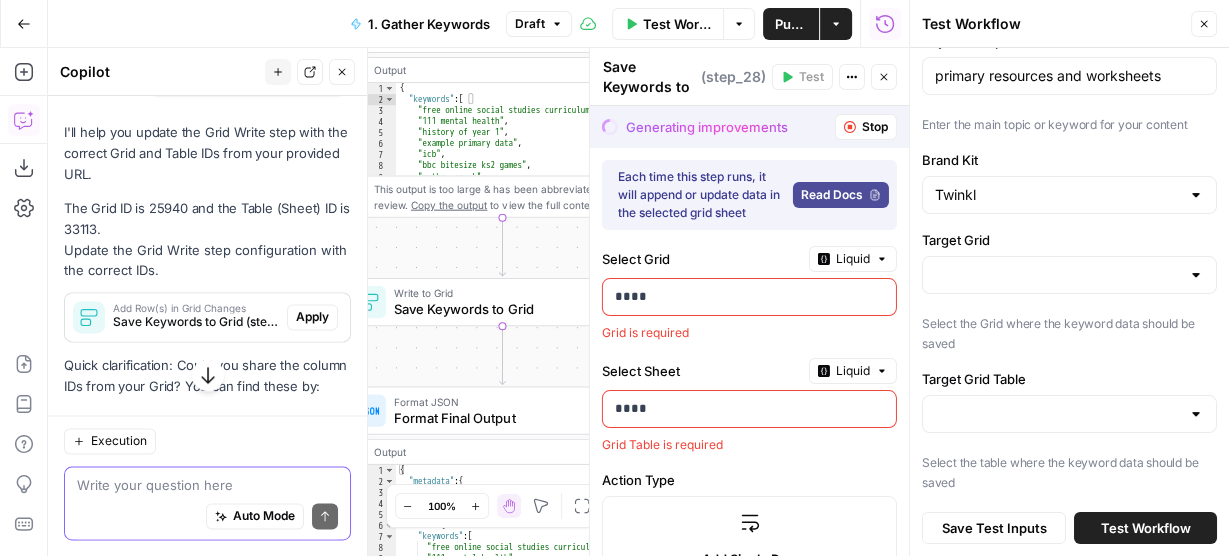 scroll, scrollTop: 2241, scrollLeft: 0, axis: vertical 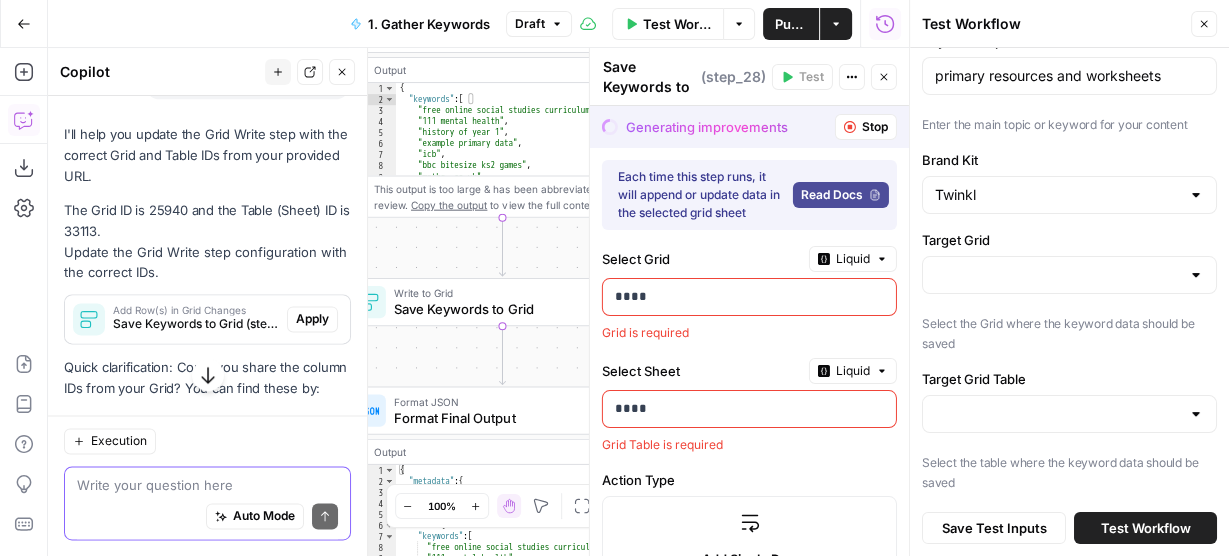 type 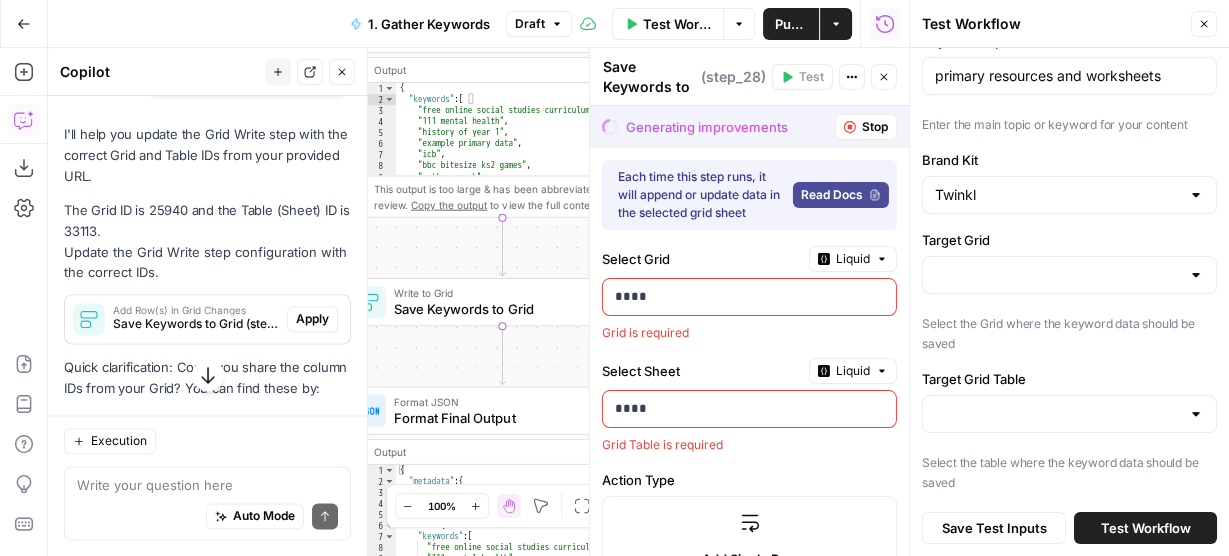 drag, startPoint x: 186, startPoint y: 246, endPoint x: 145, endPoint y: 248, distance: 41.04875 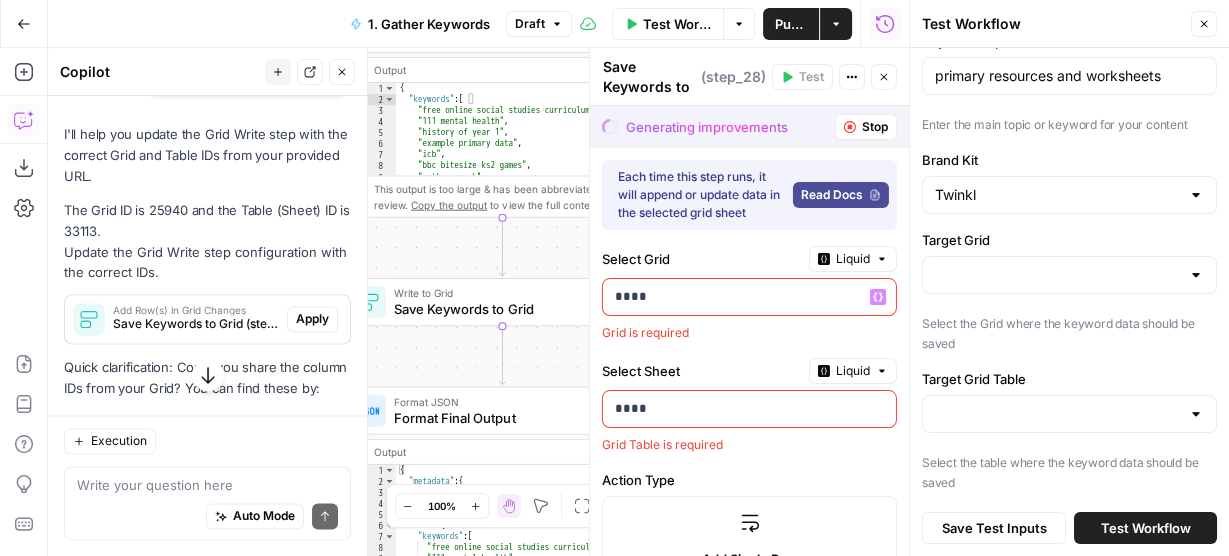 click on "****" at bounding box center (744, 297) 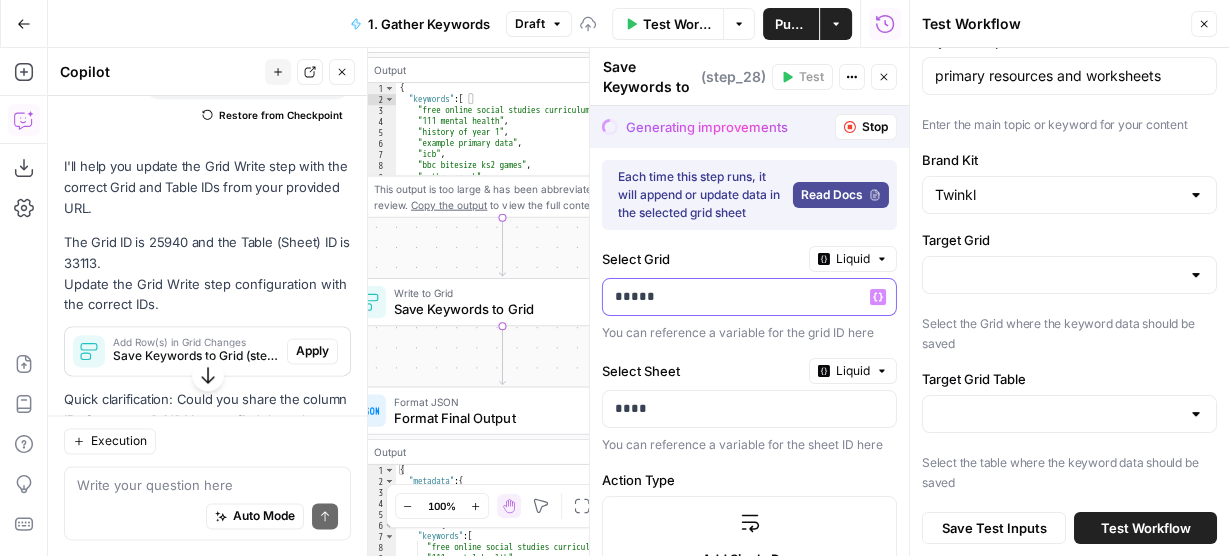 click on "*****" at bounding box center (733, 297) 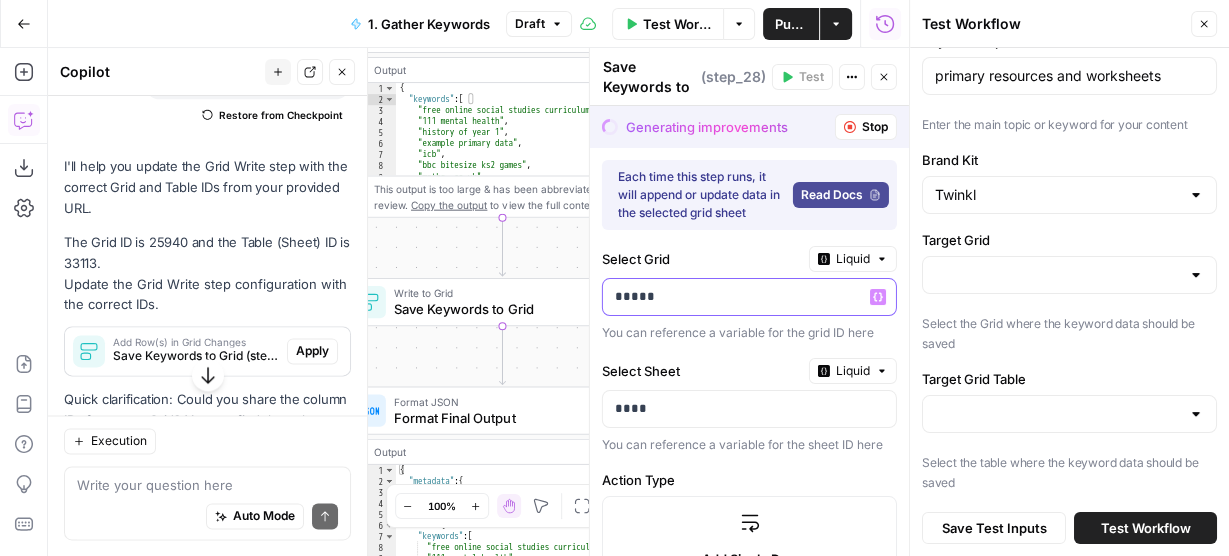 type 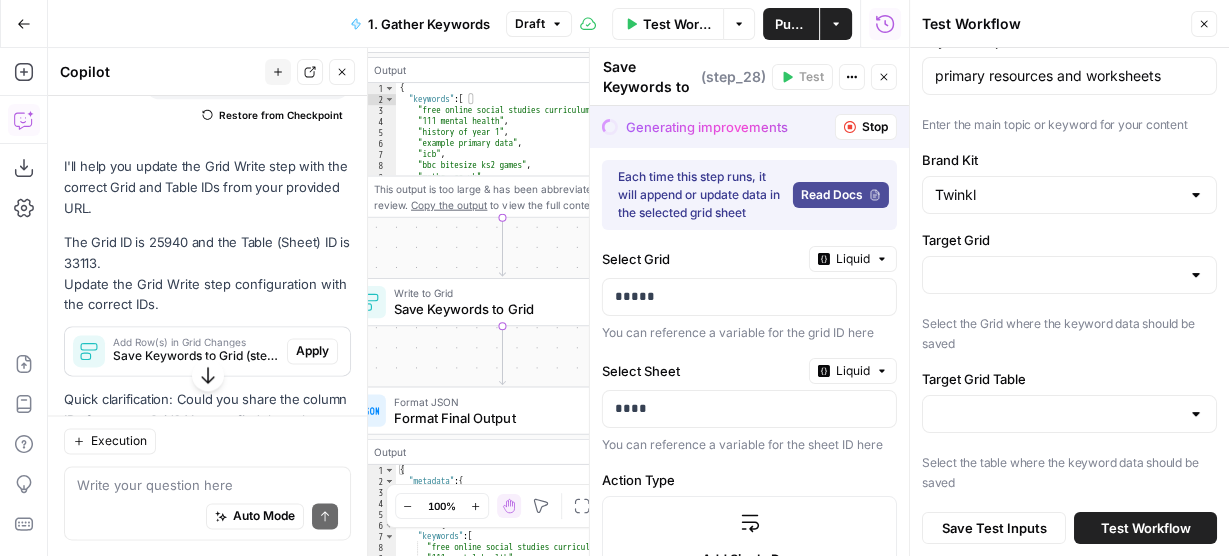 drag, startPoint x: 110, startPoint y: 298, endPoint x: 79, endPoint y: 302, distance: 31.257 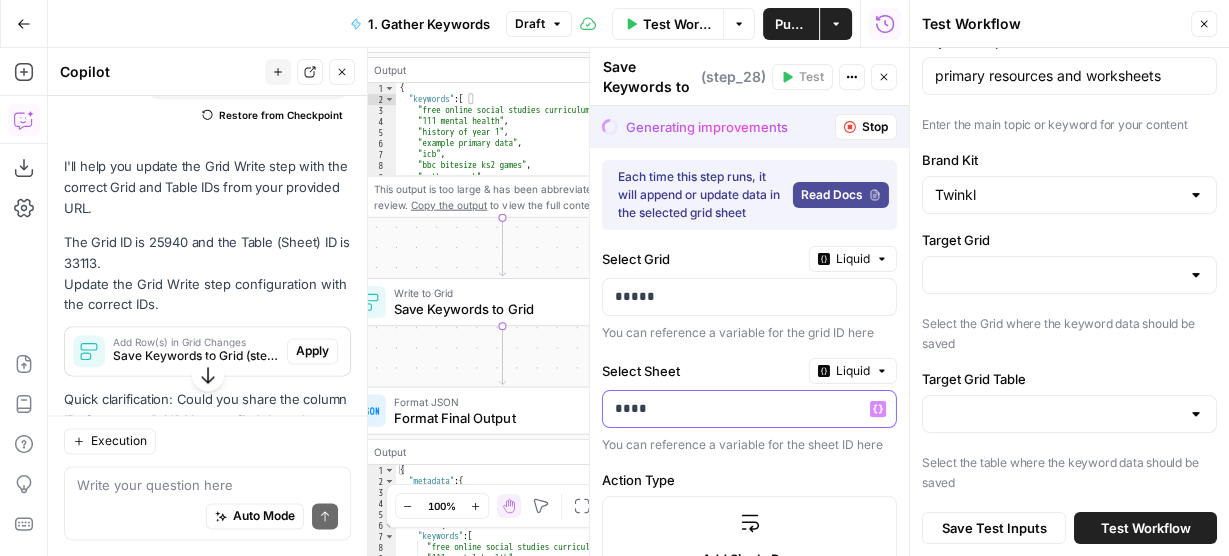 drag, startPoint x: 704, startPoint y: 416, endPoint x: 599, endPoint y: 413, distance: 105.04285 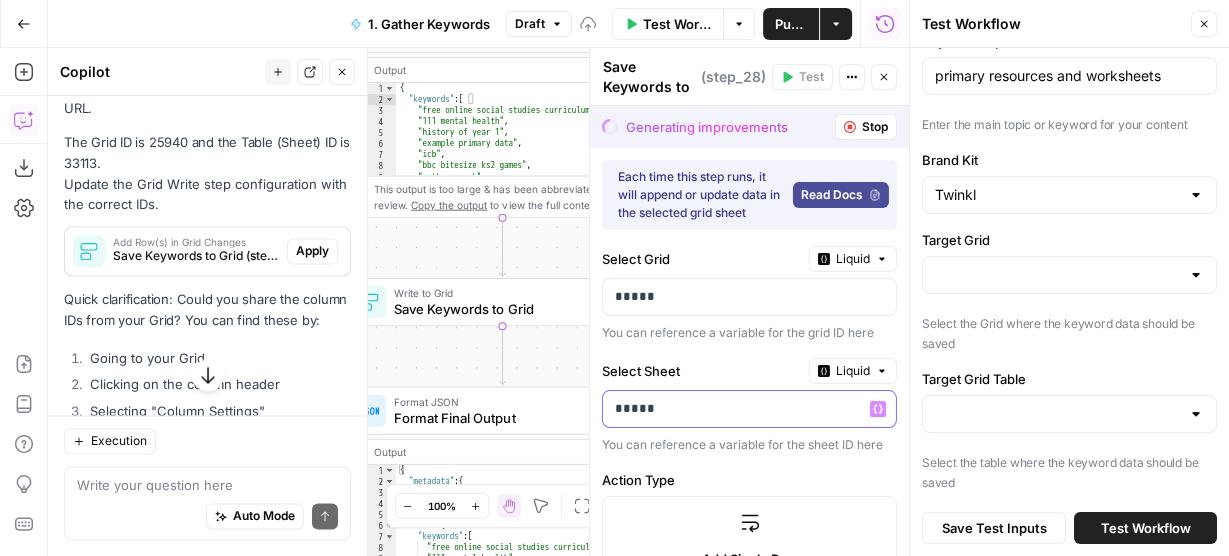 scroll, scrollTop: 2350, scrollLeft: 0, axis: vertical 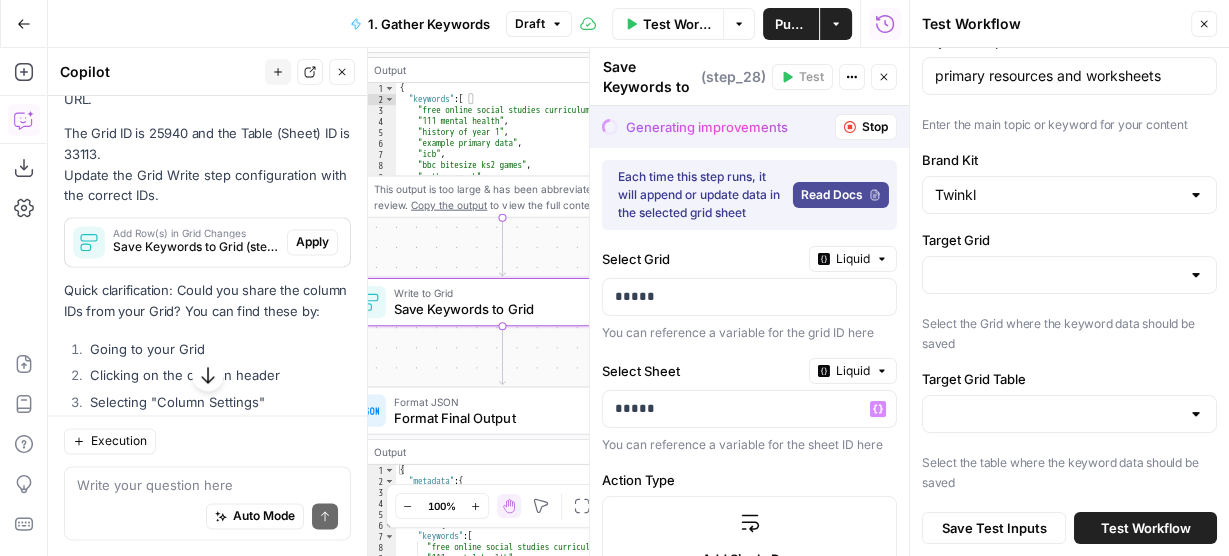 click on "Apply" at bounding box center [312, 242] 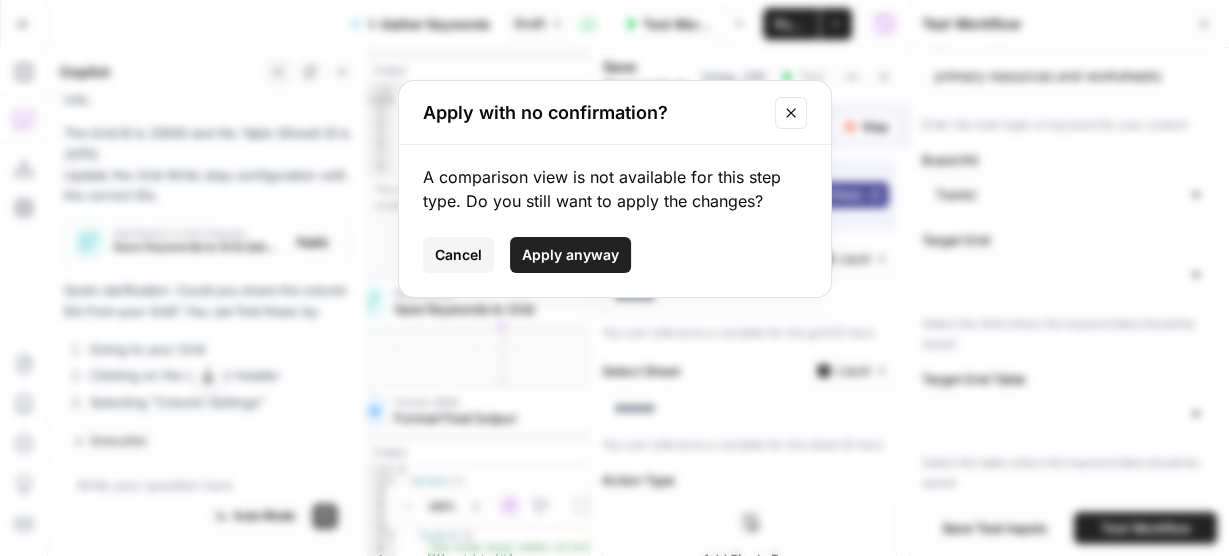 click on "Apply anyway" at bounding box center [570, 255] 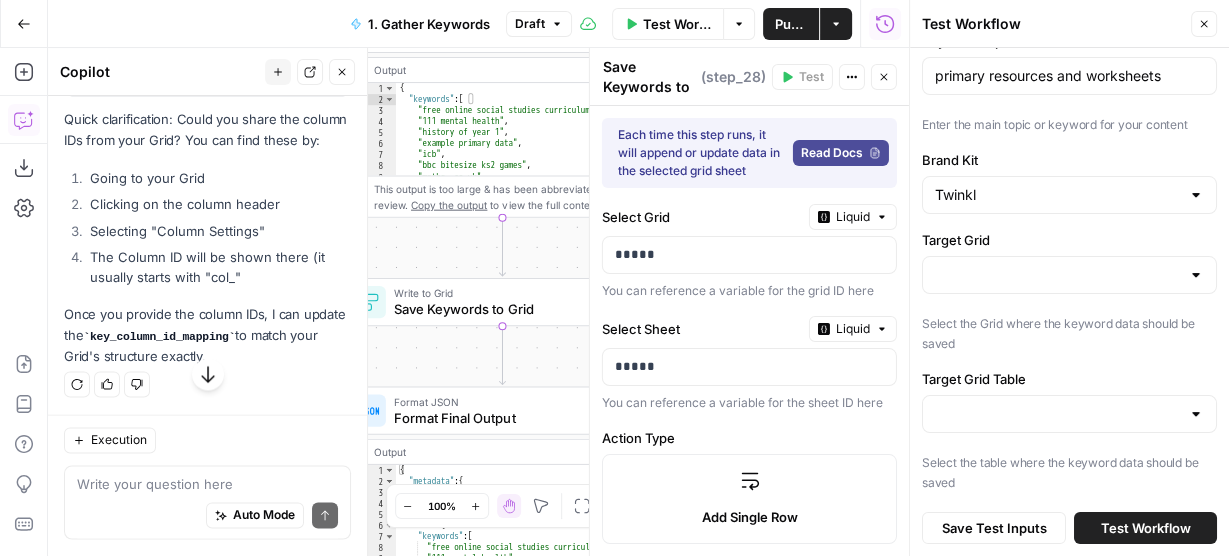 scroll, scrollTop: 2577, scrollLeft: 0, axis: vertical 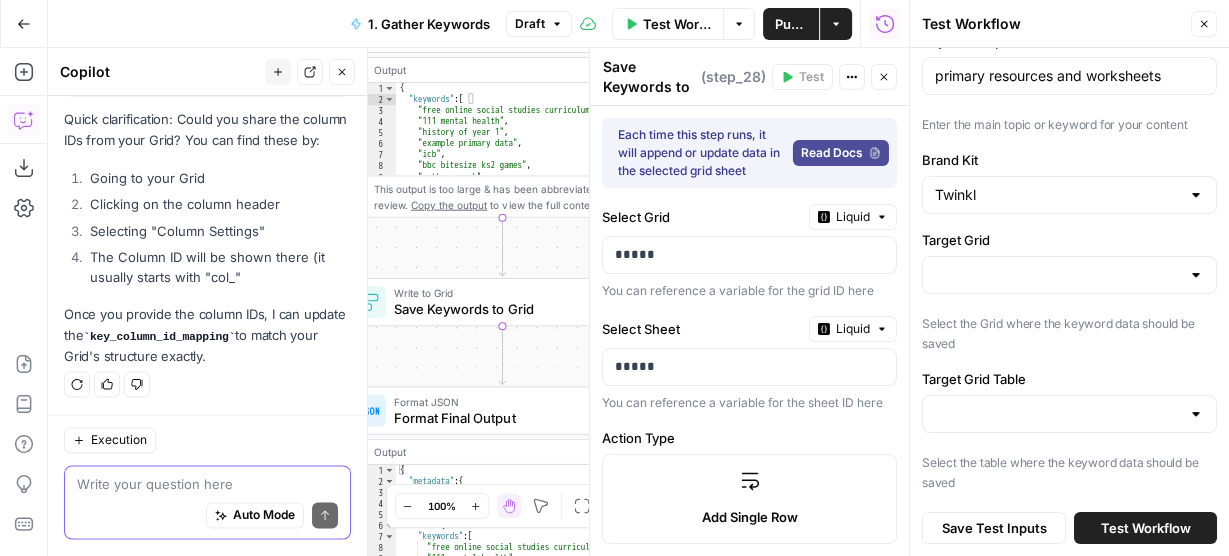 click at bounding box center (207, 485) 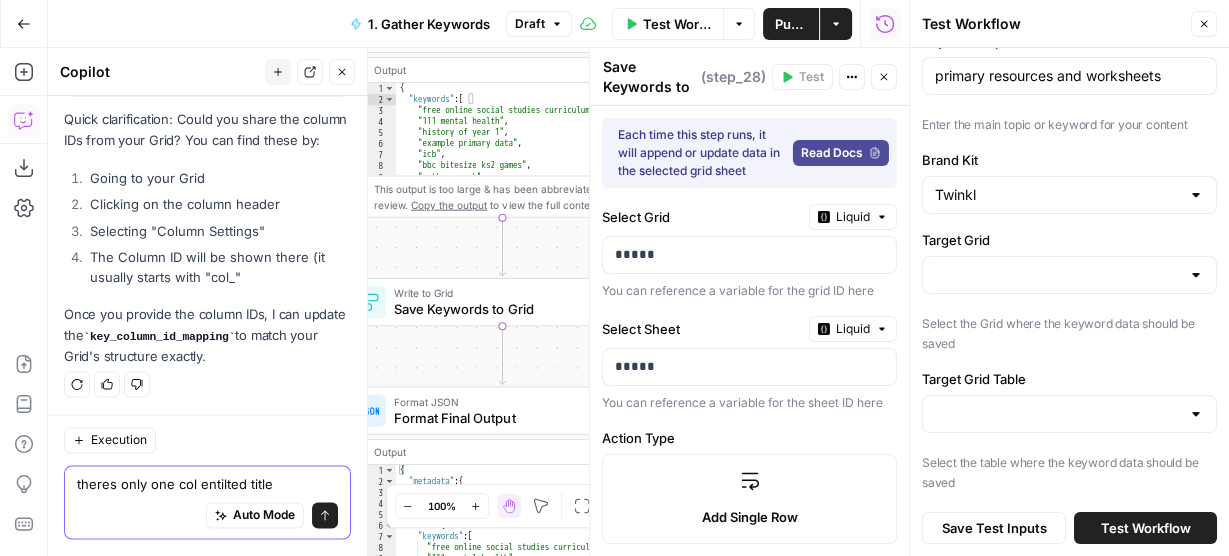 click on "theres only one col entilted title" at bounding box center [207, 485] 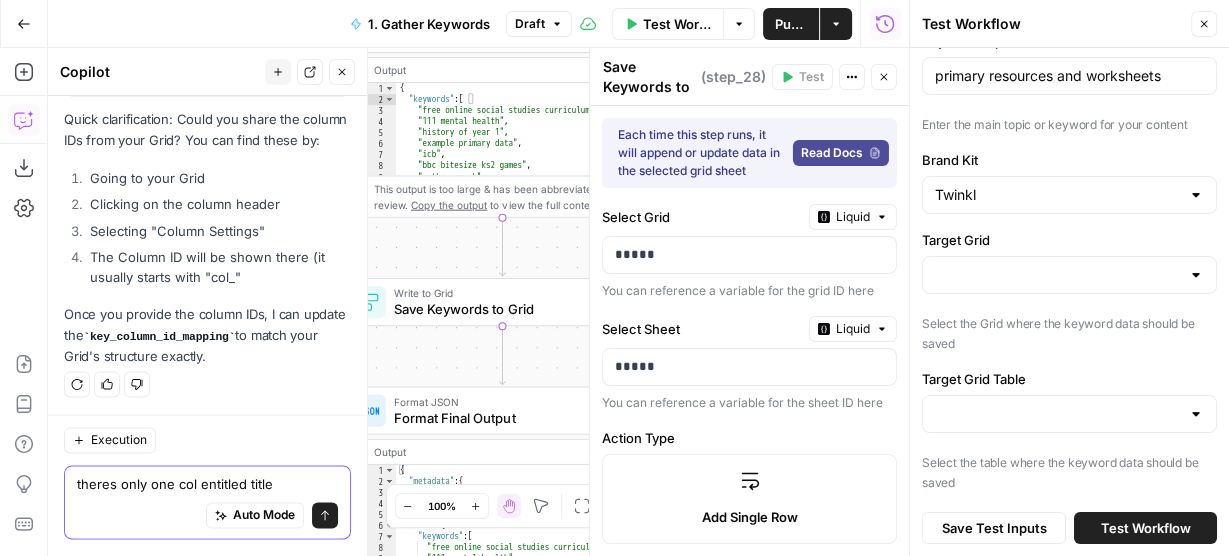 click on "theres only one col entitled title" at bounding box center [207, 485] 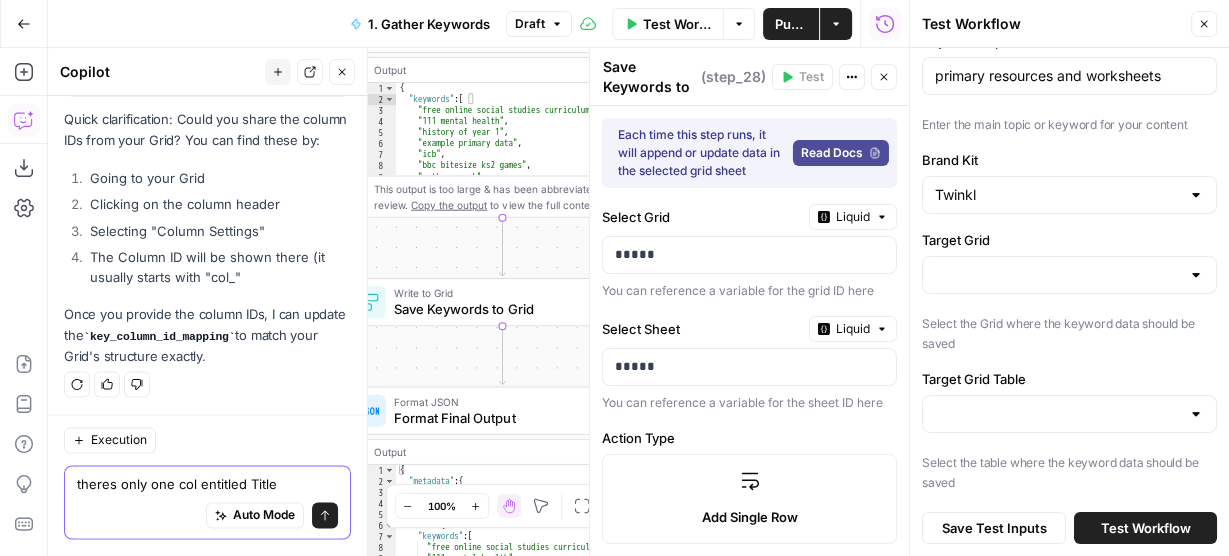 type on "theres only one col entitled Title" 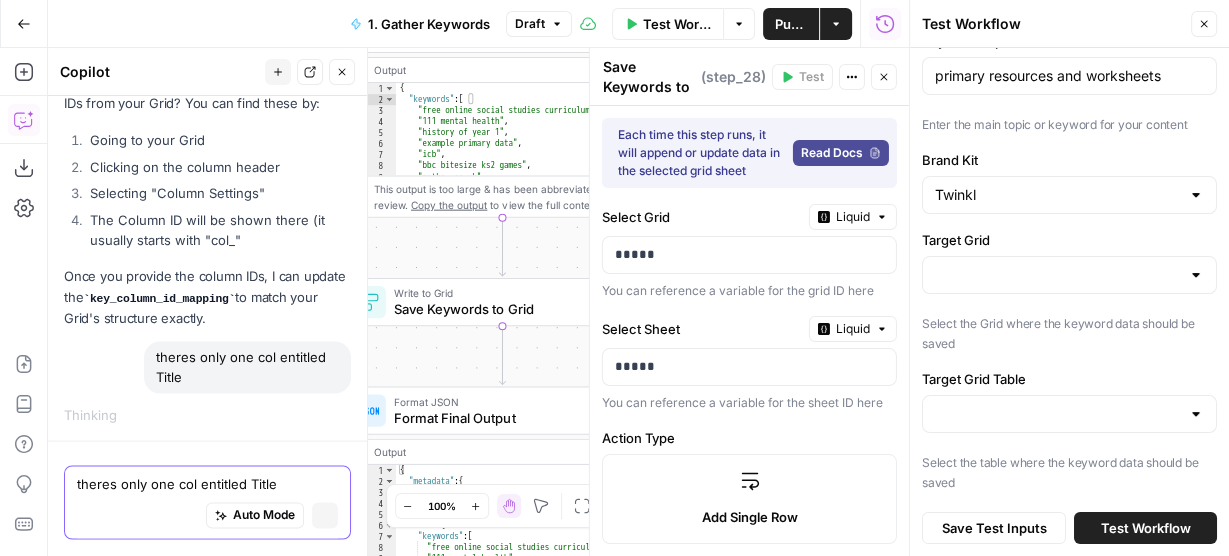 type 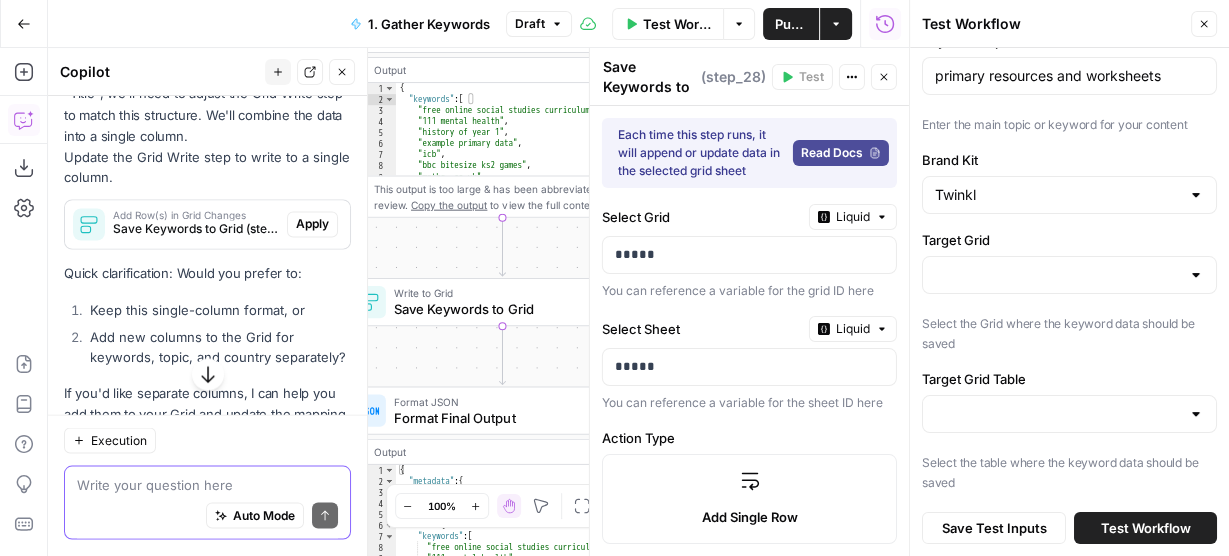 scroll, scrollTop: 2914, scrollLeft: 0, axis: vertical 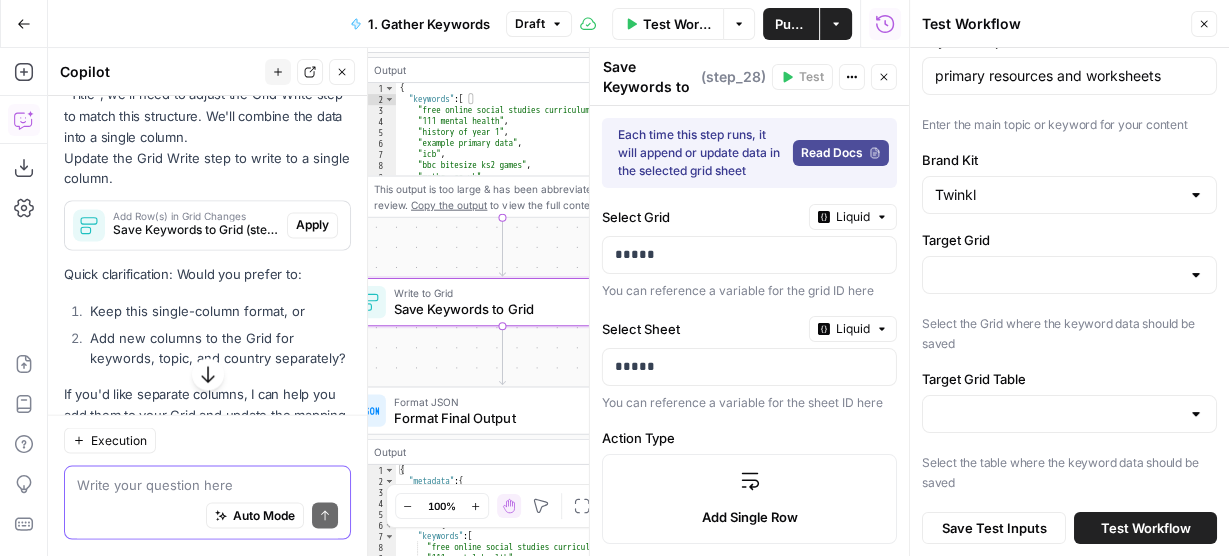 click on "Apply" at bounding box center (312, 225) 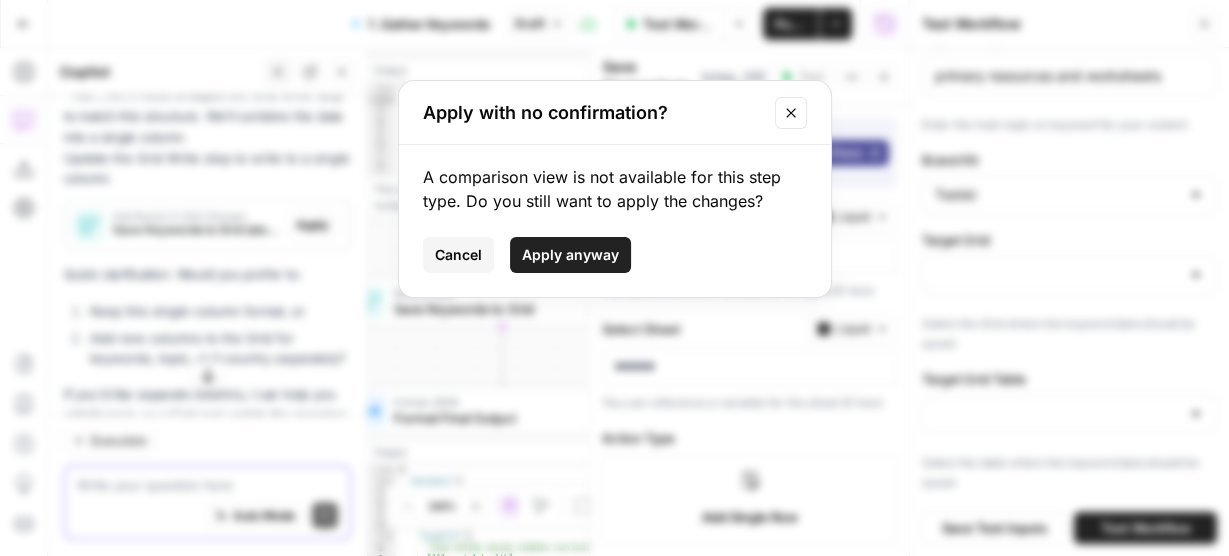 click on "Apply anyway" at bounding box center [570, 255] 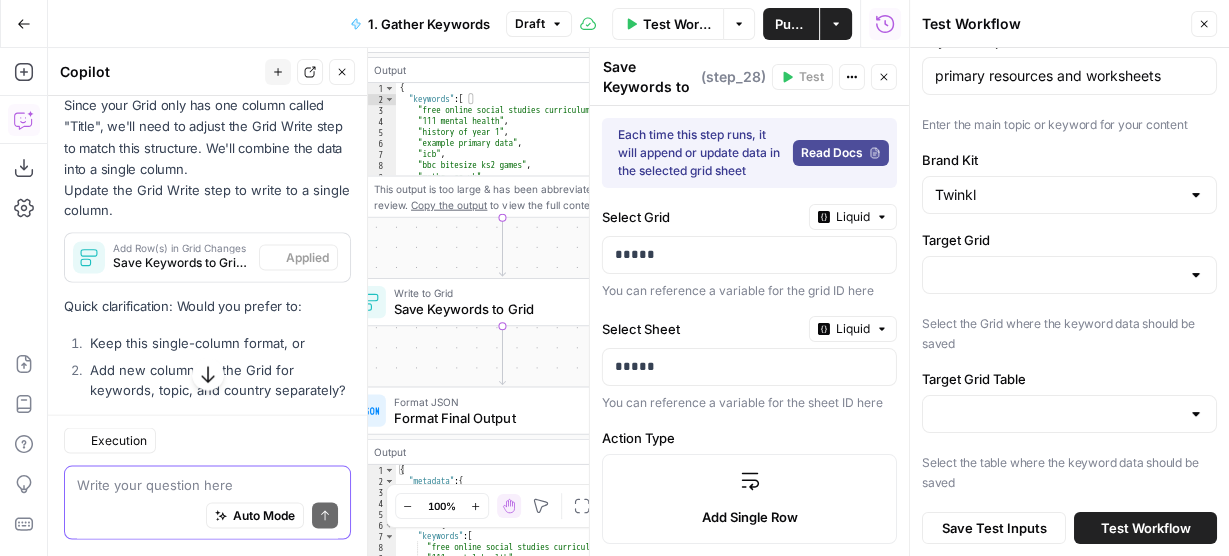 type on "Title" 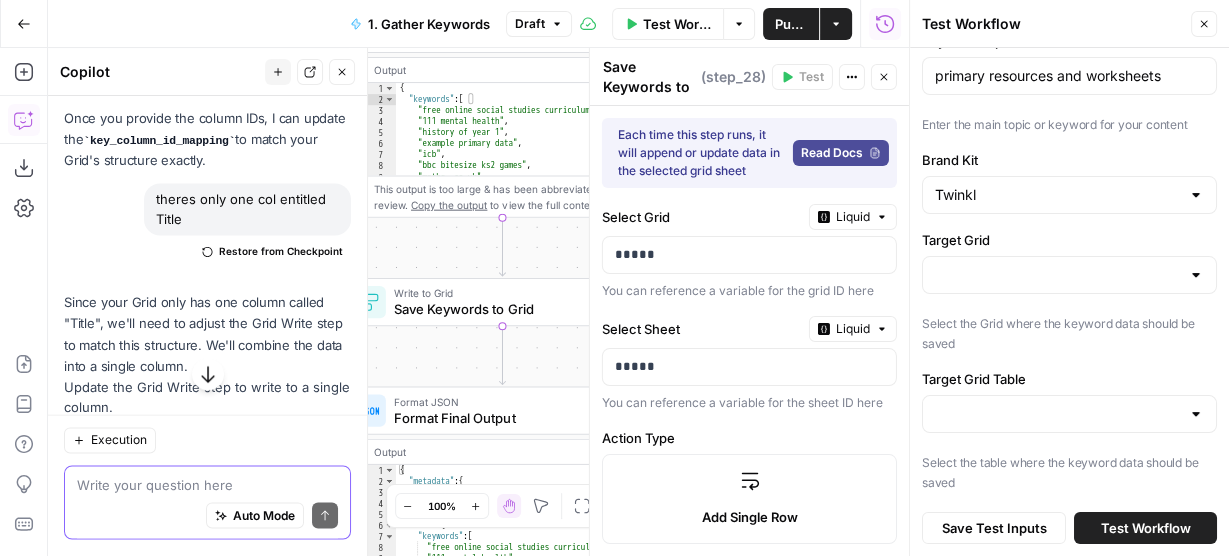 scroll, scrollTop: 3100, scrollLeft: 0, axis: vertical 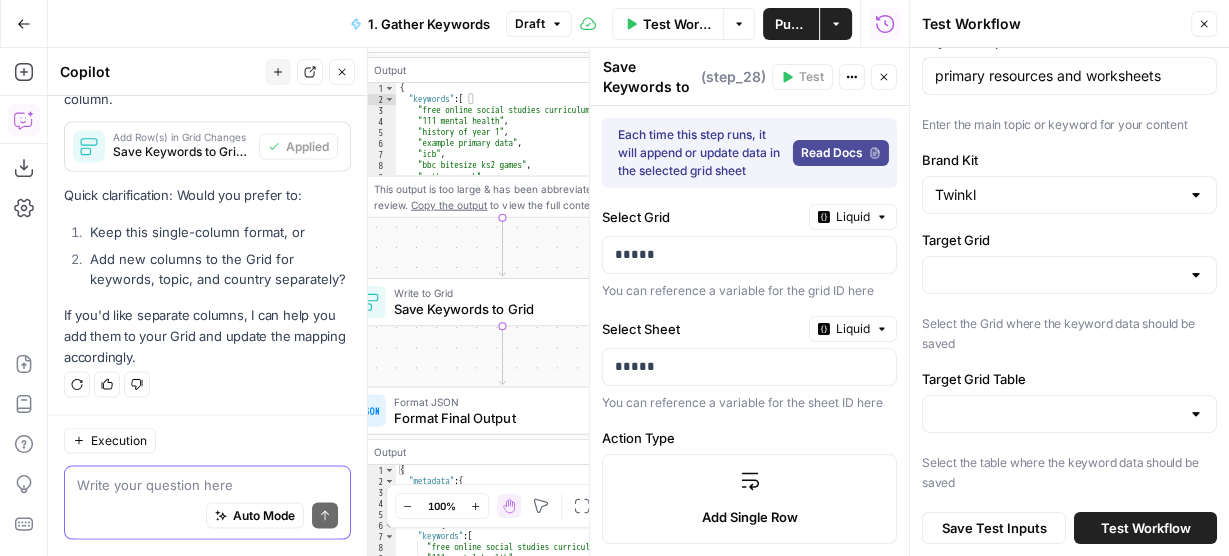 click at bounding box center (207, 485) 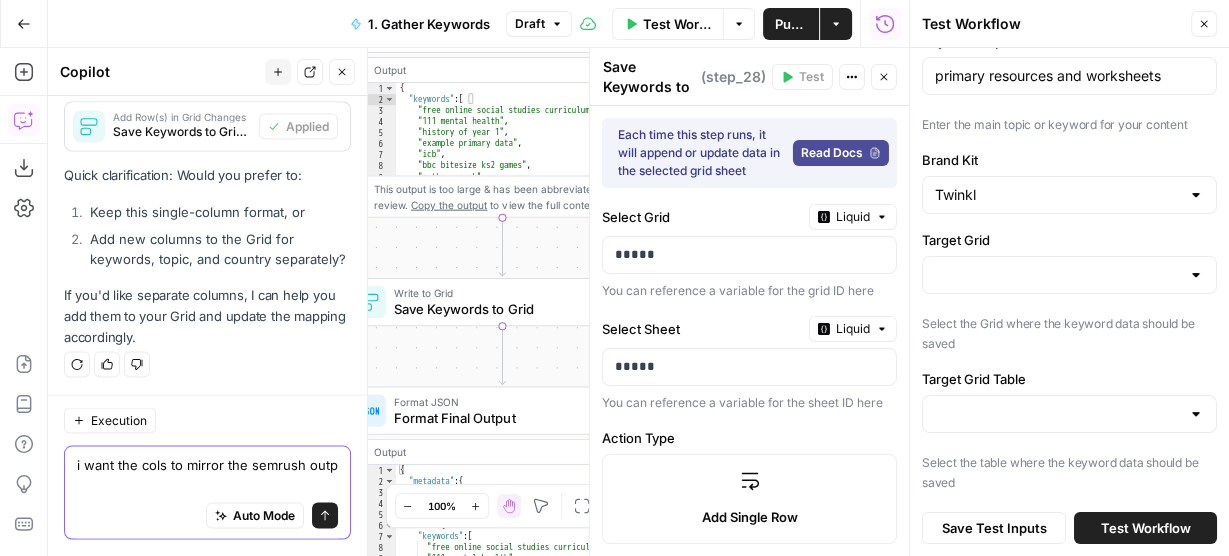 scroll, scrollTop: 3120, scrollLeft: 0, axis: vertical 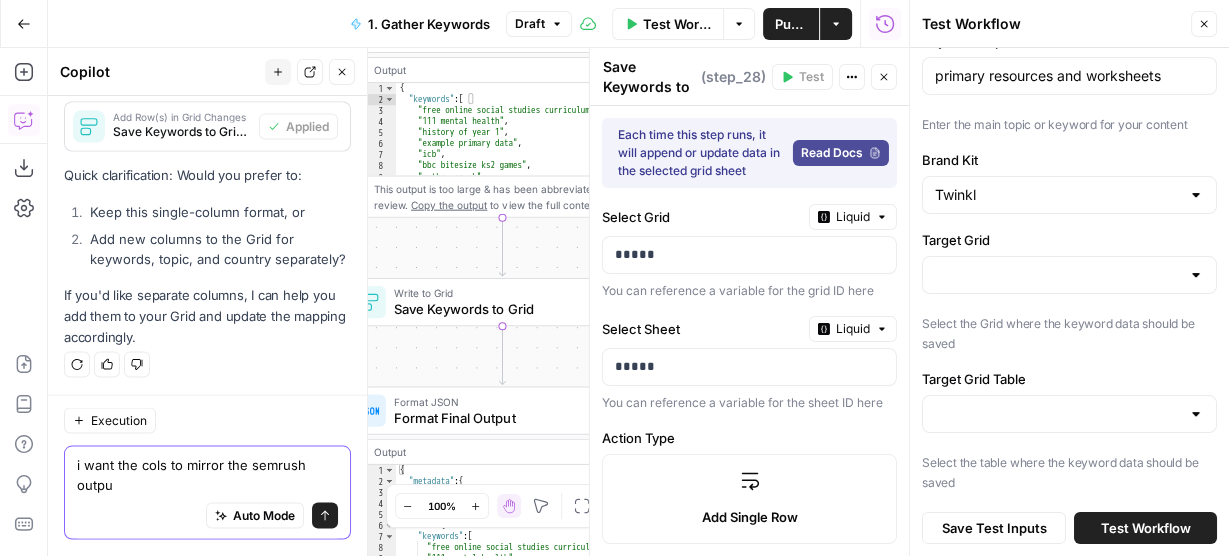 type on "i want the cols to mirror the semrush output" 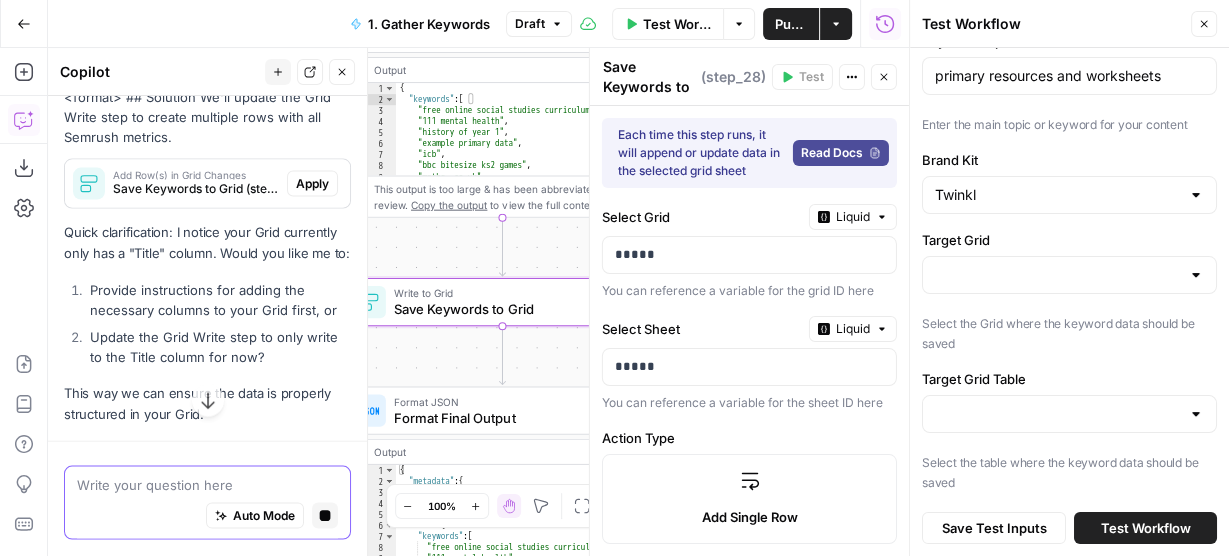 scroll, scrollTop: 3475, scrollLeft: 0, axis: vertical 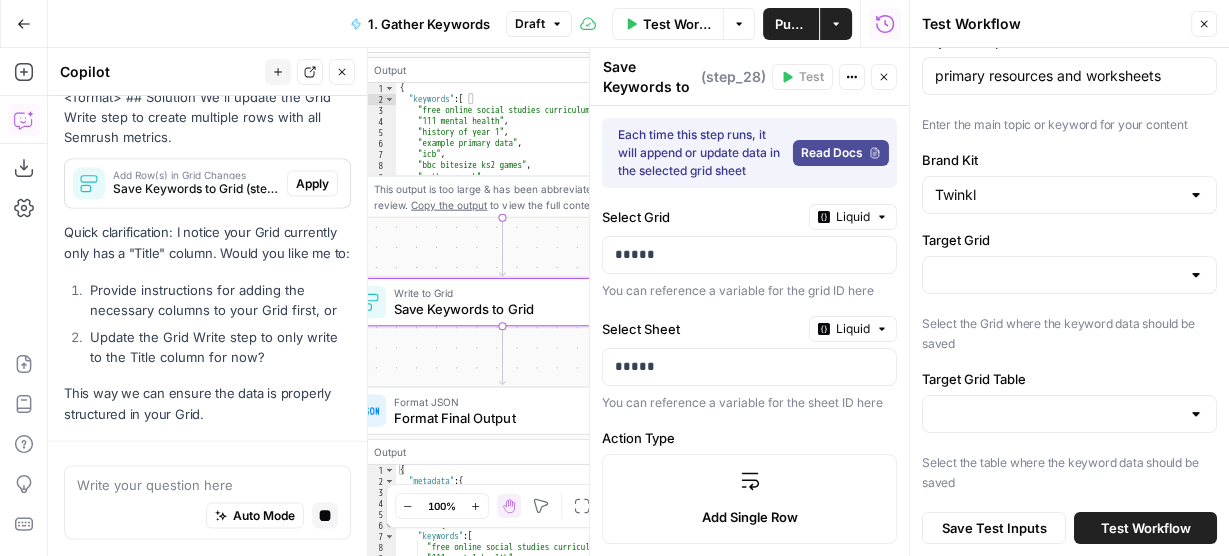 click on "Apply" at bounding box center [312, 184] 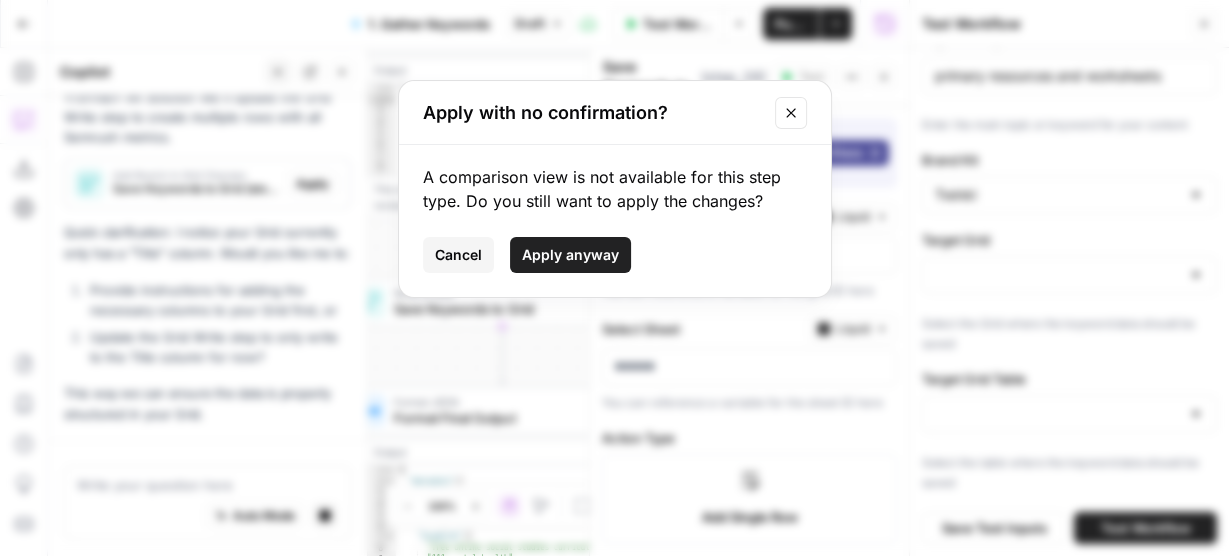 click on "Apply anyway" at bounding box center (570, 255) 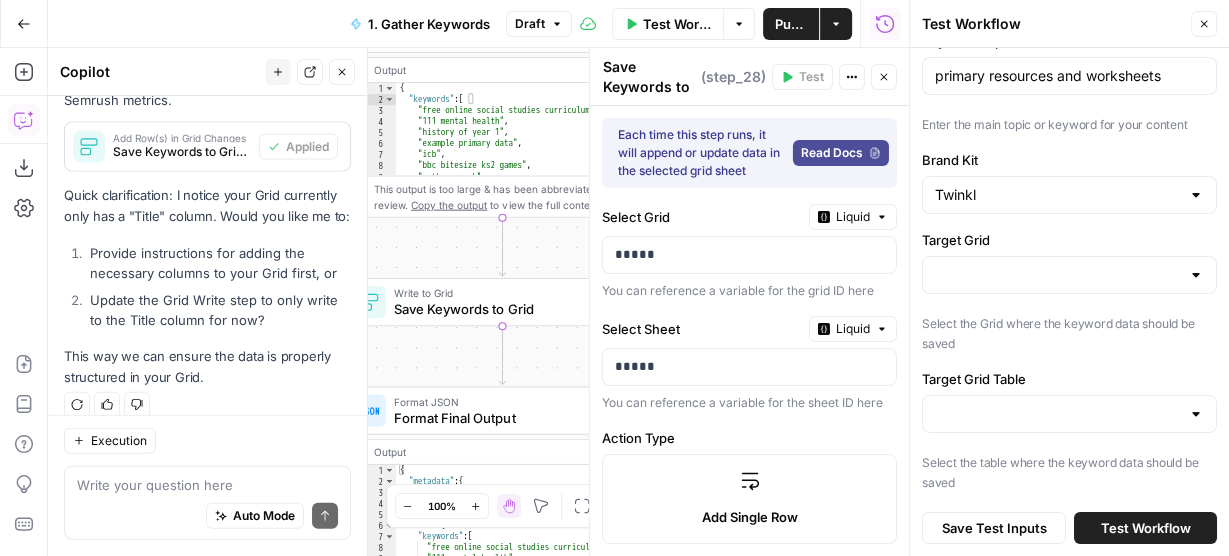 scroll, scrollTop: 3707, scrollLeft: 0, axis: vertical 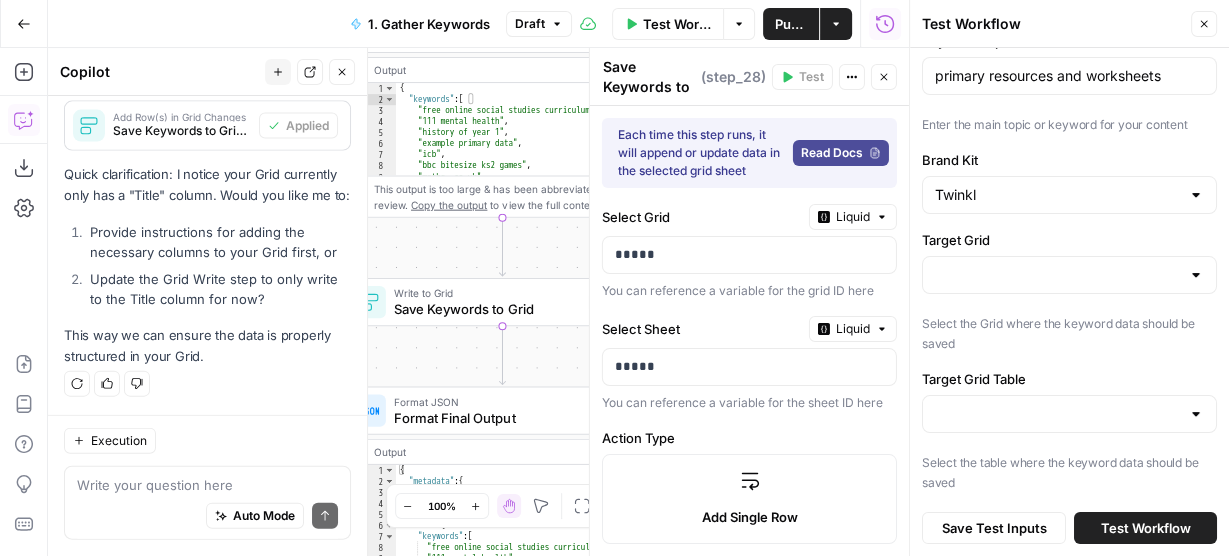 click on "Provide instructions for adding the necessary columns to your Grid first, or" at bounding box center (218, 242) 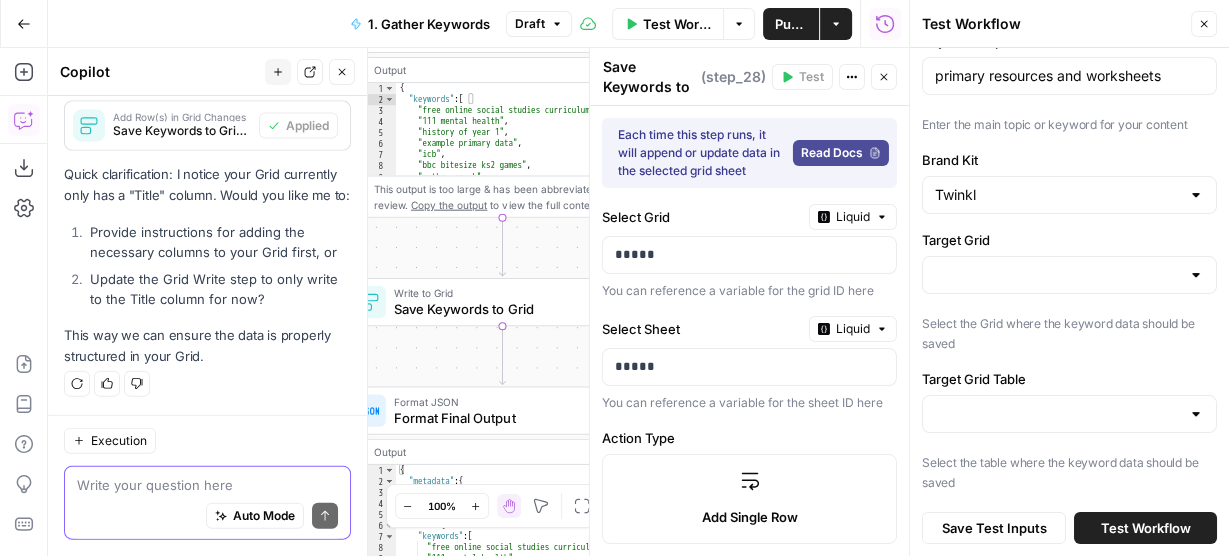 click at bounding box center [207, 485] 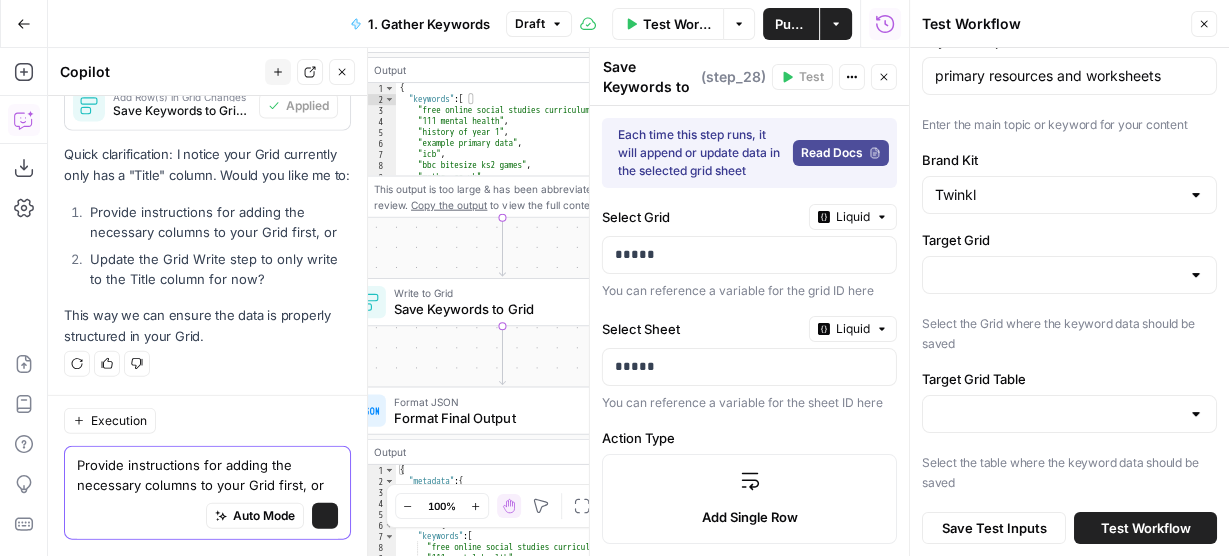 scroll, scrollTop: 3727, scrollLeft: 0, axis: vertical 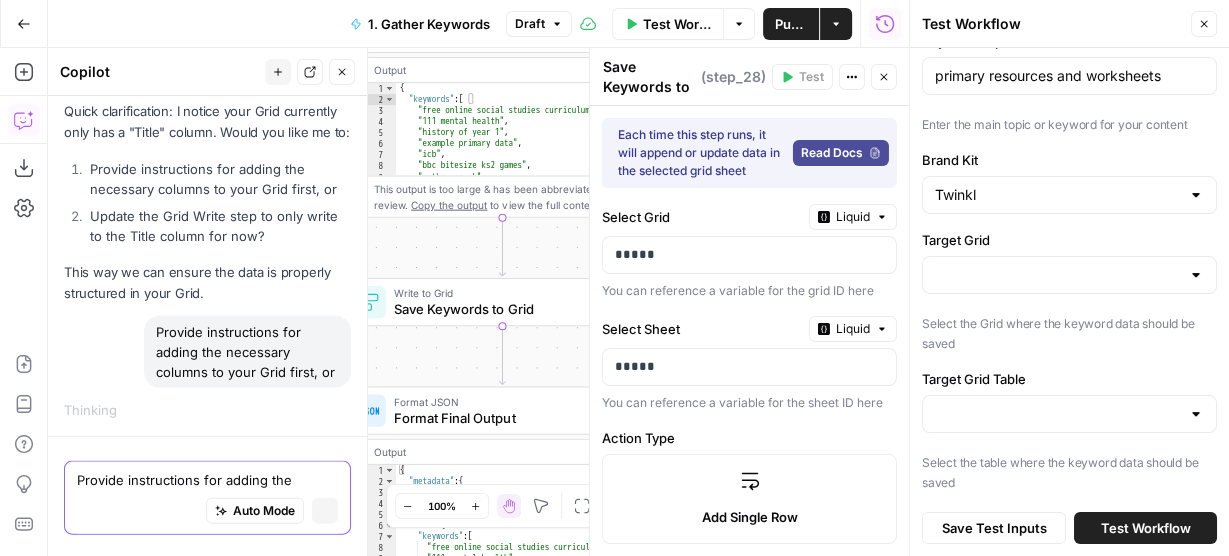 type 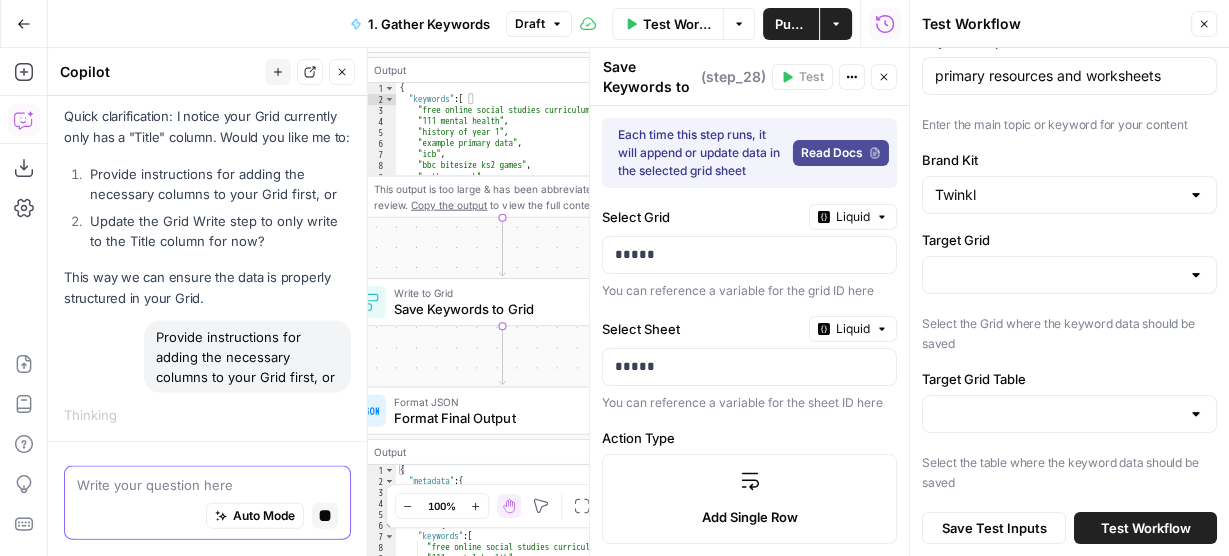 scroll, scrollTop: 3610, scrollLeft: 0, axis: vertical 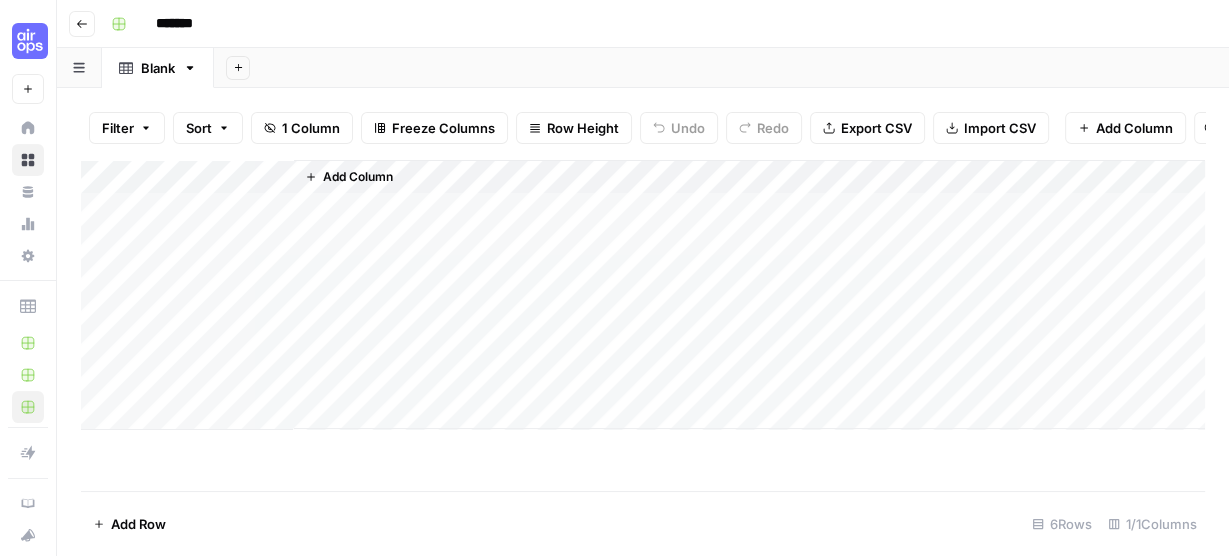 click 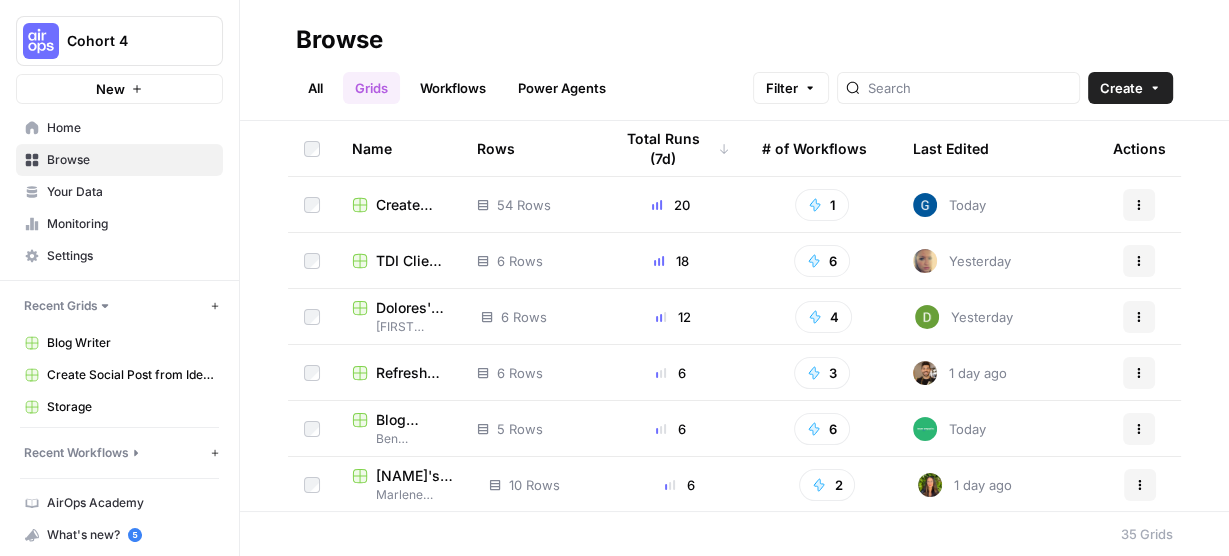 click on "All" at bounding box center (315, 88) 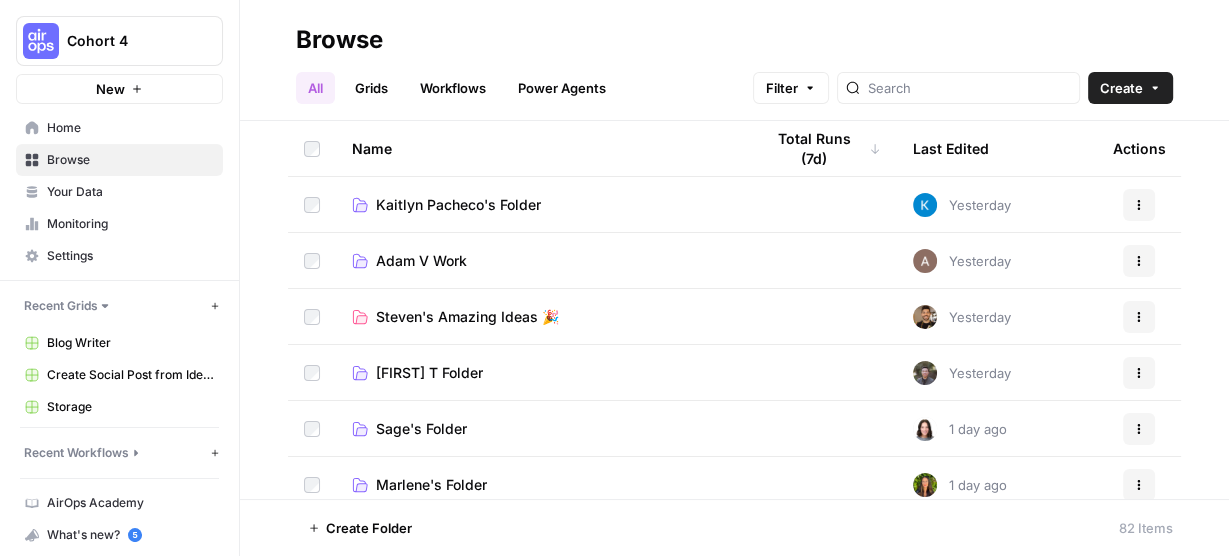 click on "Kaitlyn Pacheco's Folder" at bounding box center [458, 205] 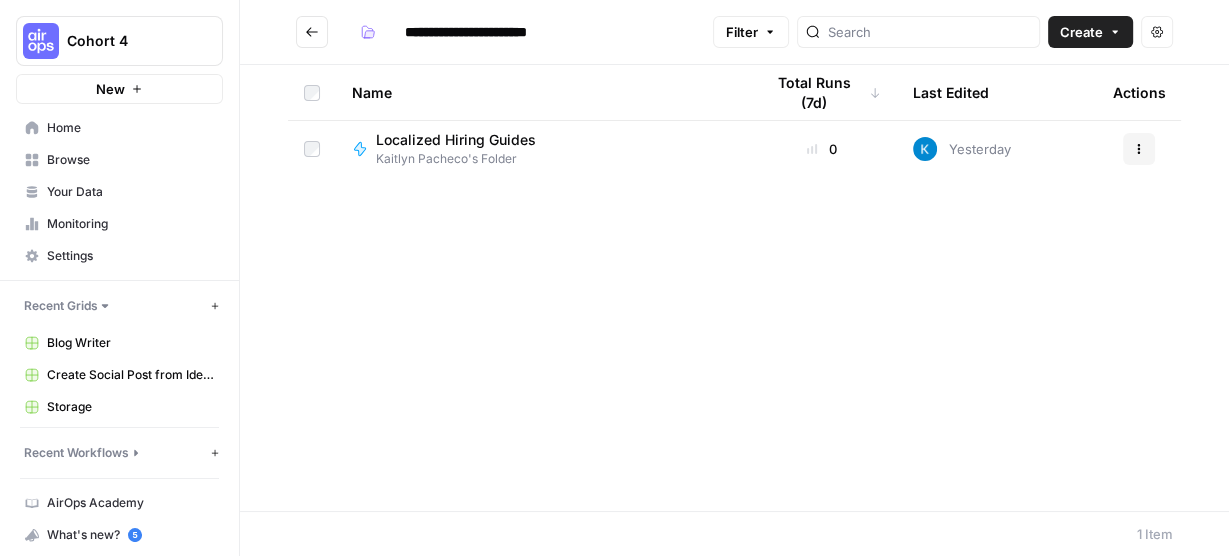 click on "Localized Hiring Guides" at bounding box center [456, 140] 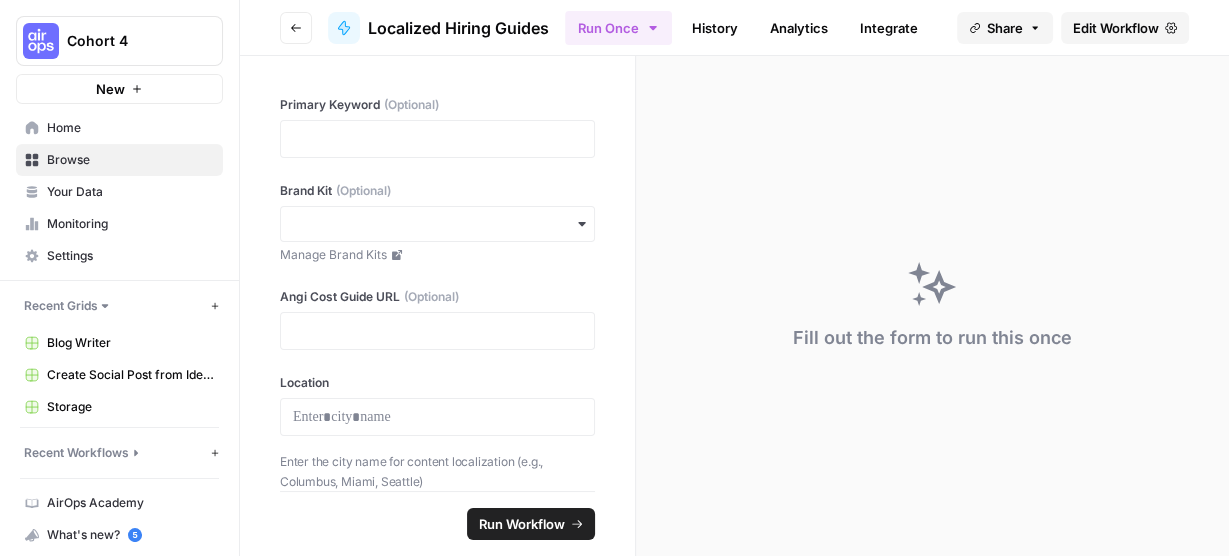 click on "Go back" at bounding box center (296, 28) 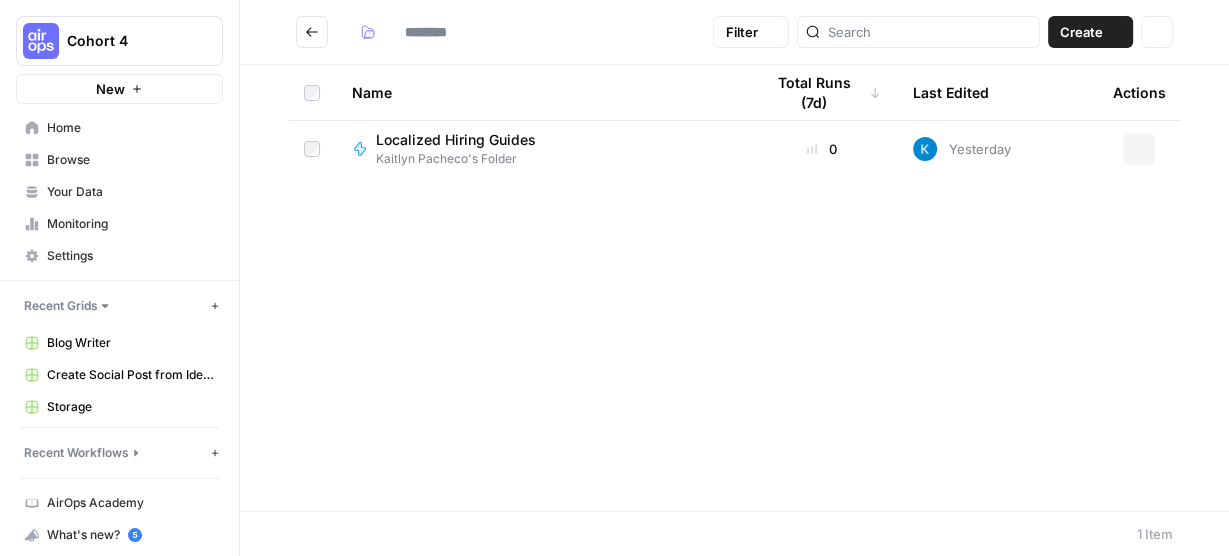 type on "**********" 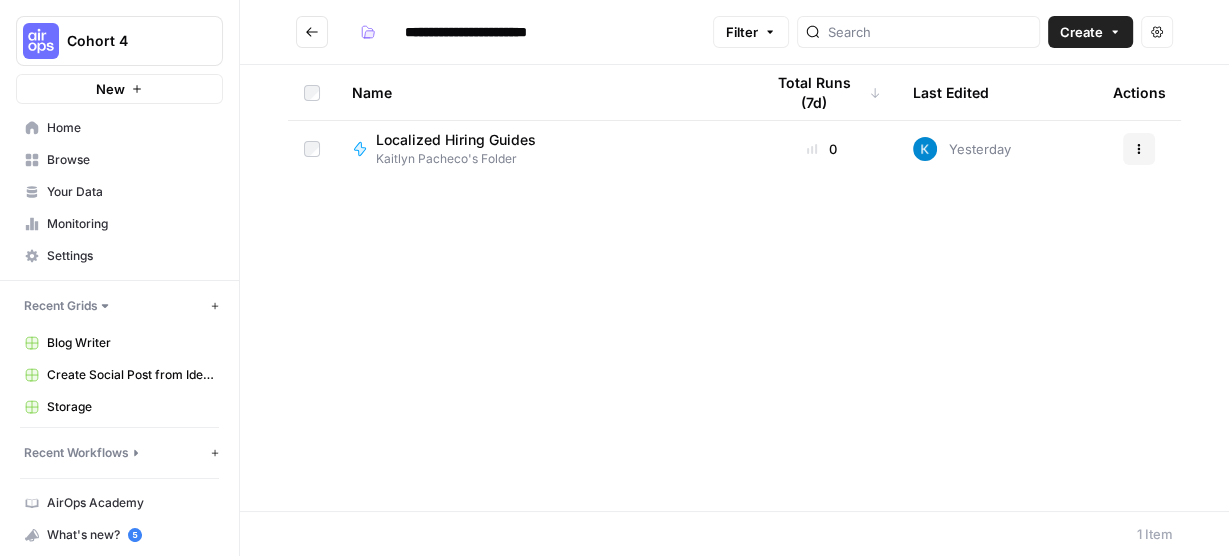 click 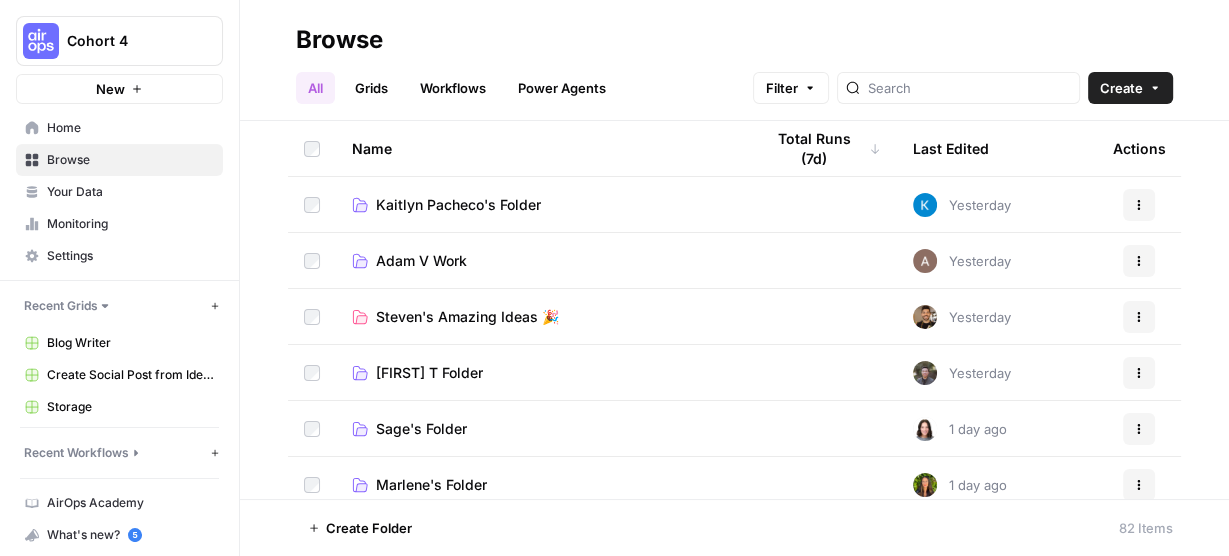 click on "Adam V Work" at bounding box center (421, 261) 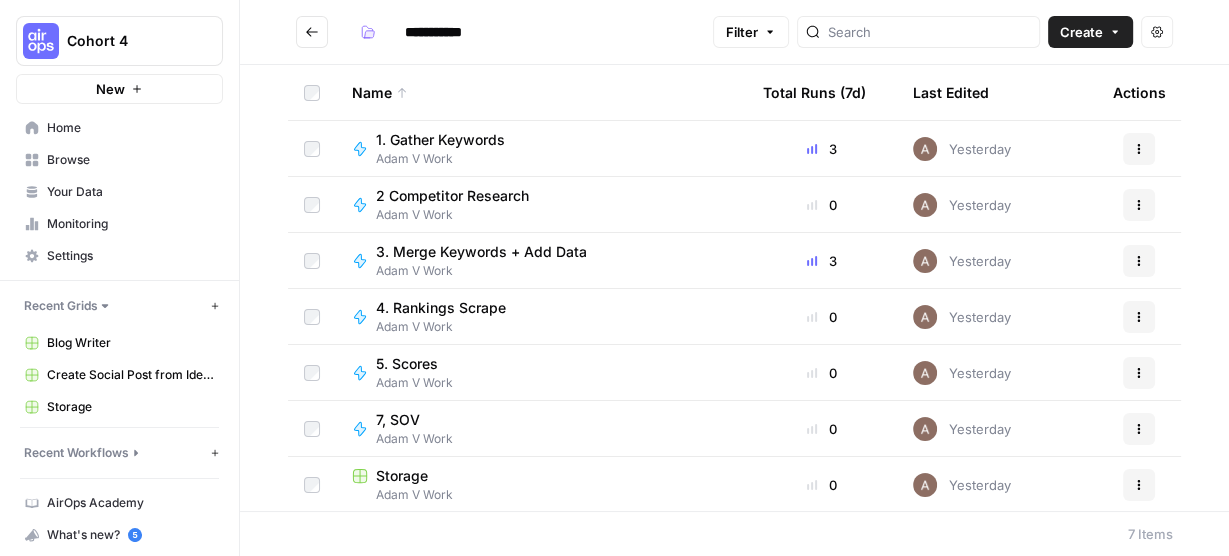 click on "5. Scores" at bounding box center (407, 364) 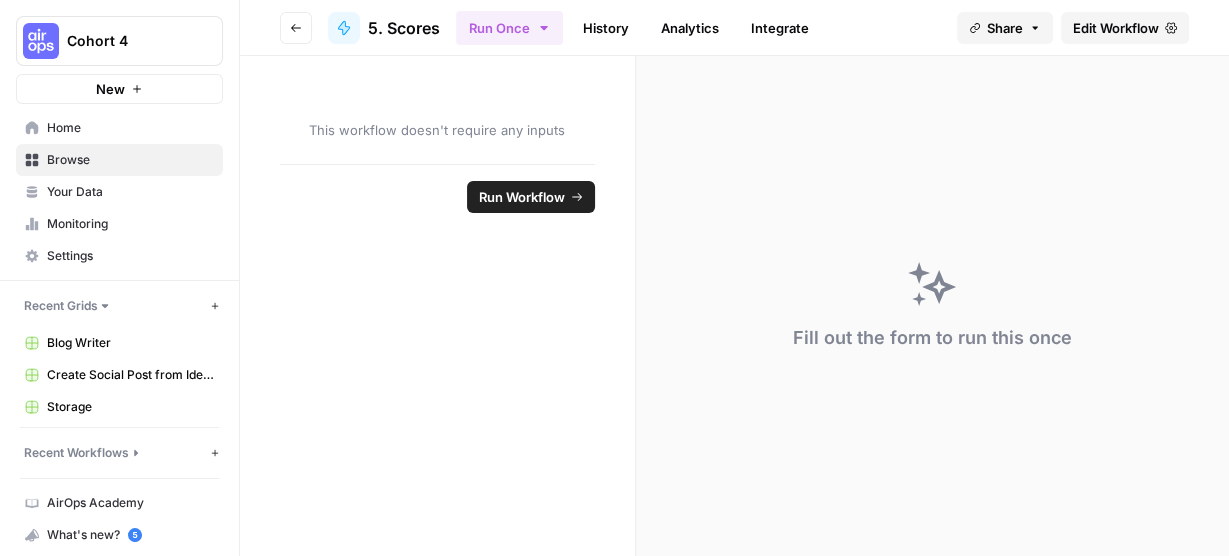 click on "Edit Workflow" at bounding box center [1116, 28] 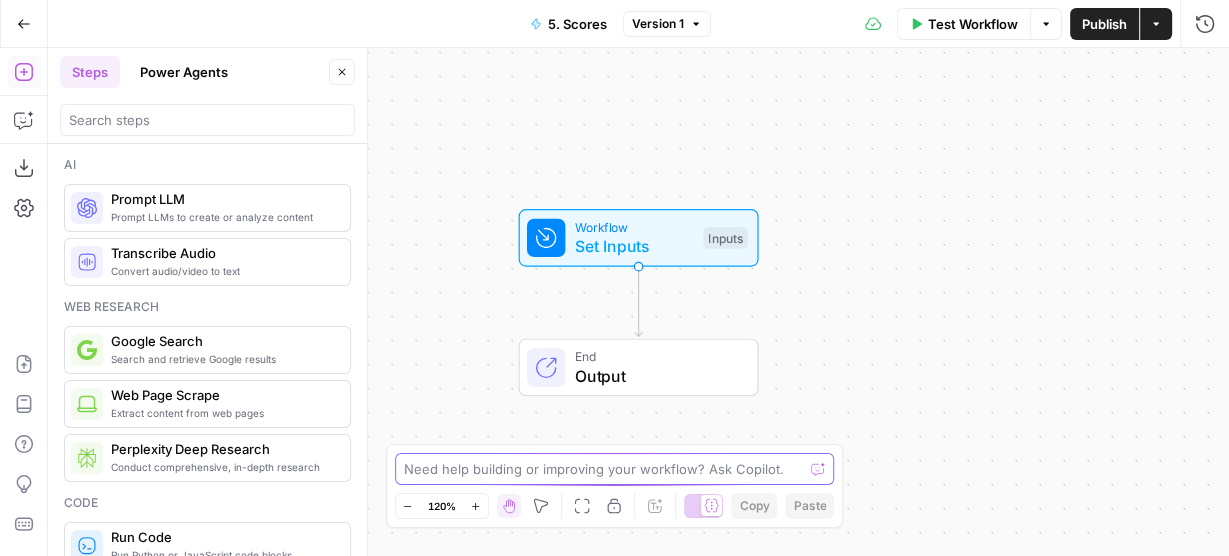 click at bounding box center [604, 469] 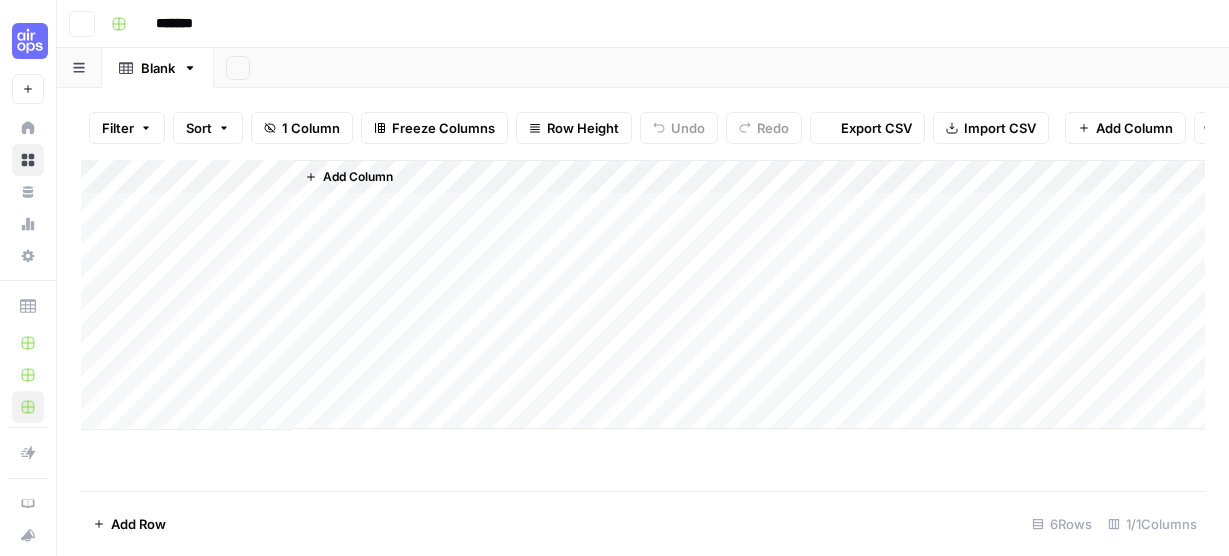 scroll, scrollTop: 0, scrollLeft: 0, axis: both 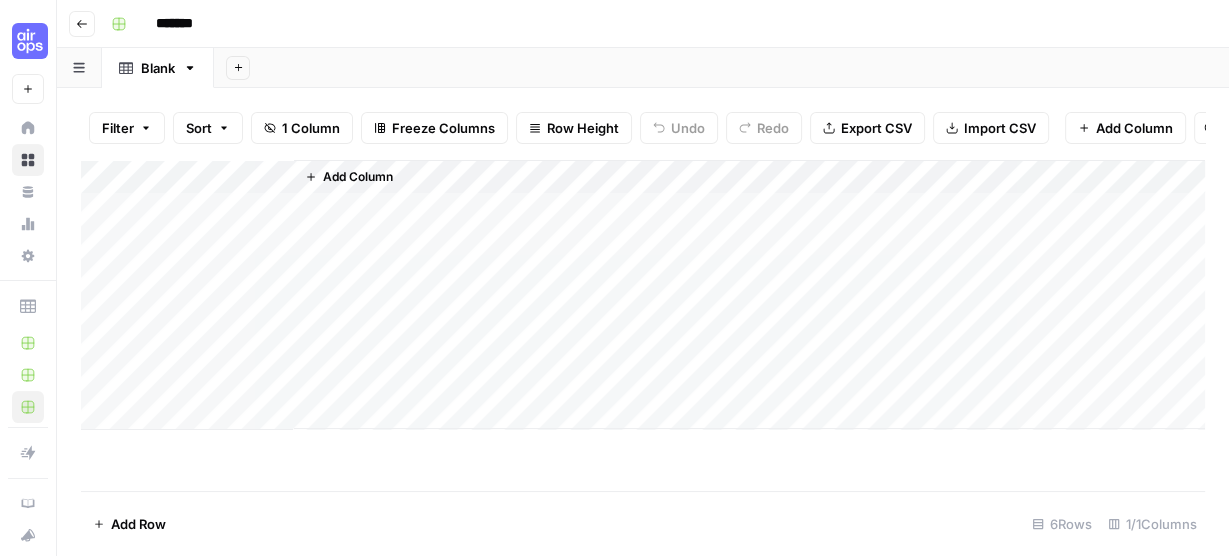 click on "Add Column" at bounding box center [643, 295] 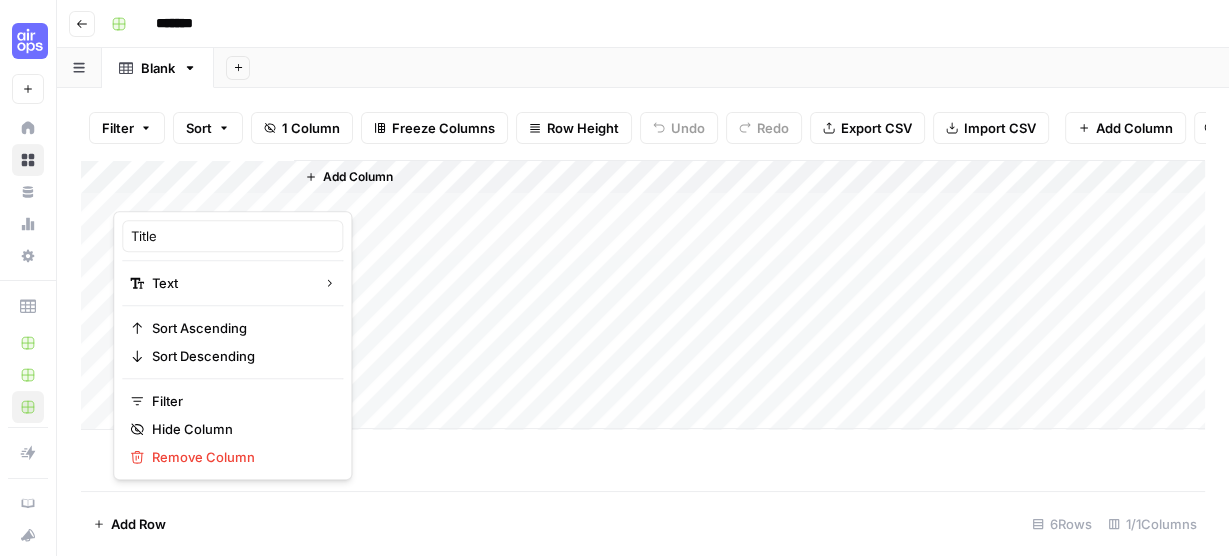 drag, startPoint x: 232, startPoint y: 193, endPoint x: 186, endPoint y: 186, distance: 46.52956 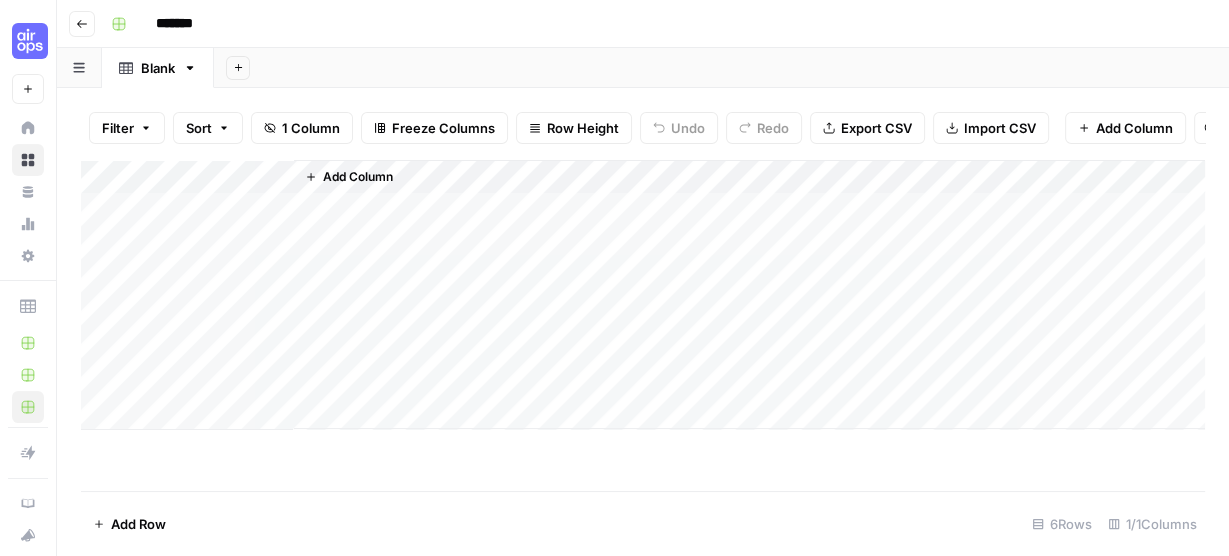 drag, startPoint x: 186, startPoint y: 186, endPoint x: 86, endPoint y: 216, distance: 104.40307 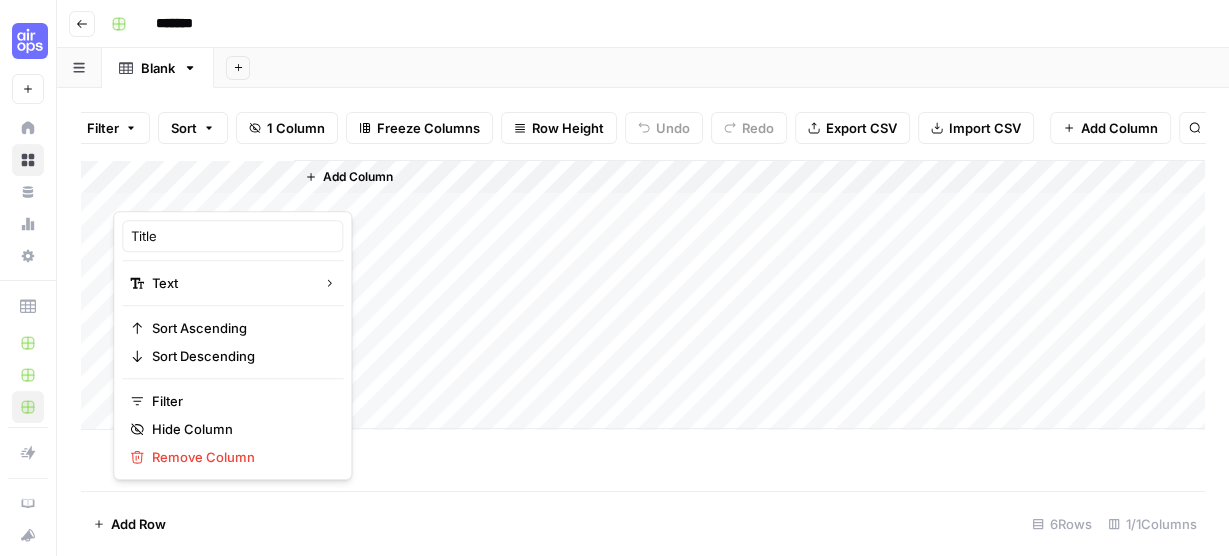scroll, scrollTop: 0, scrollLeft: 19, axis: horizontal 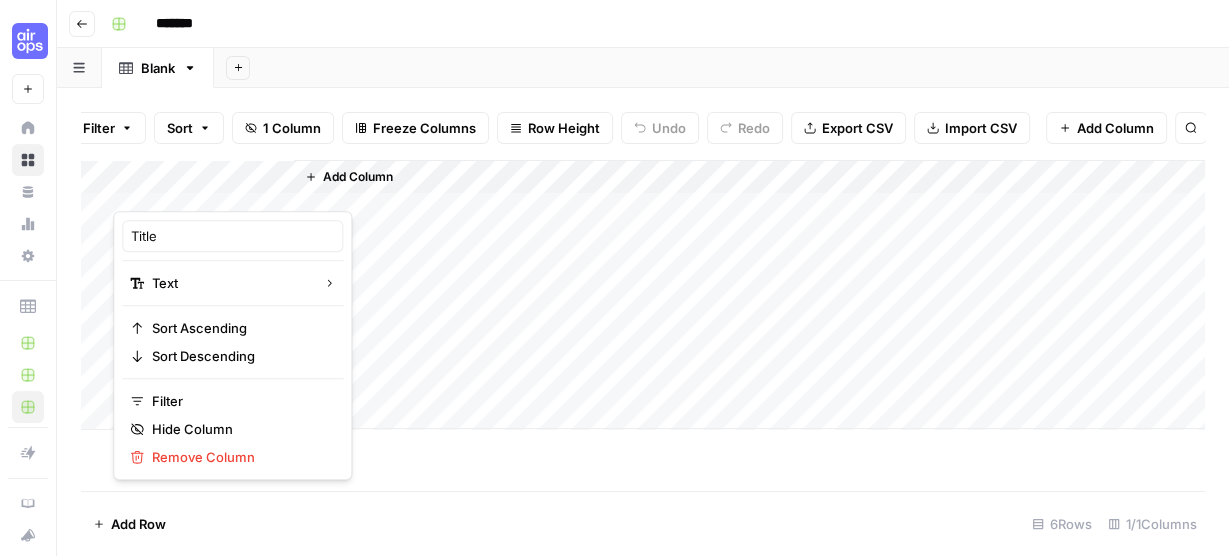 click on "Add Column" at bounding box center [749, 294] 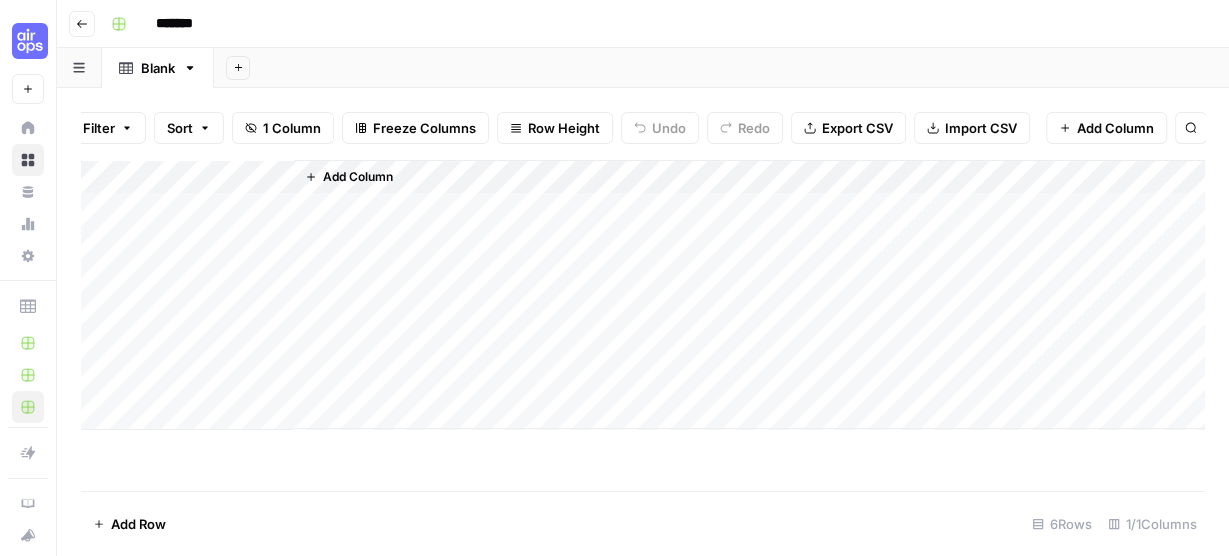 click on "Add Column" at bounding box center (643, 295) 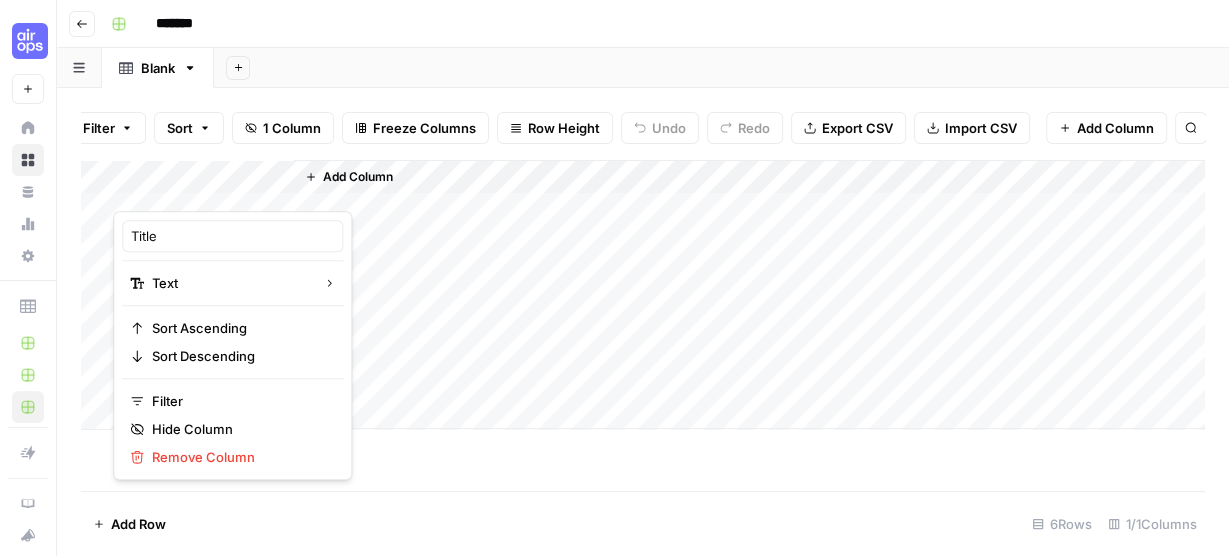click on "Add Column" at bounding box center (358, 177) 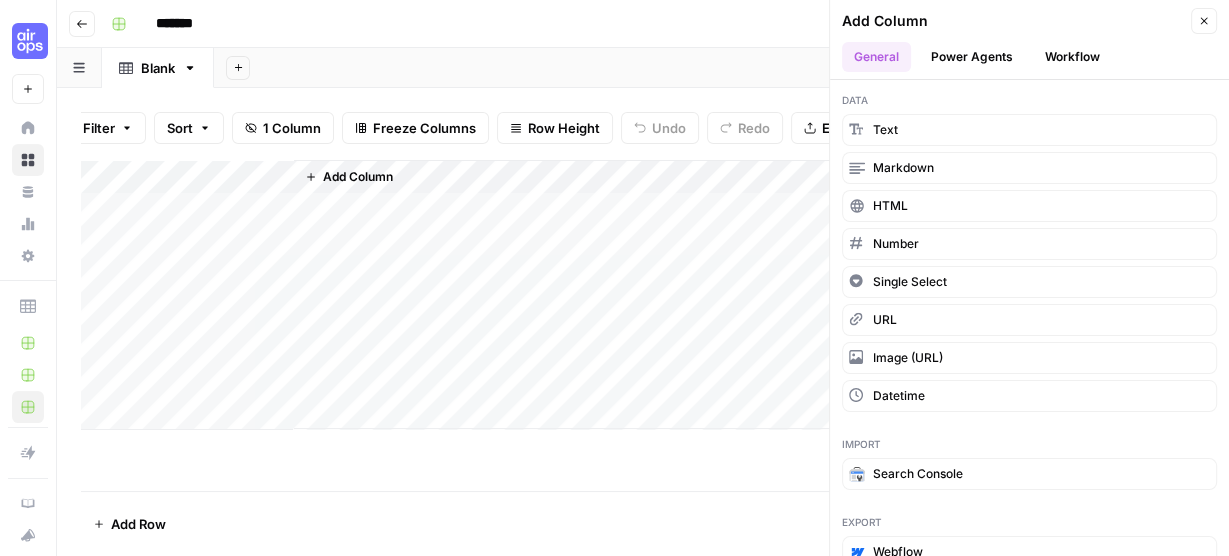 click on "Add Column" at bounding box center [643, 295] 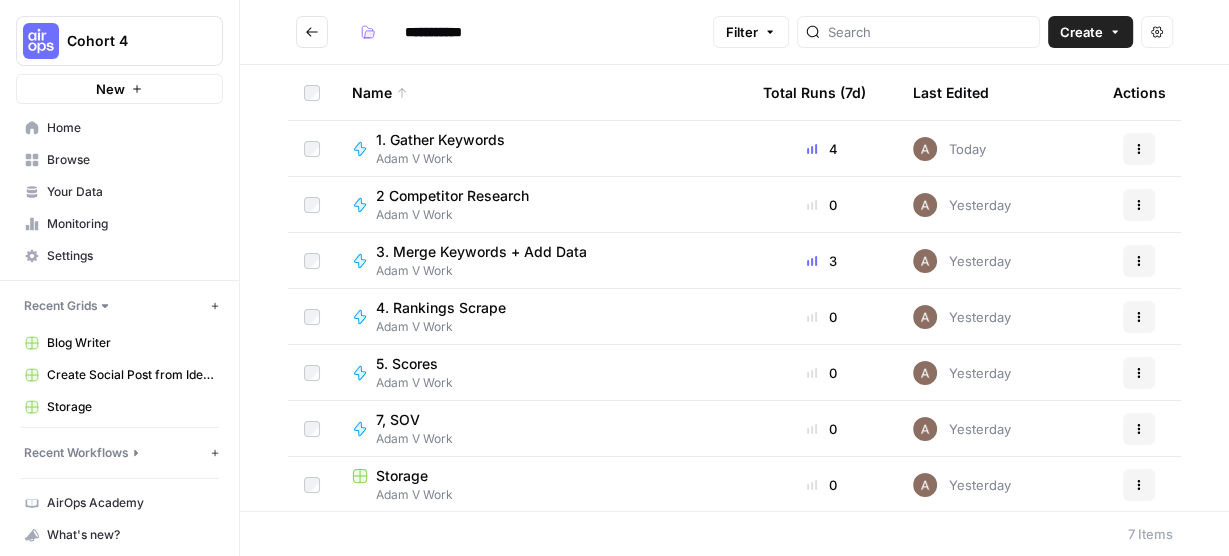 click on "Storage" at bounding box center (402, 476) 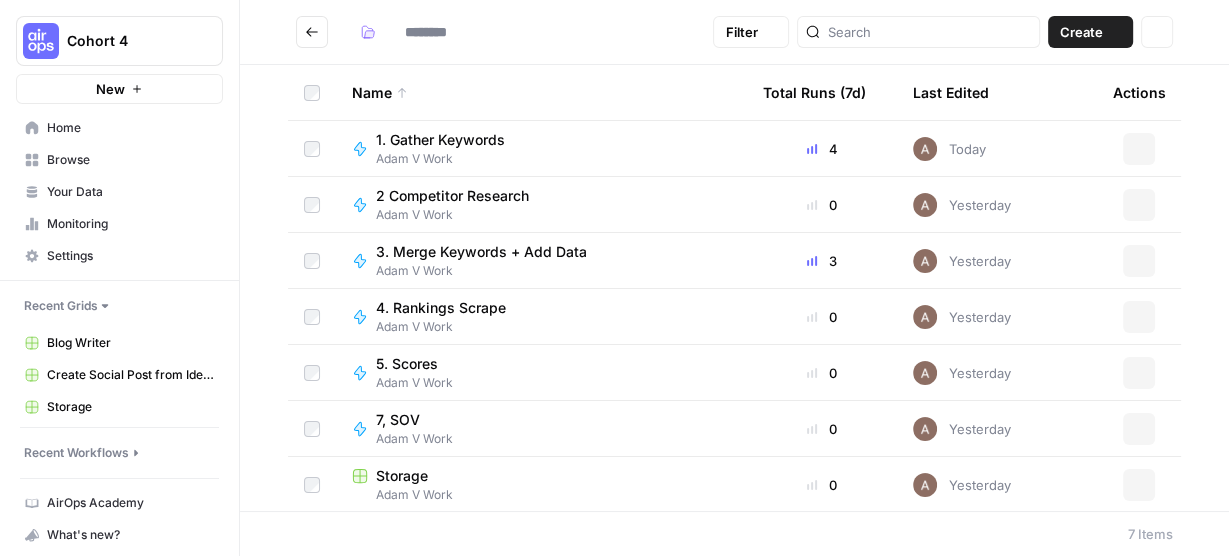 type on "**********" 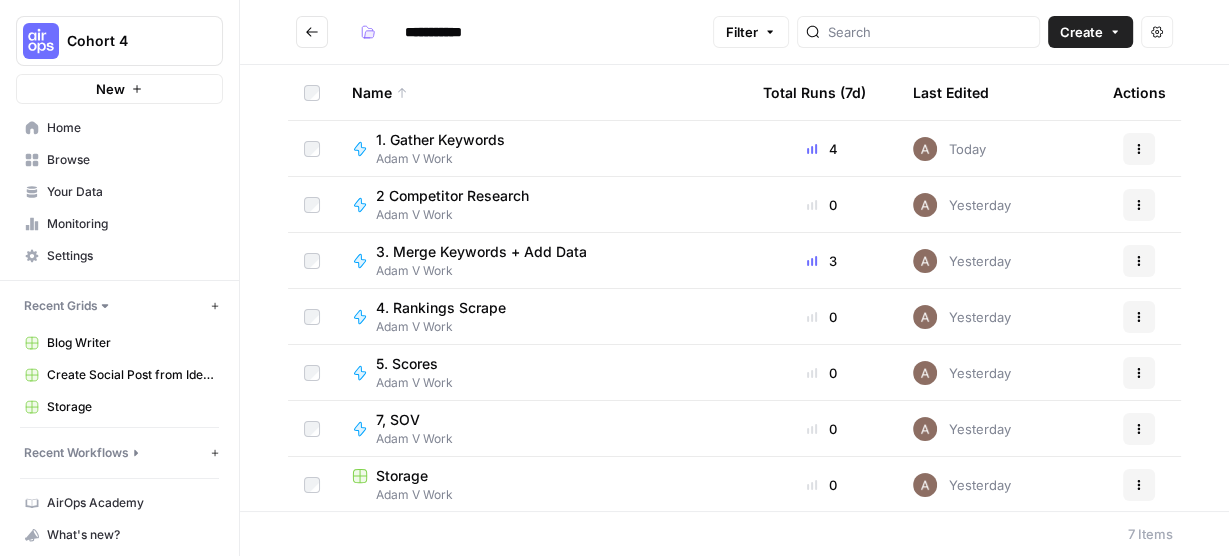 click on "Storage" at bounding box center (402, 476) 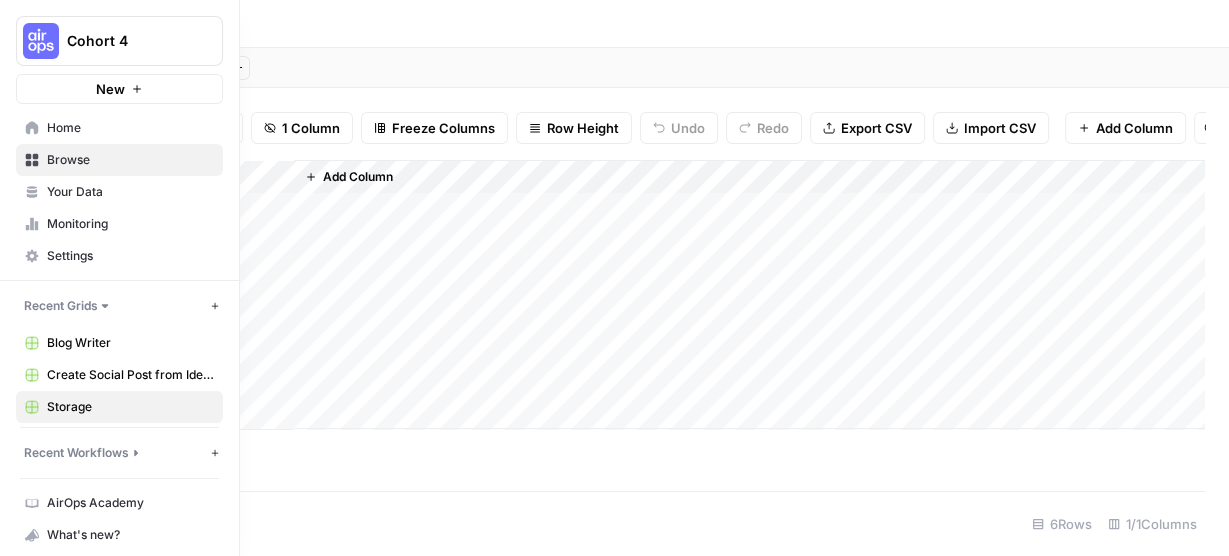 scroll, scrollTop: 25, scrollLeft: 0, axis: vertical 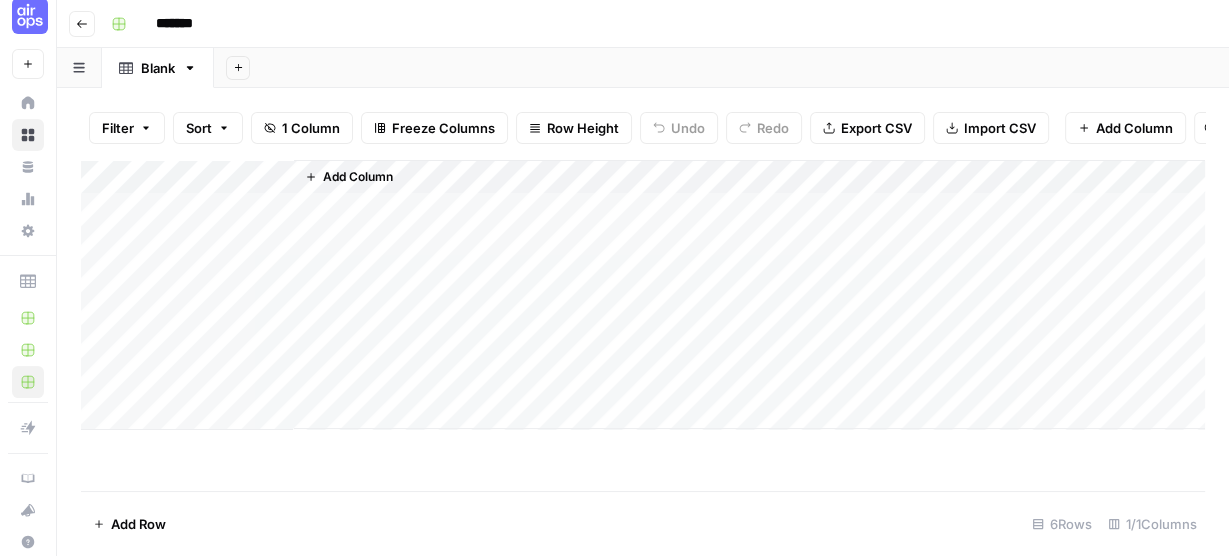click on "Add Column" at bounding box center [643, 325] 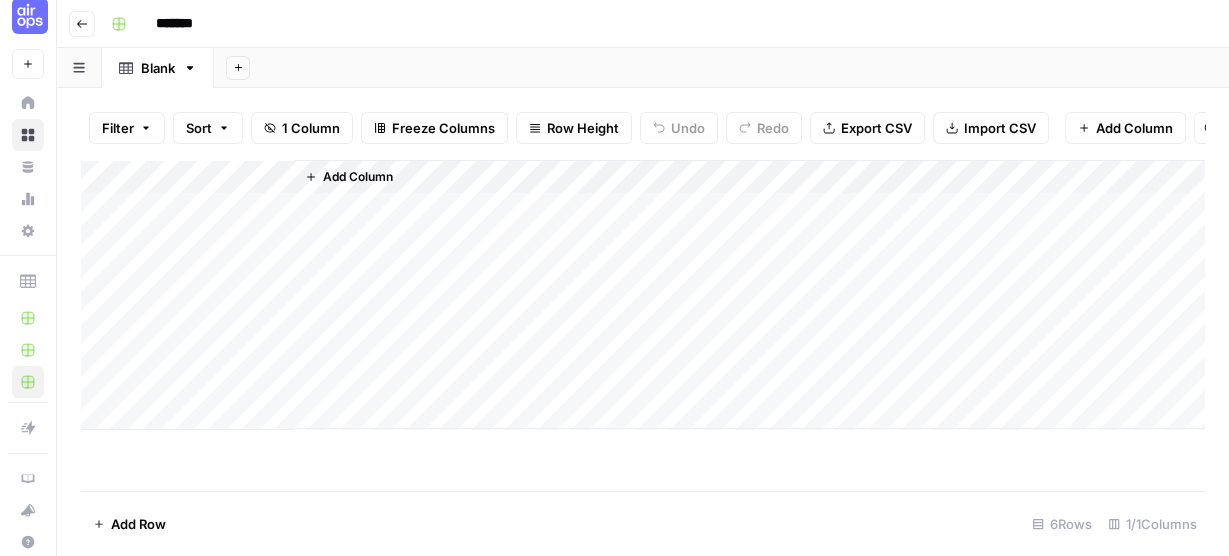 click 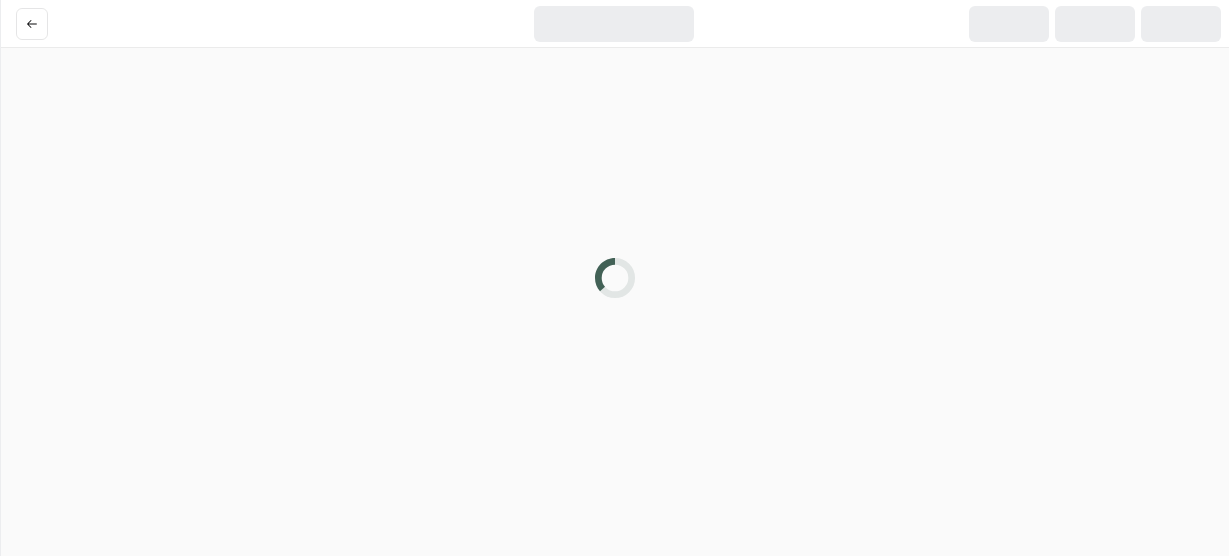 scroll, scrollTop: 0, scrollLeft: 0, axis: both 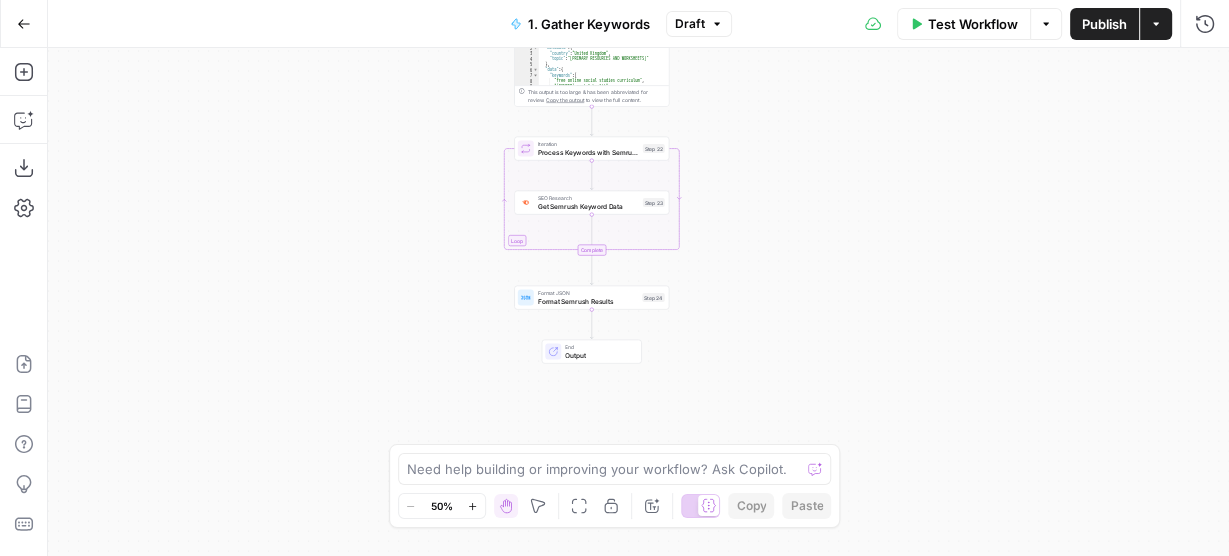 click on "Workflow Set Inputs Inputs LLM · Claude Sonnet 4 Generate Search Terms List Step 1 Output Expand Output Copy 1 2 3 4 5 6 7 8 9 10 [    "primary resources worksheets UK" ,    "primary school worksheets free" ,    "KS1 worksheets printable" ,    "KS2 resources and worksheets" ,    "primary maths worksheets" ,    "primary English worksheets" ,    "primary science worksheets" ,    "free primary worksheets download" ,    "printable primary resources" ,     XXXXXXXXXXXXXXXXXXXXXXXXXXXXXXXXXXXXXXXXXXXXXXXXXXXXXXXXXXXXXXXXXXXXXXXXXXXXXXXXXXXXXXXXXXXXXXXXXXXXXXXXXXXXXXXXXXXXXXXXXXXXXXXXXXXXXXXXXXXXXXXXXXXXXXXXXXXXXXXXXXXXXXXXXXXXXXXXXXXXXXXXXXXXXXXXXXXXXXXXXXXXXXXXXXXXXXXXXXXXXXXXXXXXXXXXXXXXXXXXXXXXXXXXXXXXXXXXXXXXXXXXXXXXXXXXXXXXXXXXXXXXXXXXXXXXXXXXXXXXXXXXXXXXXXXXXXXXXXXXXXXXXXXXXXXXXXXXXXXXXXXXXXXXXXXXXXXXXXXXXXXXXXXXXXXXXXXXXXXXXXXXXXXXXXXXXXXXXXXXXXXXXXXXXXXXXXXXXXXXXXXXXXXXXXXXXXXXXXXXXXXXXXXXXXXXXXXXXXXXXXXXXXXXXXXXXXXXXXXXXXXXXXXXXXXXXXXXXXXXXXXXXXXXXXXX   Copy the output   to view the full content. Step 6" at bounding box center (638, 302) 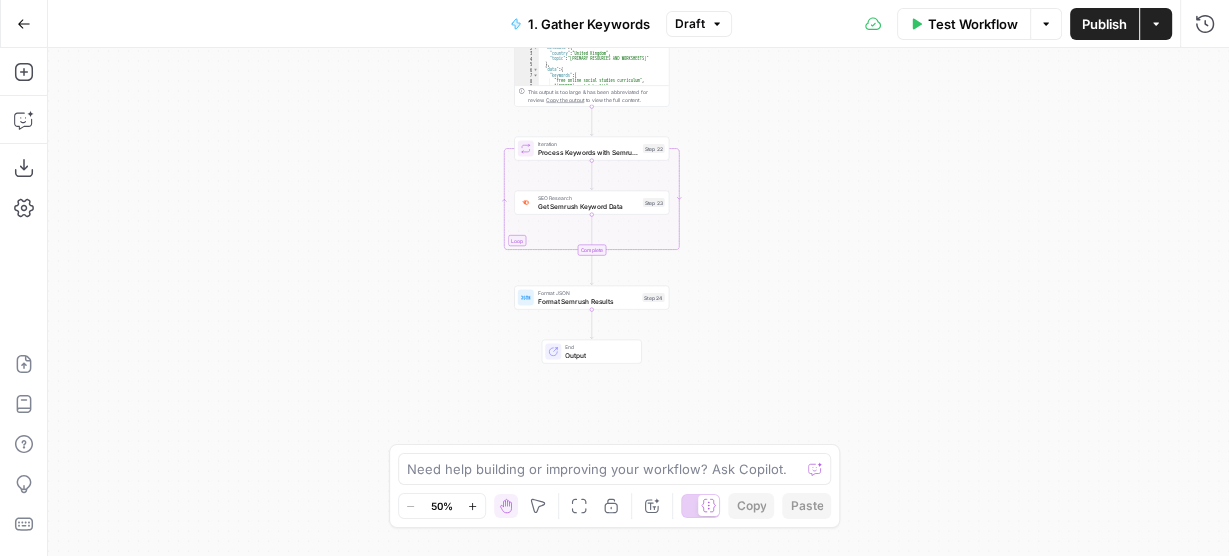 click on "Test Workflow" at bounding box center [973, 24] 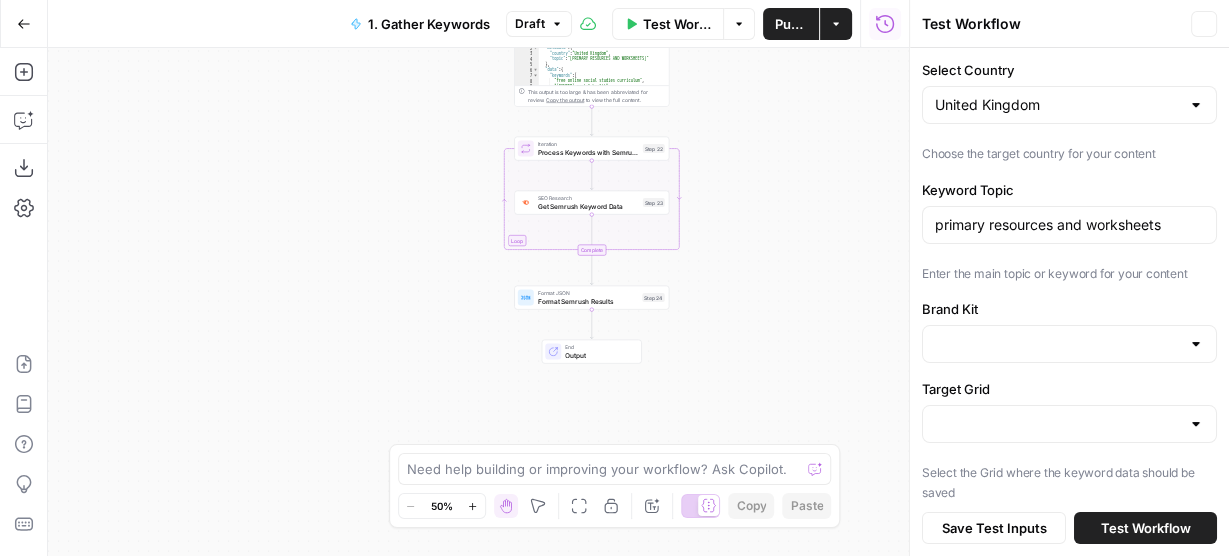 type on "Twinkl" 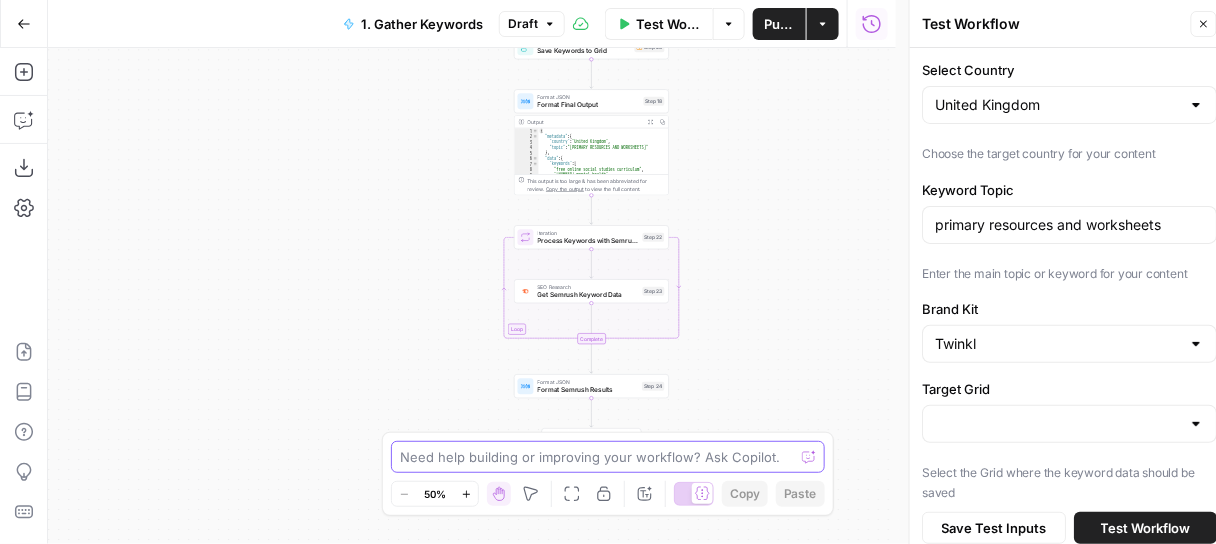 click at bounding box center [597, 457] 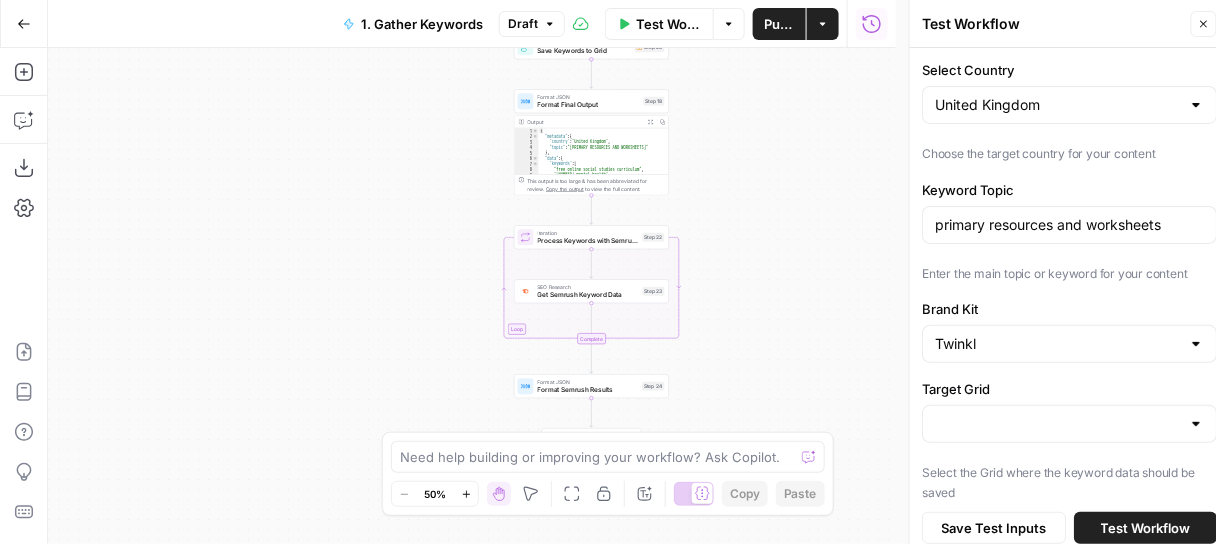 click on "Test Workflow" at bounding box center (1146, 528) 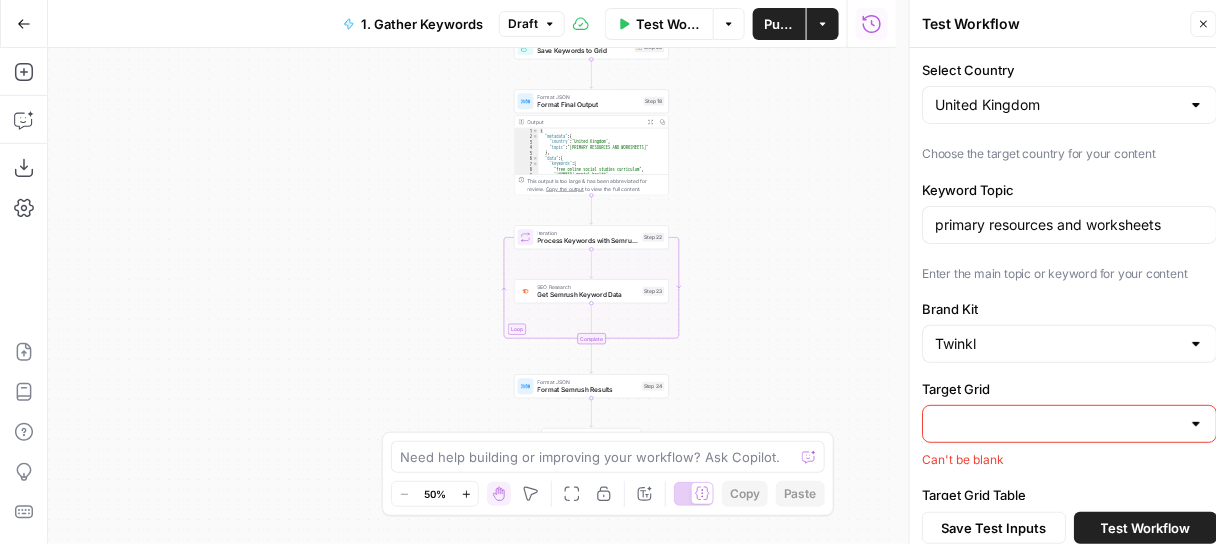 scroll, scrollTop: 83, scrollLeft: 0, axis: vertical 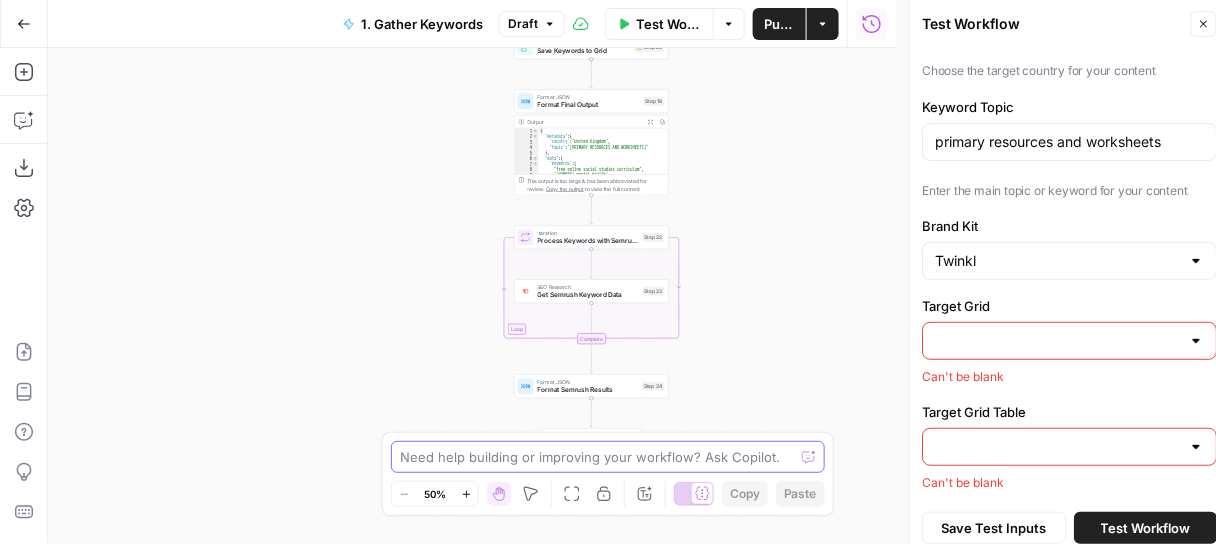 click at bounding box center (597, 457) 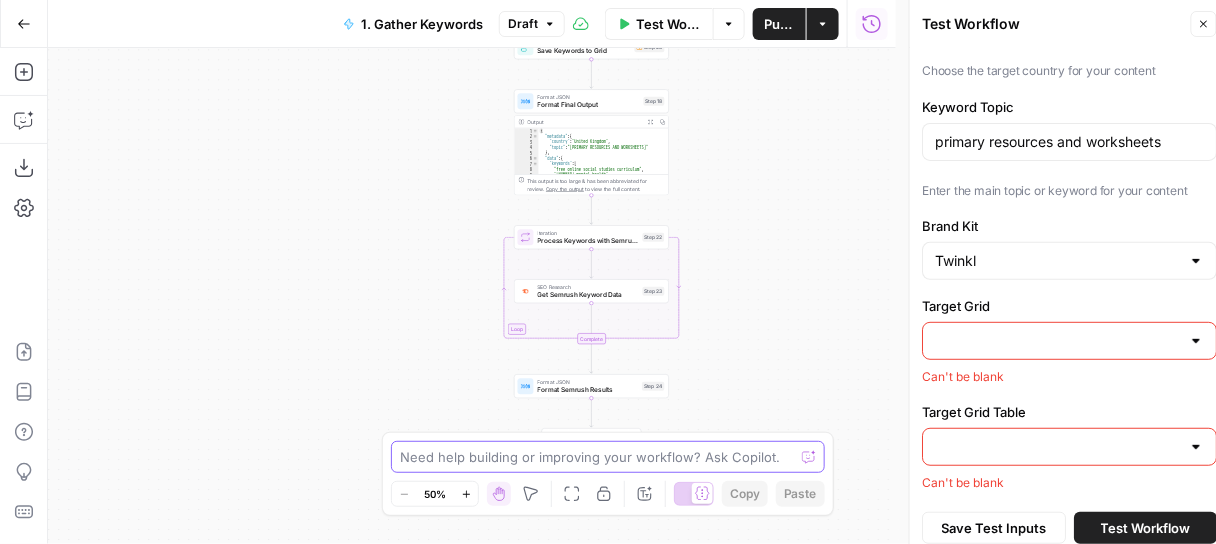 type on "g" 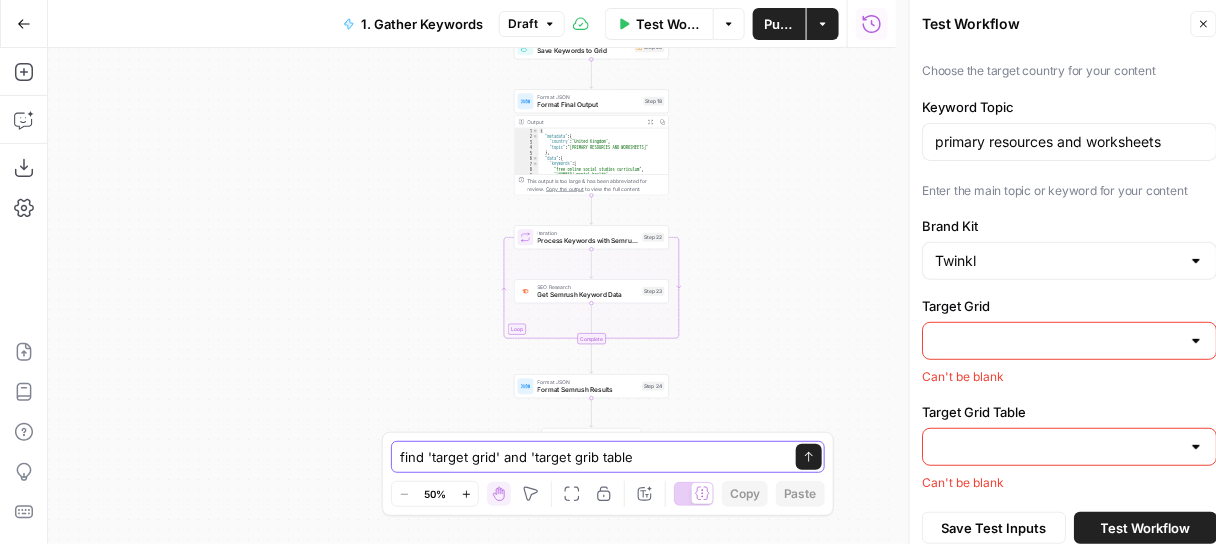 type on "find 'target grid' and 'target grib table'" 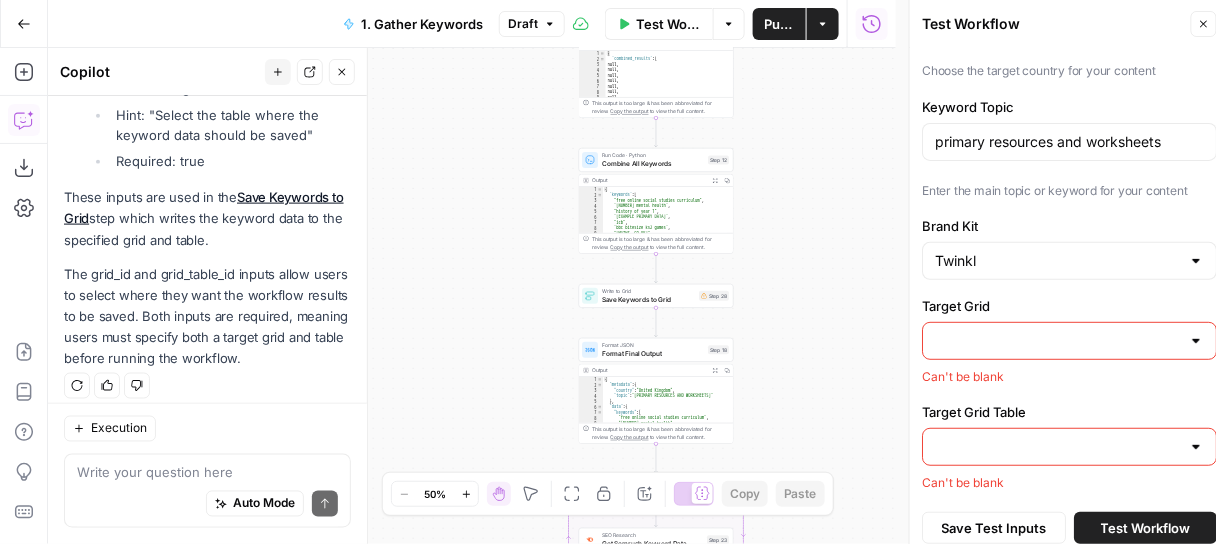scroll, scrollTop: 656, scrollLeft: 0, axis: vertical 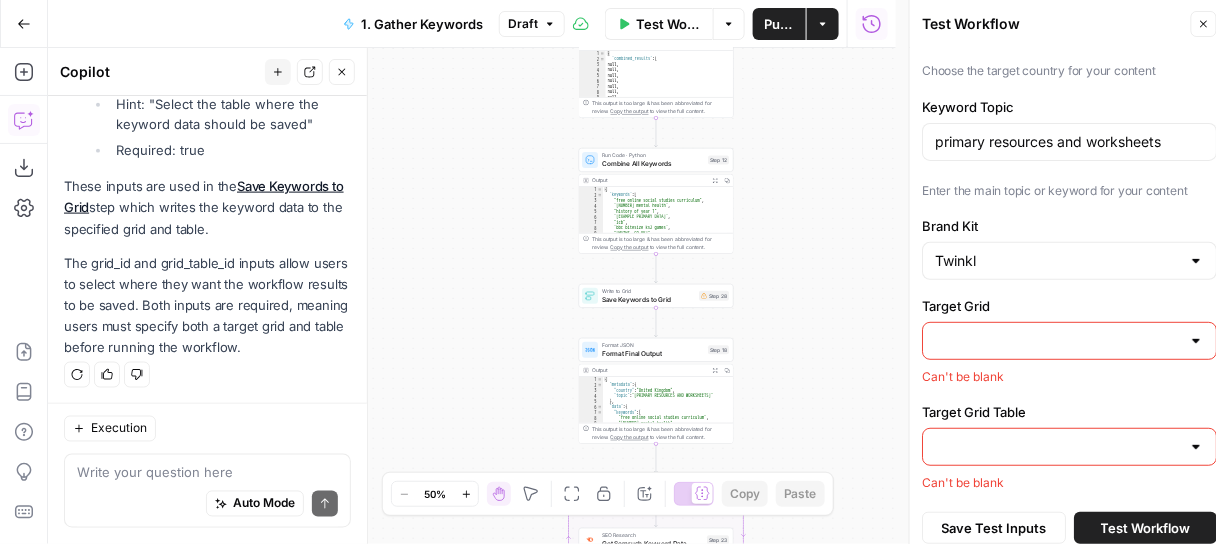 click at bounding box center [207, 473] 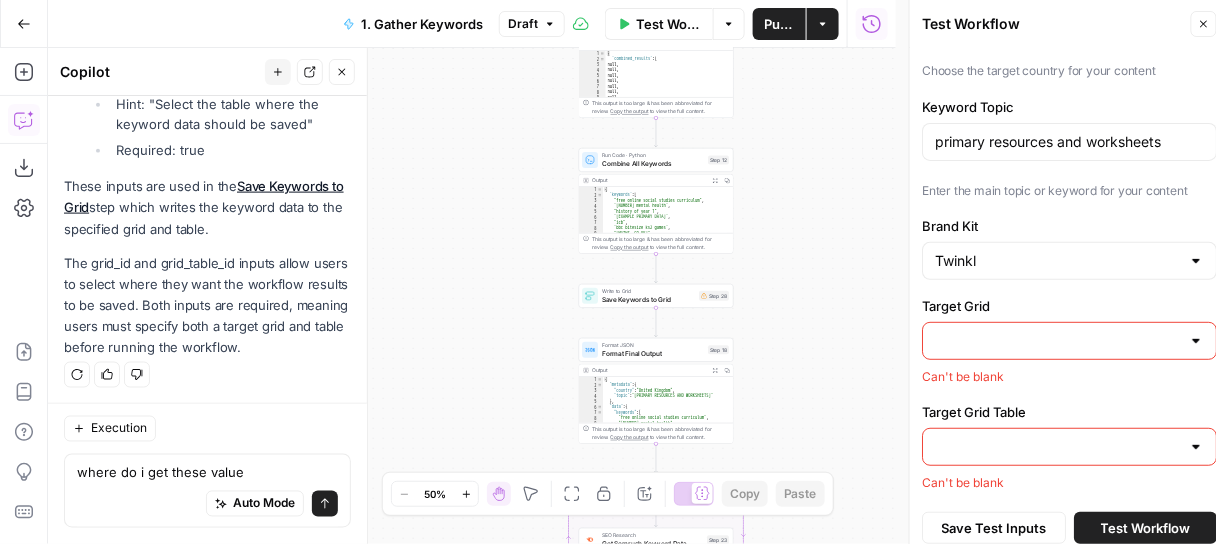 type on "where do i get these values" 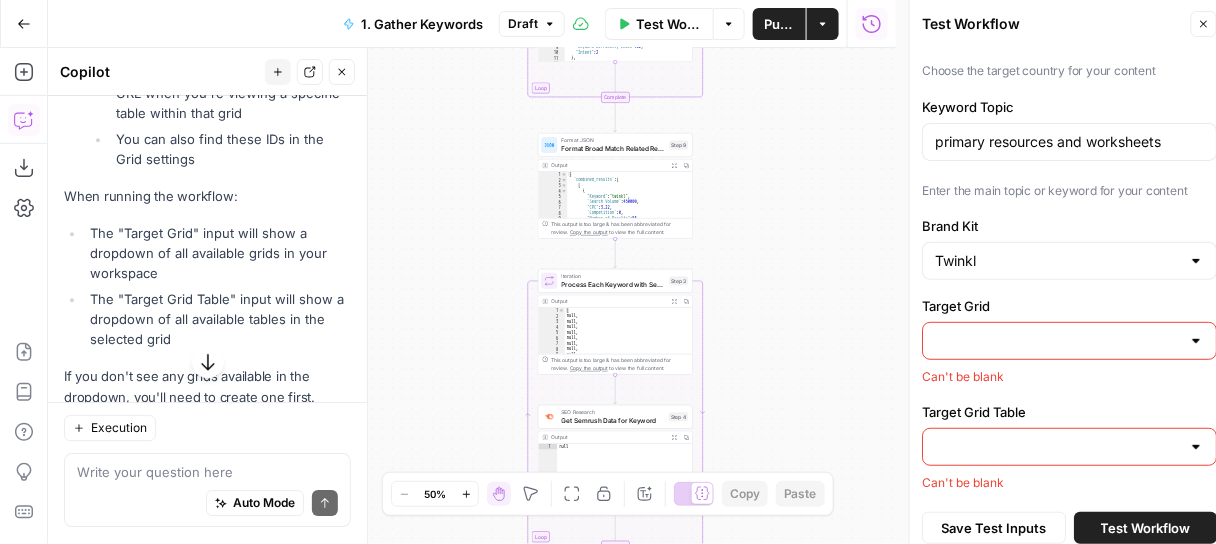 scroll, scrollTop: 1382, scrollLeft: 0, axis: vertical 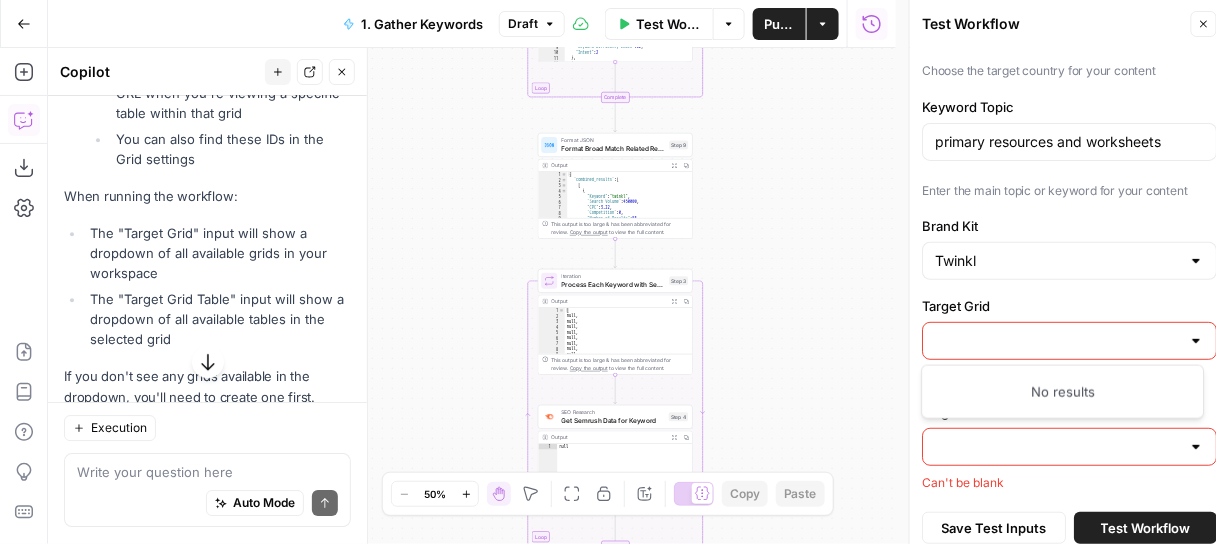 click at bounding box center (1196, 341) 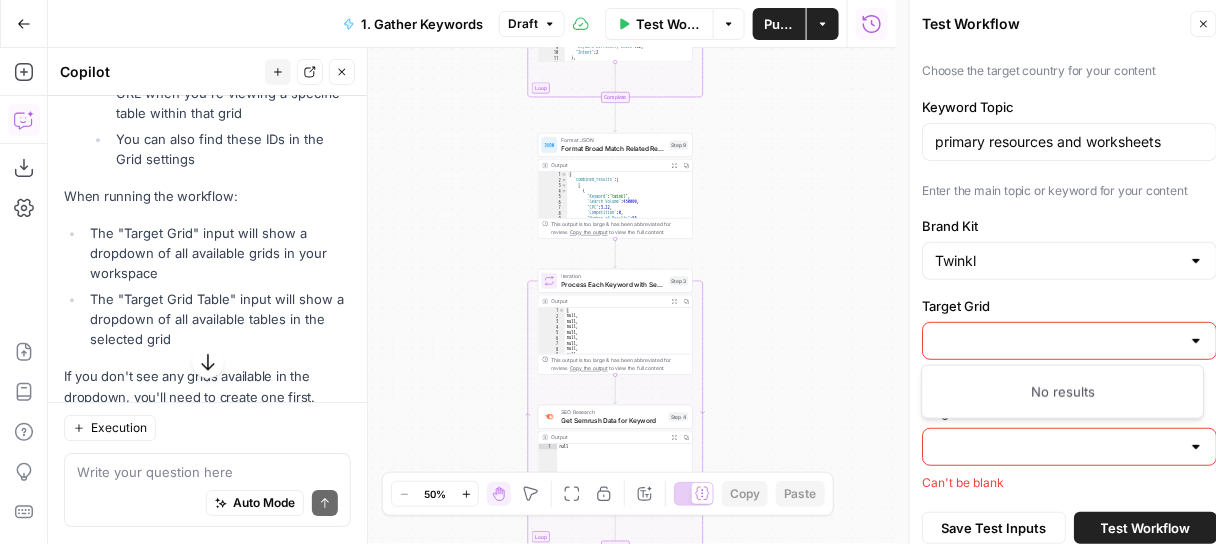 click at bounding box center (1069, 447) 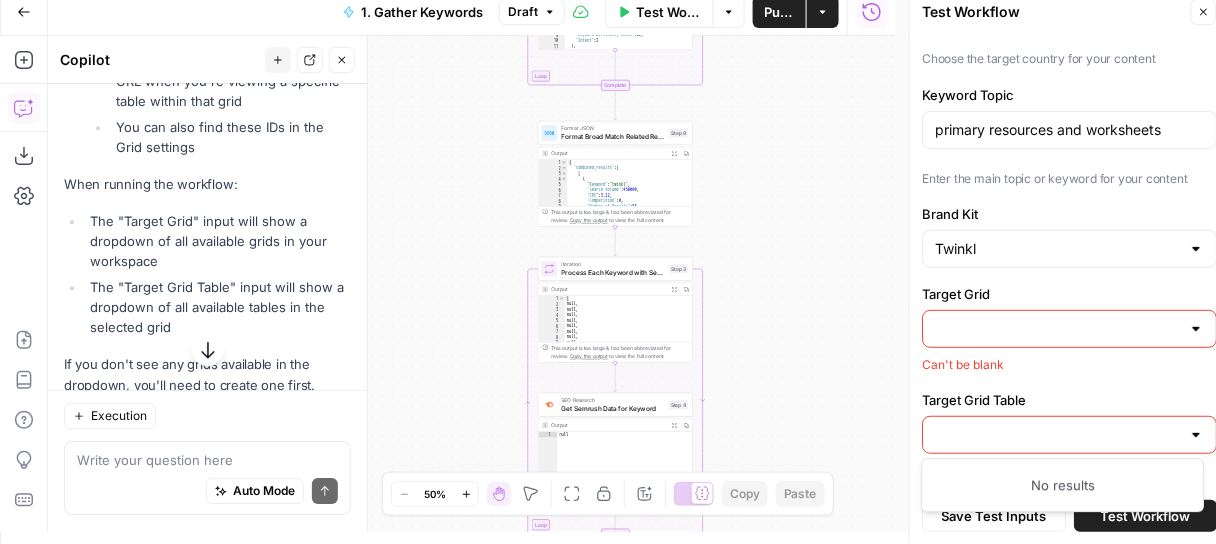 scroll, scrollTop: 11, scrollLeft: 0, axis: vertical 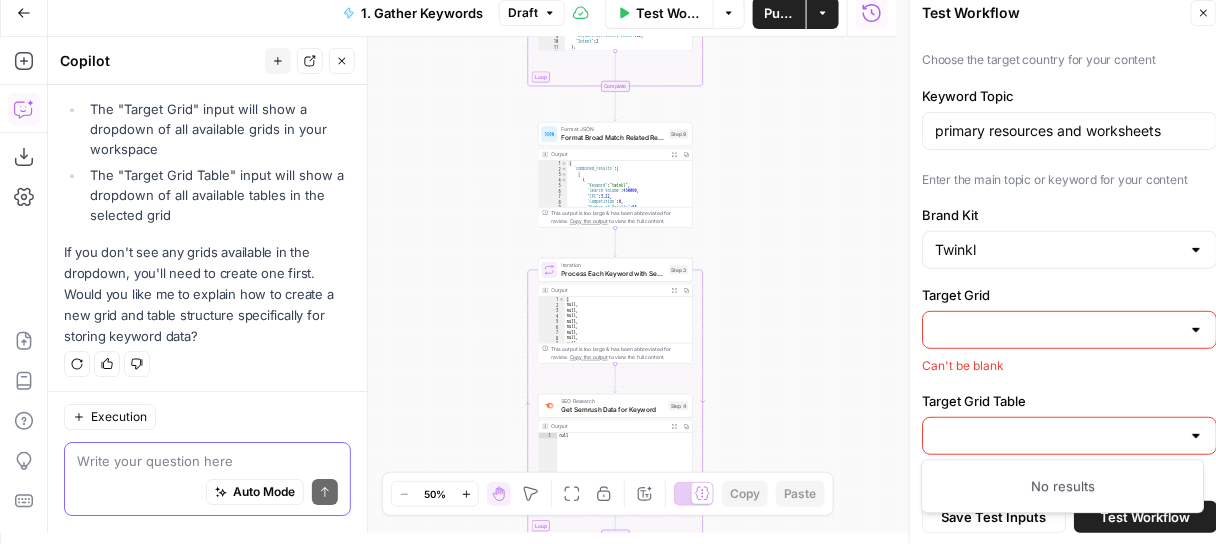 click at bounding box center (207, 462) 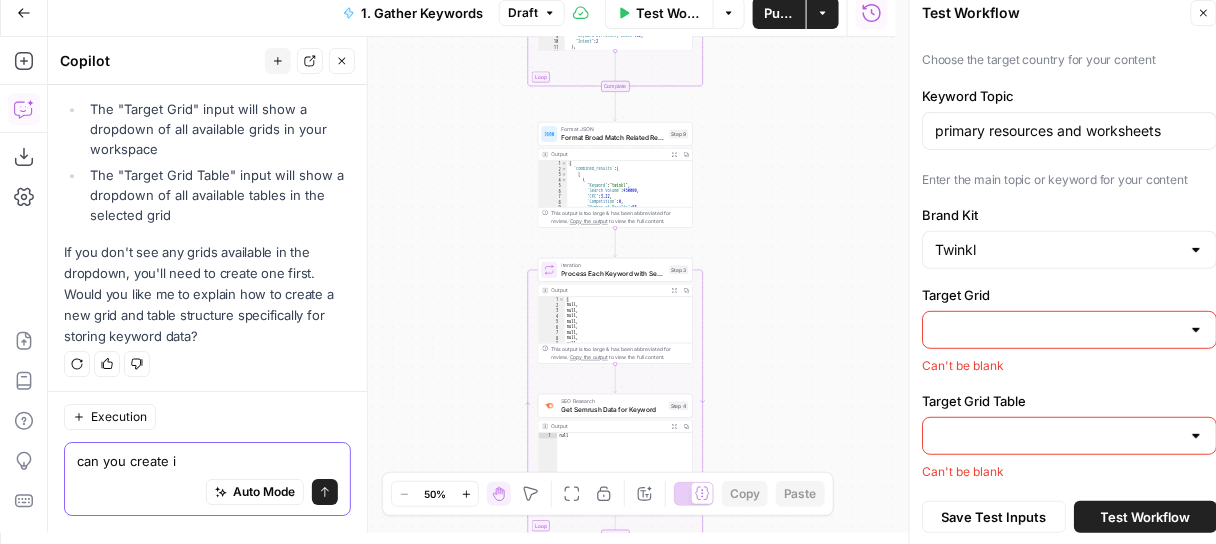 type on "can you create it" 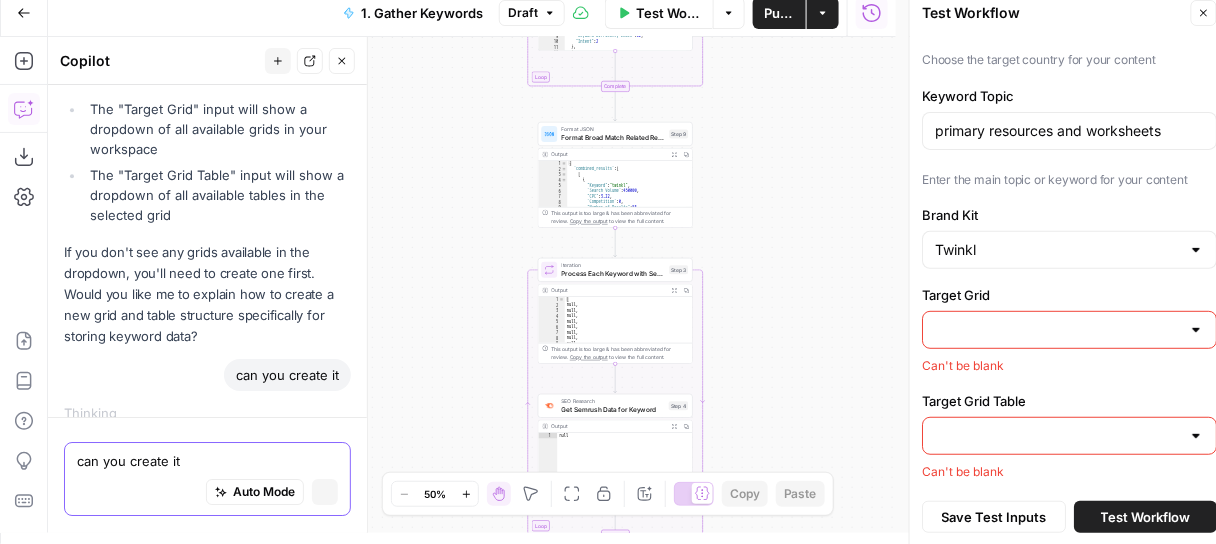 type 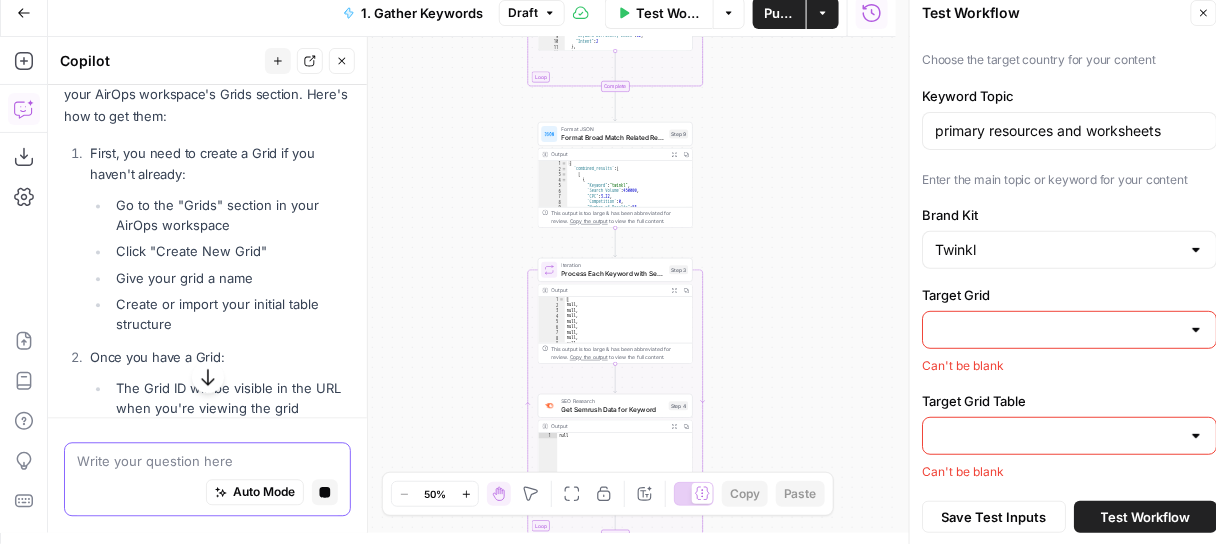 scroll, scrollTop: 1002, scrollLeft: 0, axis: vertical 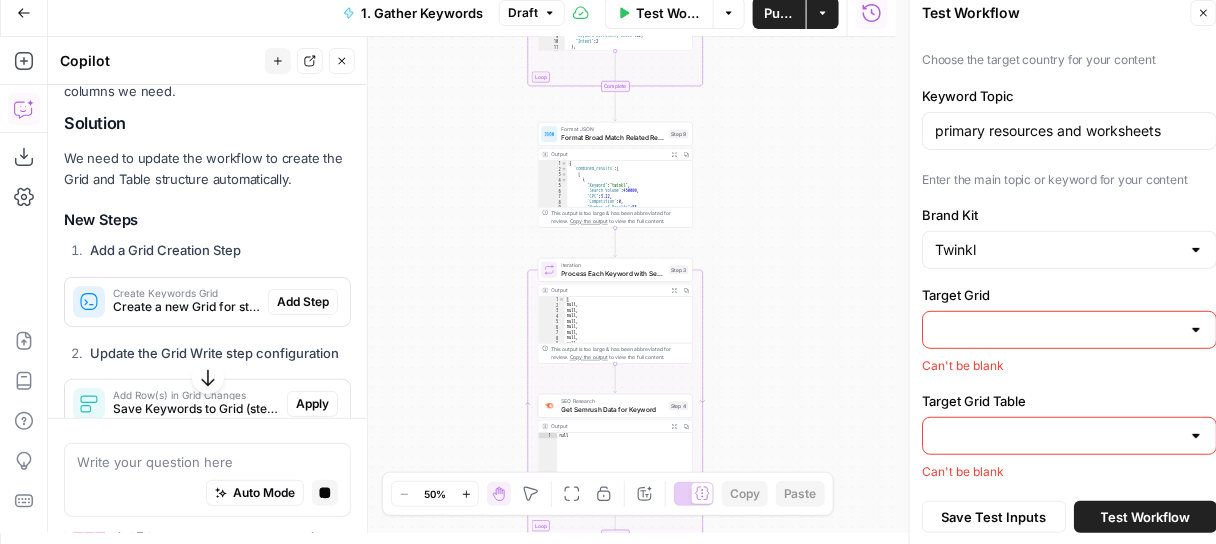 click on "Add Step" at bounding box center (303, 302) 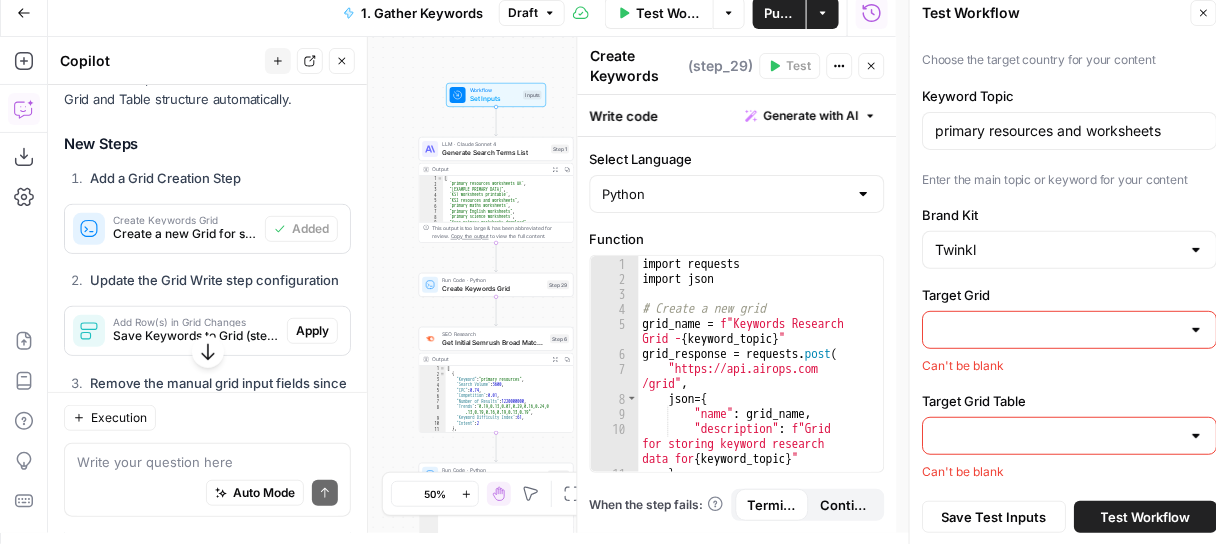 scroll, scrollTop: 2195, scrollLeft: 0, axis: vertical 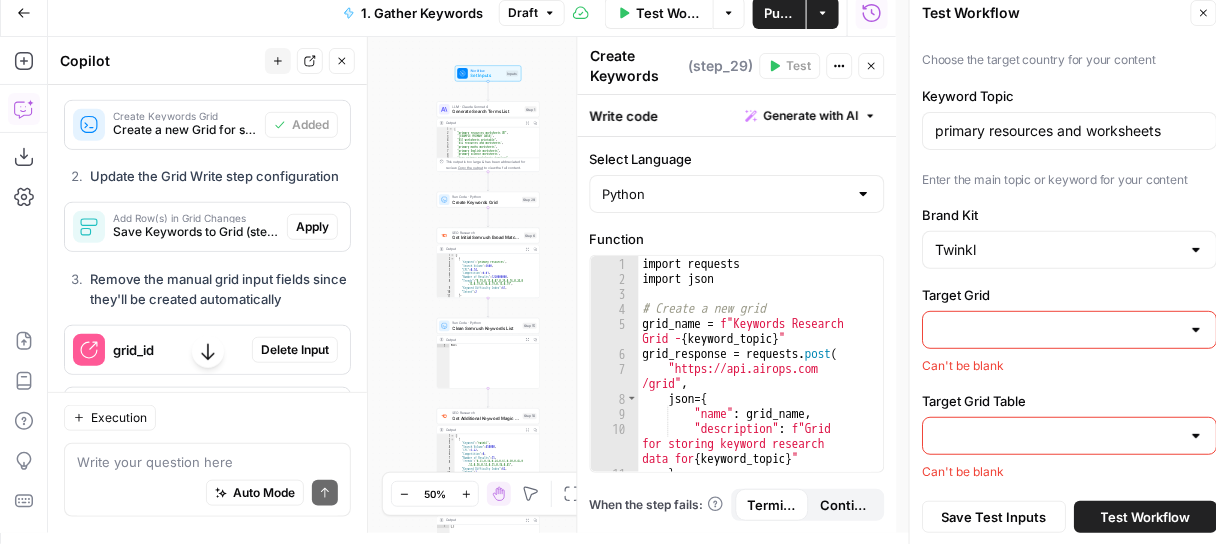 click on "Apply" at bounding box center (312, 227) 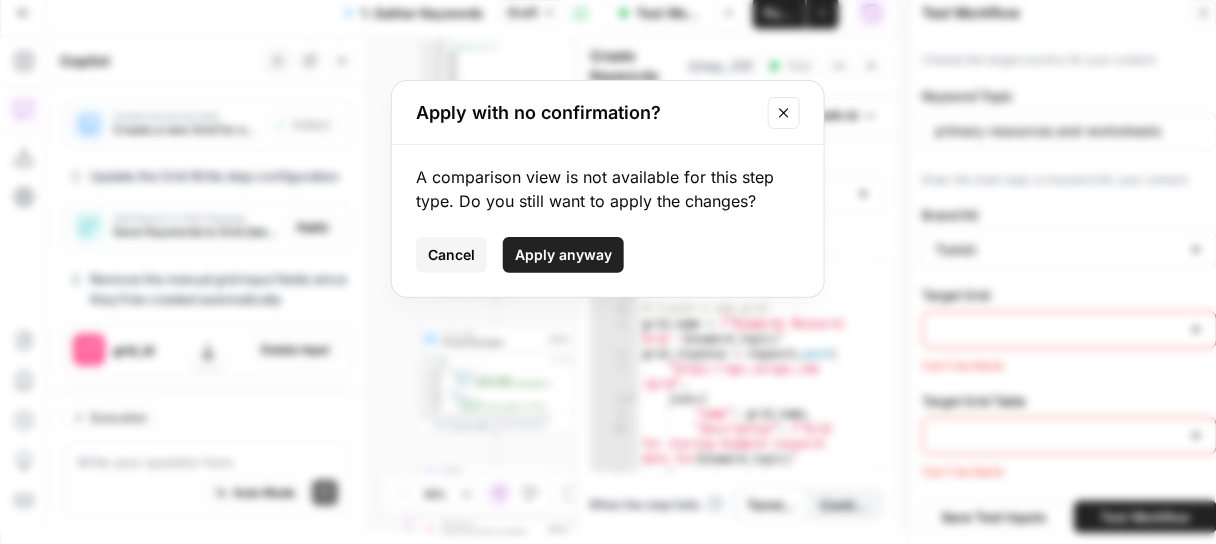 click on "Apply anyway" at bounding box center (563, 255) 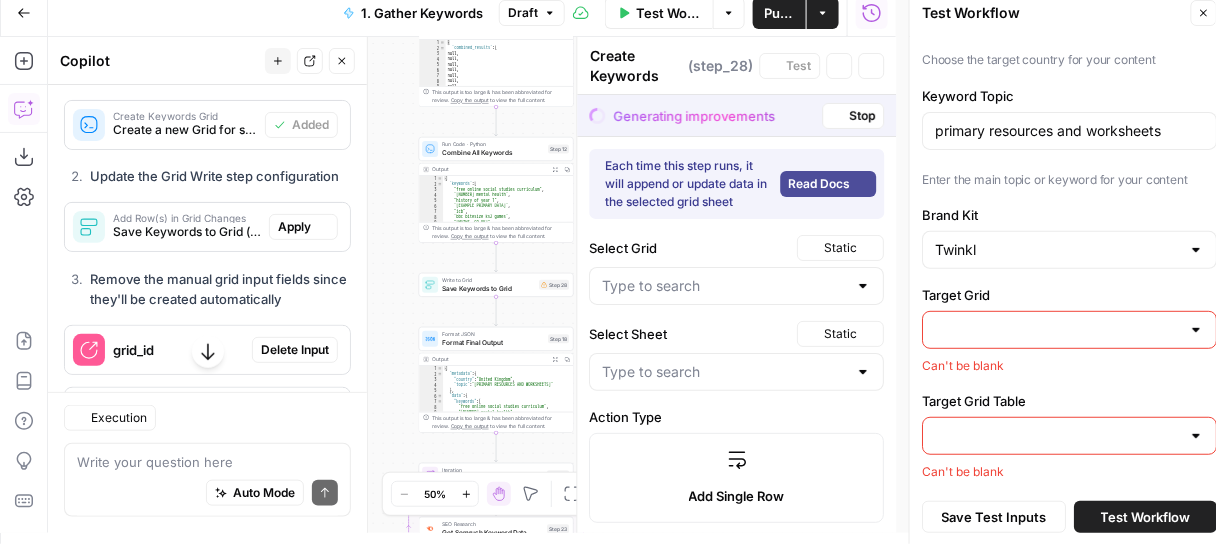 click on "Workflow Set Inputs Inputs LLM · Claude Sonnet 4 Generate Search Terms List Step 1 Output Expand Output Copy 1 2 3 4 5 6 7 8 9 10 [    "primary resources worksheets UK" ,    "primary school worksheets free" ,    "KS1 worksheets printable" ,    "KS2 resources and worksheets" ,    "primary maths worksheets" ,    "primary English worksheets" ,    "primary science worksheets" ,    "free primary worksheets download" ,    "printable primary resources" ,     XXXXXXXXXXXXXXXXXXXXXXXXXXXXXXXXXXXXXXXXXXXXXXXXXXXXXXXXXXXXXXXXXXXXXXXXXXXXXXXXXXXXXXXXXXXXXXXXXXXXXXXXXXXXXXXXXXXXXXXXXXXXXXXXXXXXXXXXXXXXXXXXXXXXXXXXXXXXXXXXXXXXXXXXXXXXXXXXXXXXXXXXXXXXXXXXXXXXXXXXXXXXXXXXXXXXXXXXXXXXXXXXXXXXXXXXXXXXXXXXXXXXXXXXXXXXXXXXXXXXXXXXXXXXXXXXXXXXXXXXXXXXXXXXXXXXXXXXXXXXXXXXXXXXXXXXXXXXXXXXXXXXXXXXXXXXXXXXXXXXXXXXXXXXXXXXXXXXXXXXXXXXXXXXXXXXXXXXXXXXXXXXXXXXXXXXXXXXXXXXXXXXXXXXXXXXXXXXXXXXXXXXXXXXXXXXXXXXXXXXXXXXXXXXXXXXXXXXXXXXXXXXXXXXXXXXXXXXXXXXXXXXXXXXXXXXXXXXXXXXXXXXXXXXXXXX   Copy the output   to view the full content. Step 6" at bounding box center (472, 285) 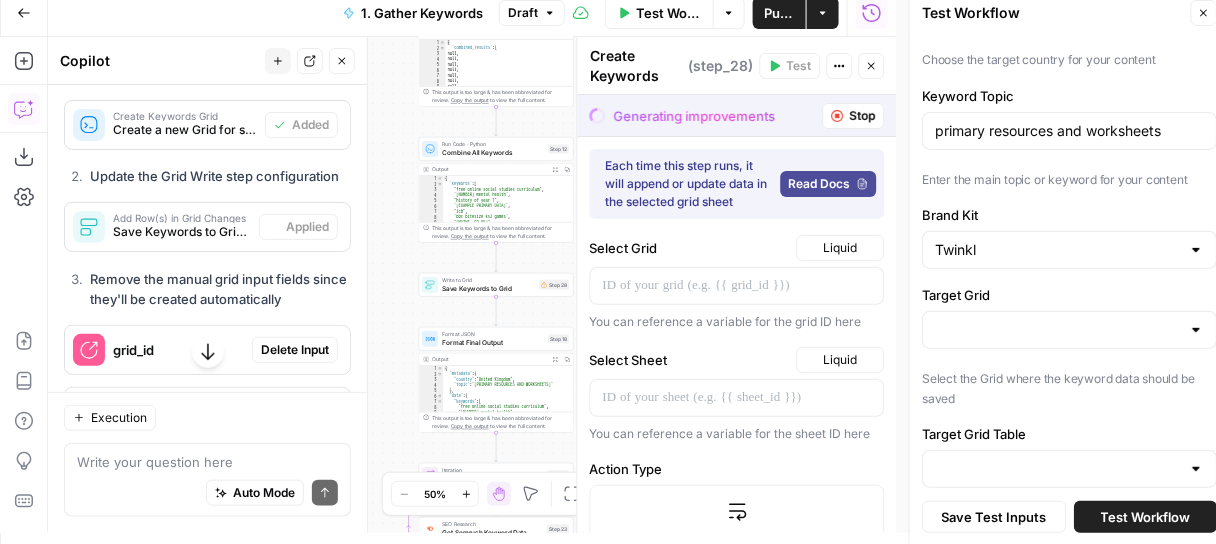 click on "Delete Input" at bounding box center [295, 350] 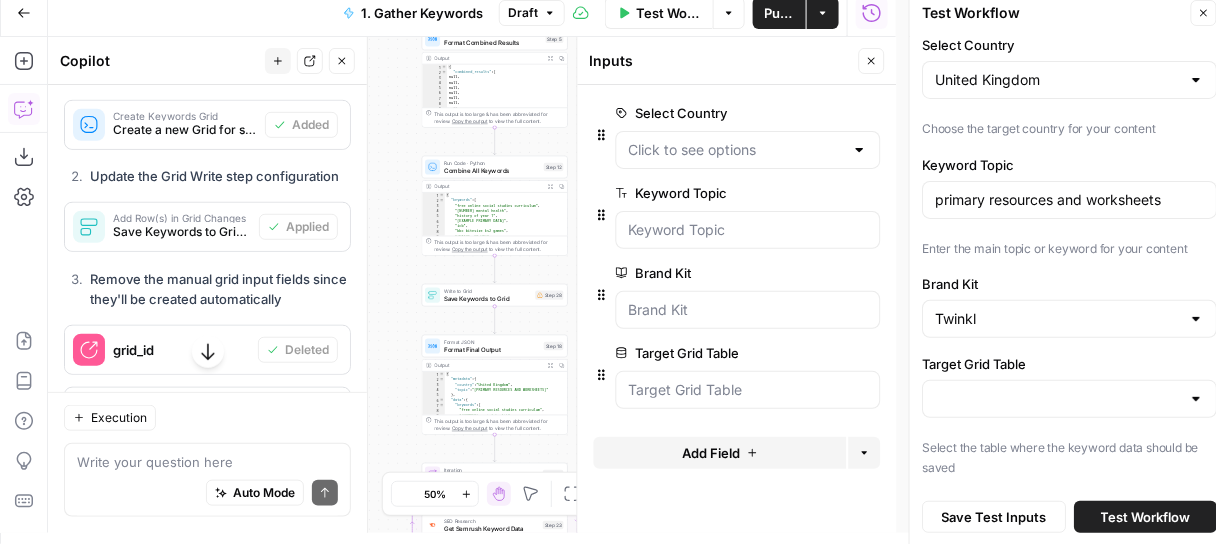 scroll, scrollTop: 10, scrollLeft: 0, axis: vertical 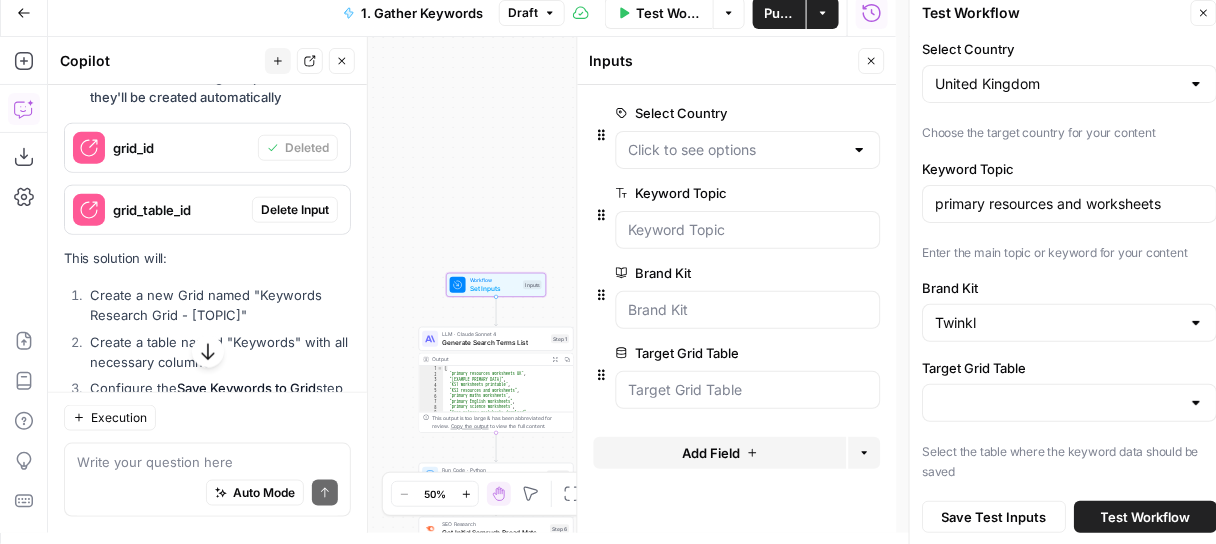 click on "Delete Input" at bounding box center (295, 210) 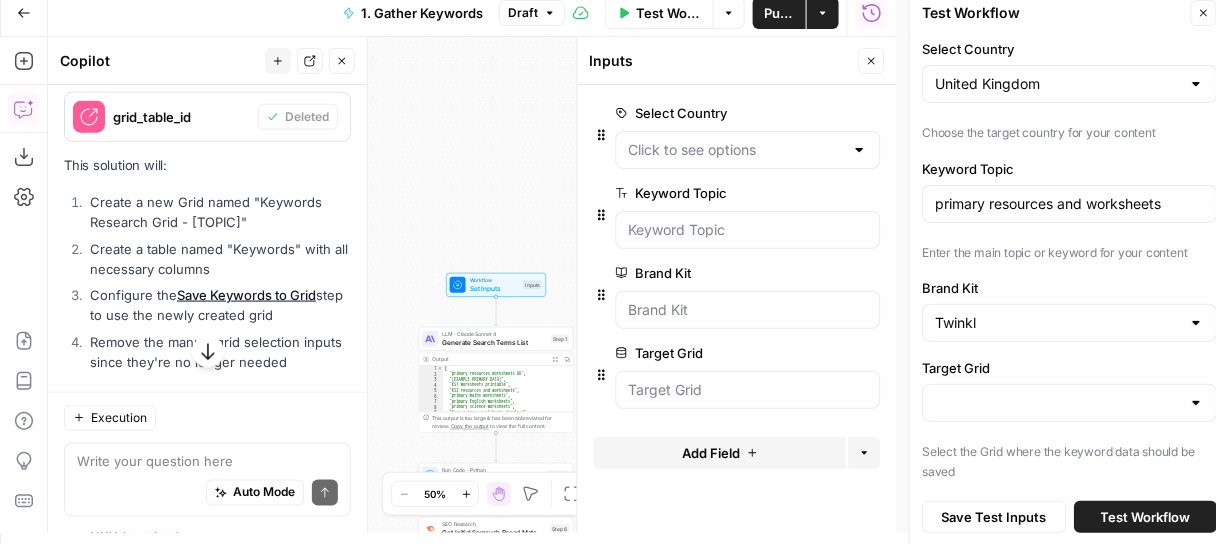 scroll, scrollTop: 2839, scrollLeft: 0, axis: vertical 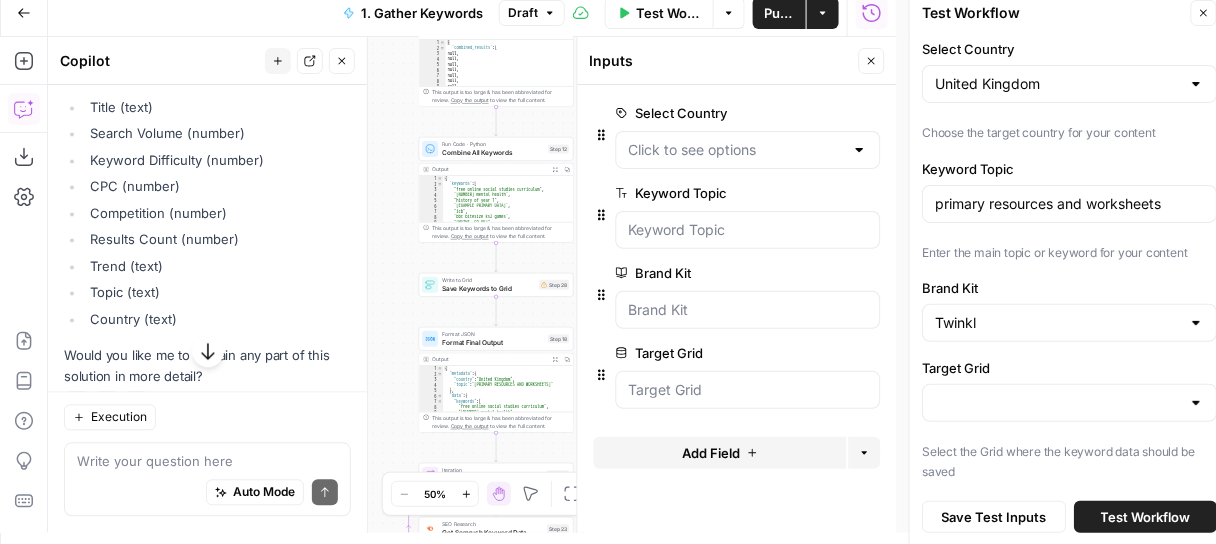 click on "Test Workflow" at bounding box center [668, 13] 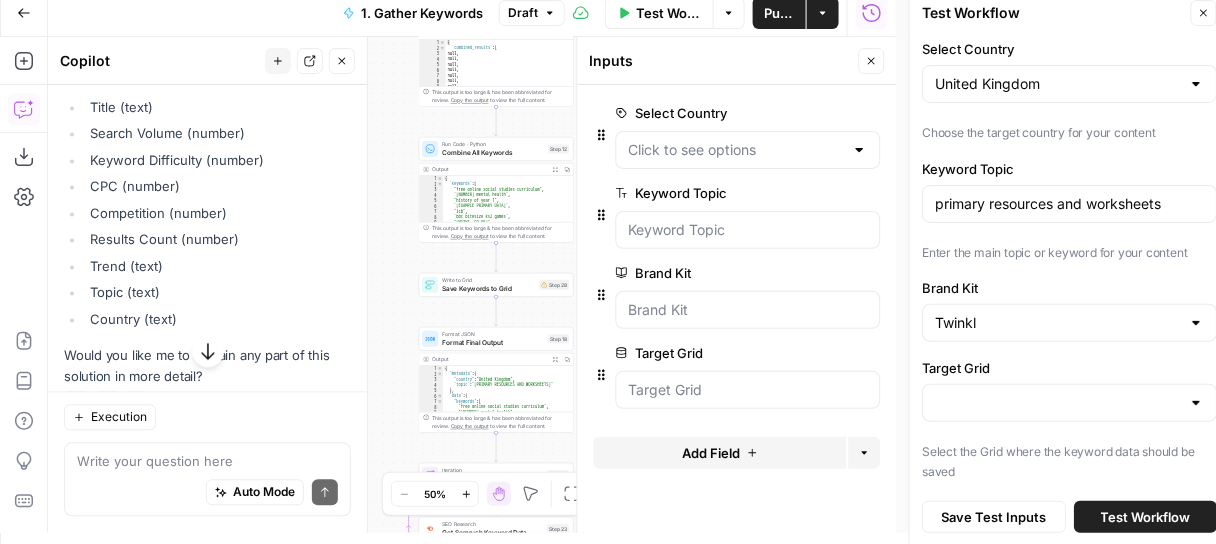 click on "Test Workflow" at bounding box center [1146, 517] 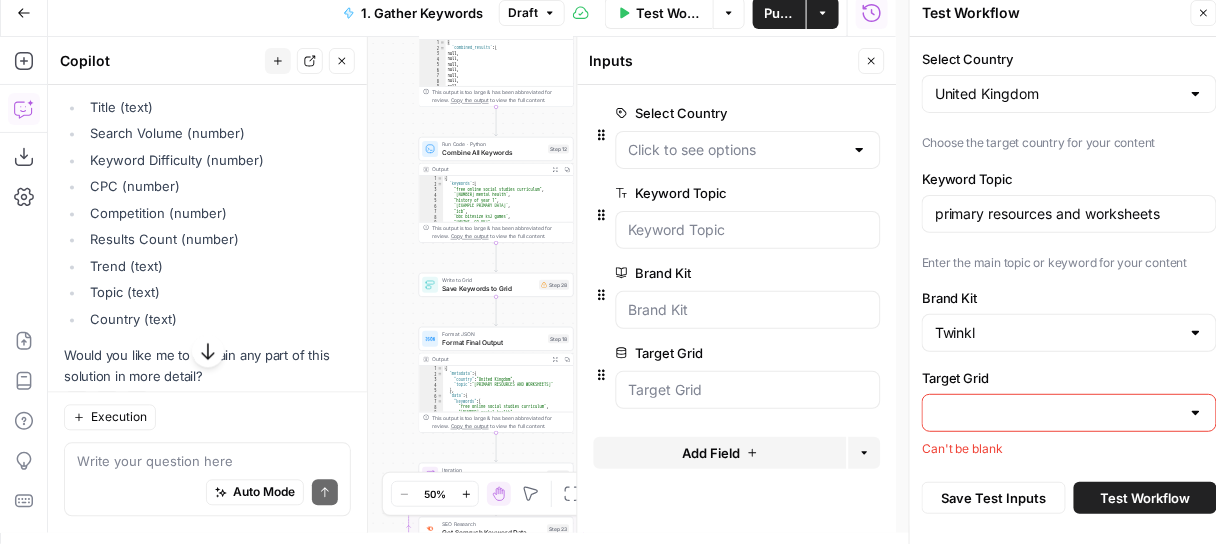 scroll, scrollTop: 0, scrollLeft: 0, axis: both 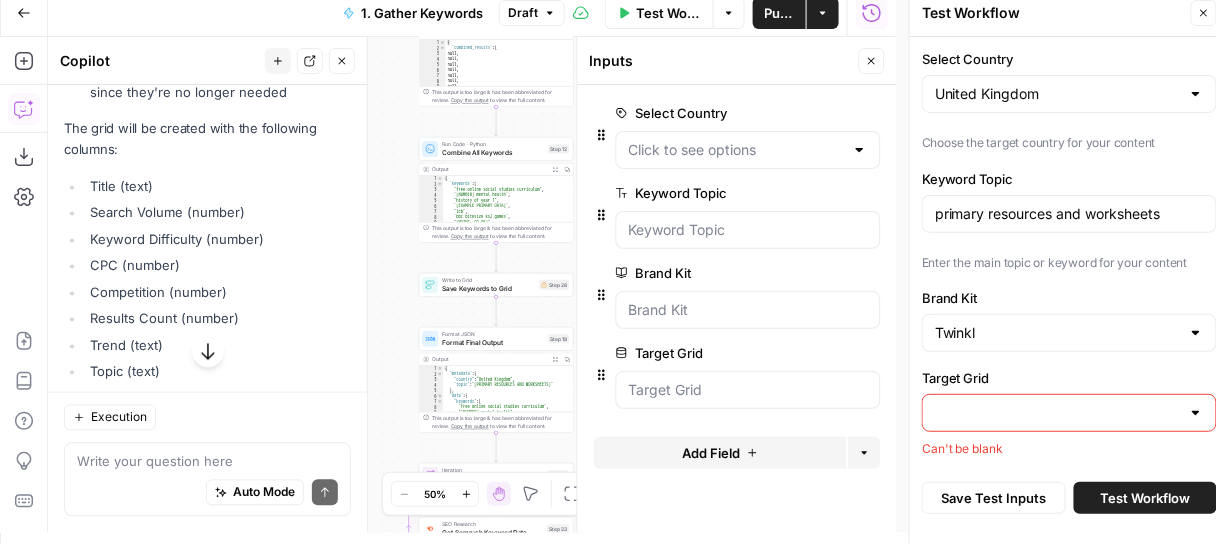 click on "Publish" at bounding box center [779, 13] 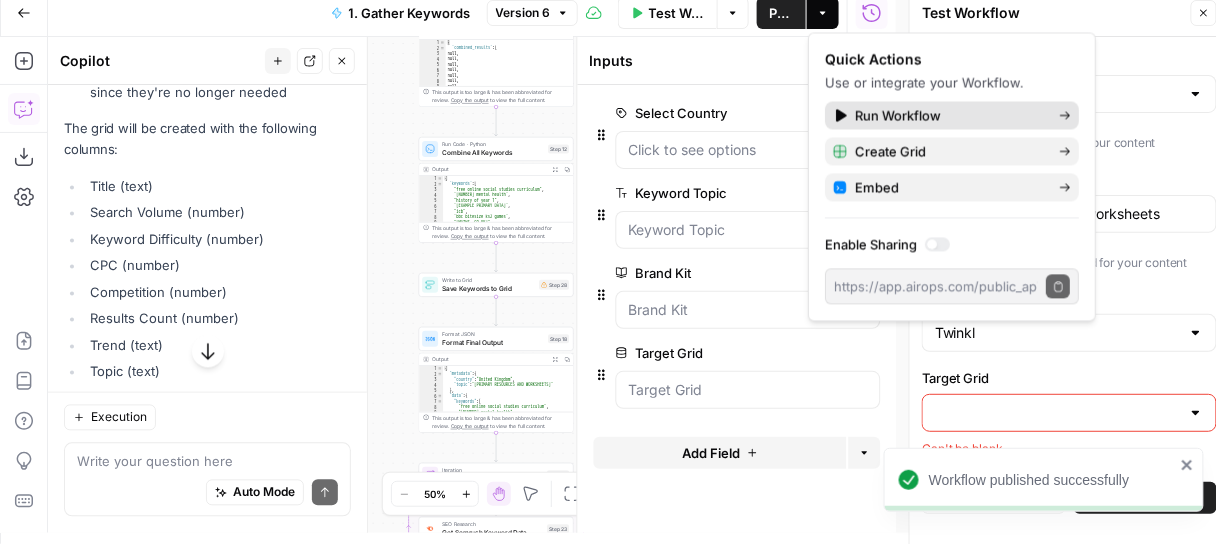 click on "Run Workflow" at bounding box center (949, 116) 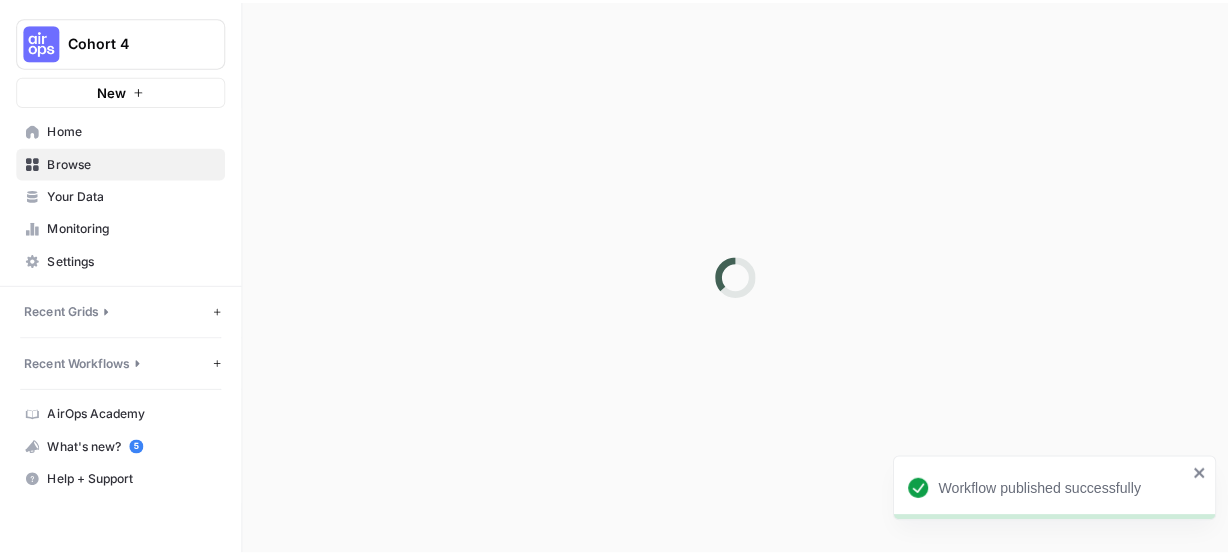 scroll, scrollTop: 0, scrollLeft: 0, axis: both 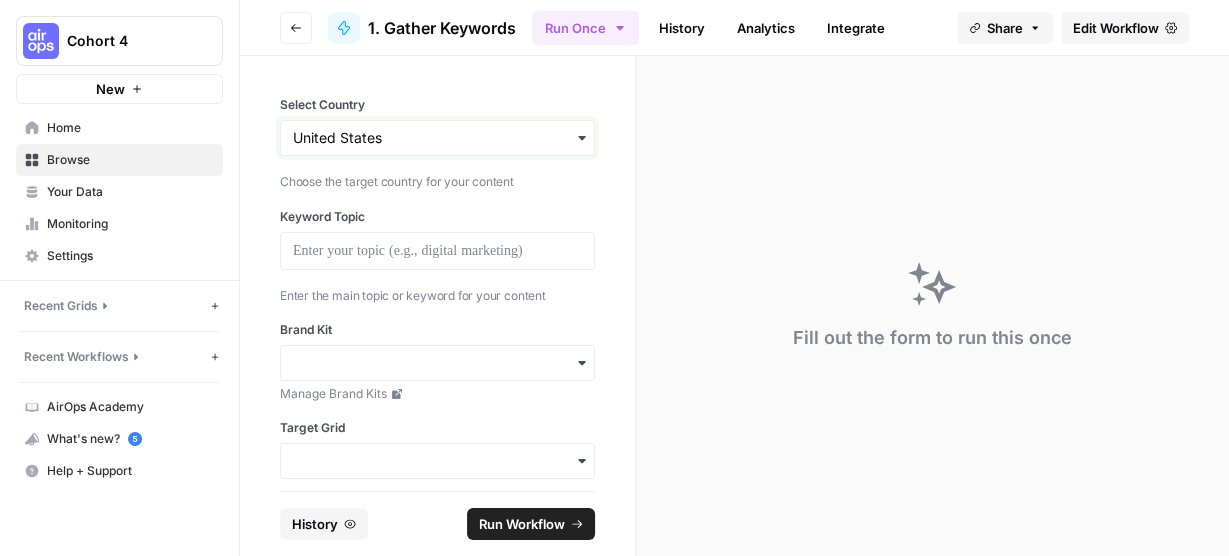 click on "Select Country" at bounding box center (437, 138) 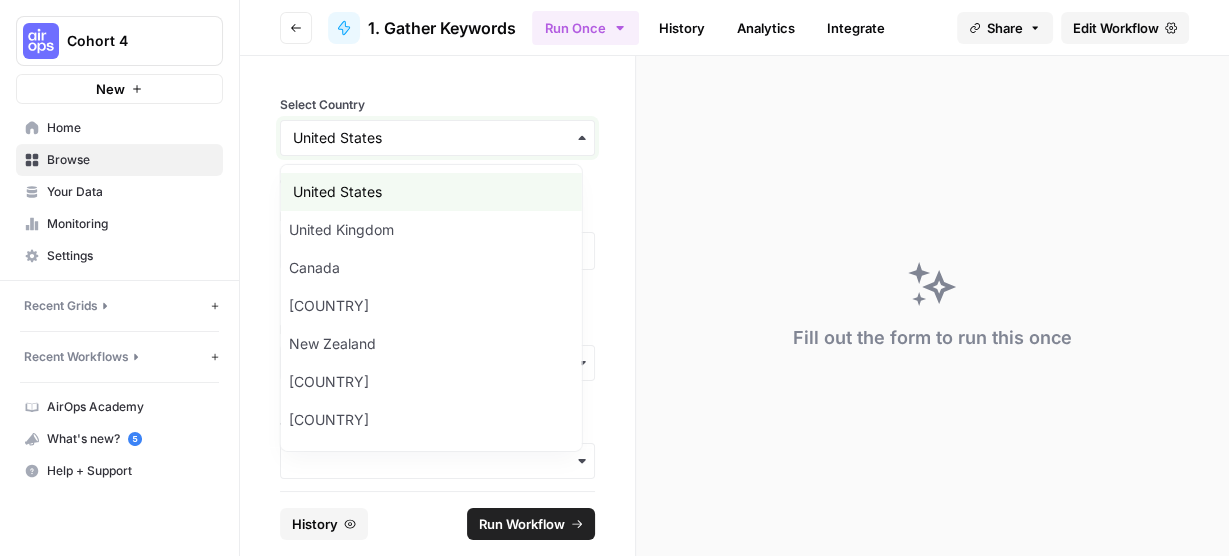 type on "United Kingdom" 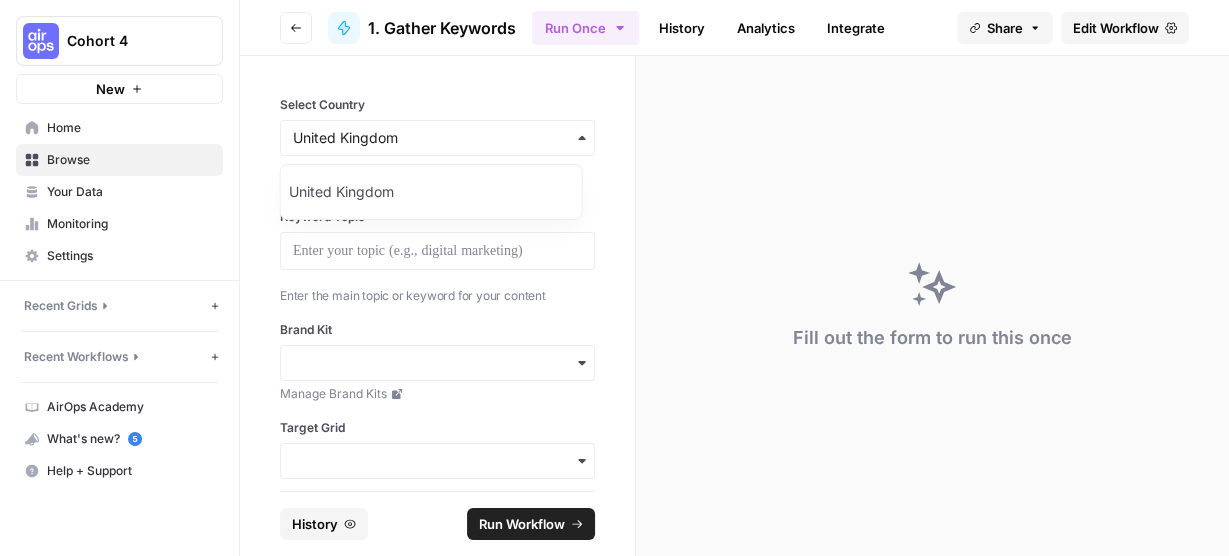 type 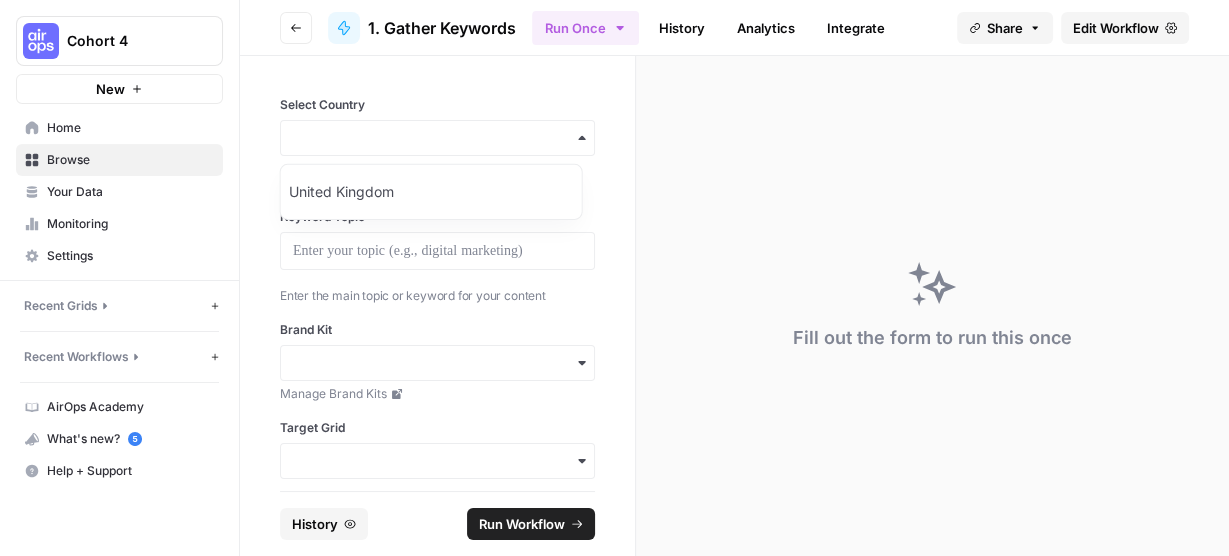 click on "Select Country Choose the target country for your content Keyword Topic Enter the main topic or keyword for your content Brand Kit Manage Brand Kits Target Grid Select the Grid where the keyword data should be saved" at bounding box center (437, 273) 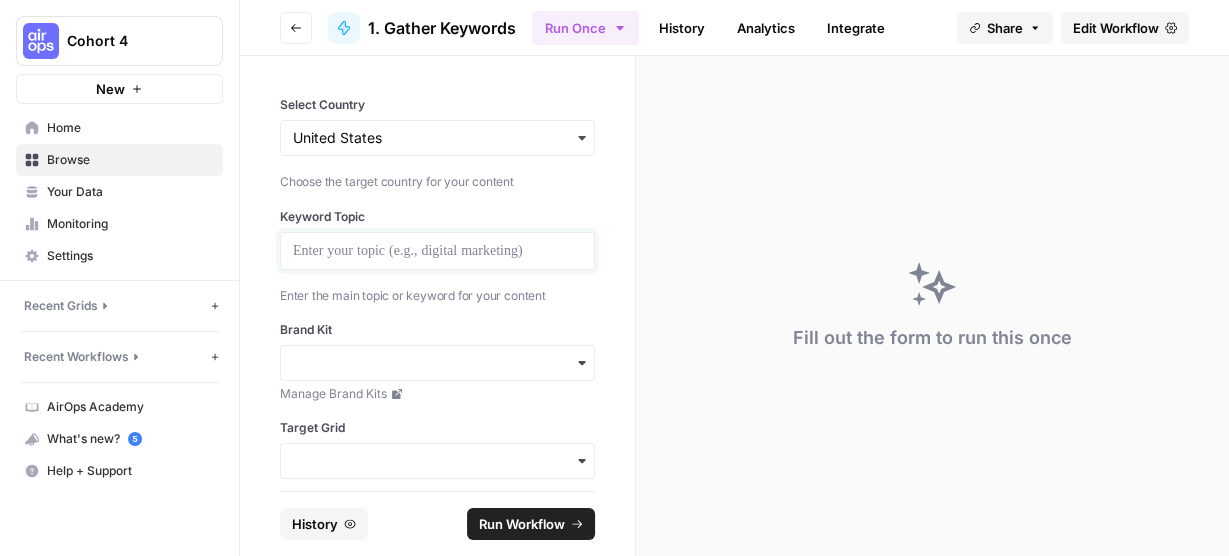 click at bounding box center [437, 251] 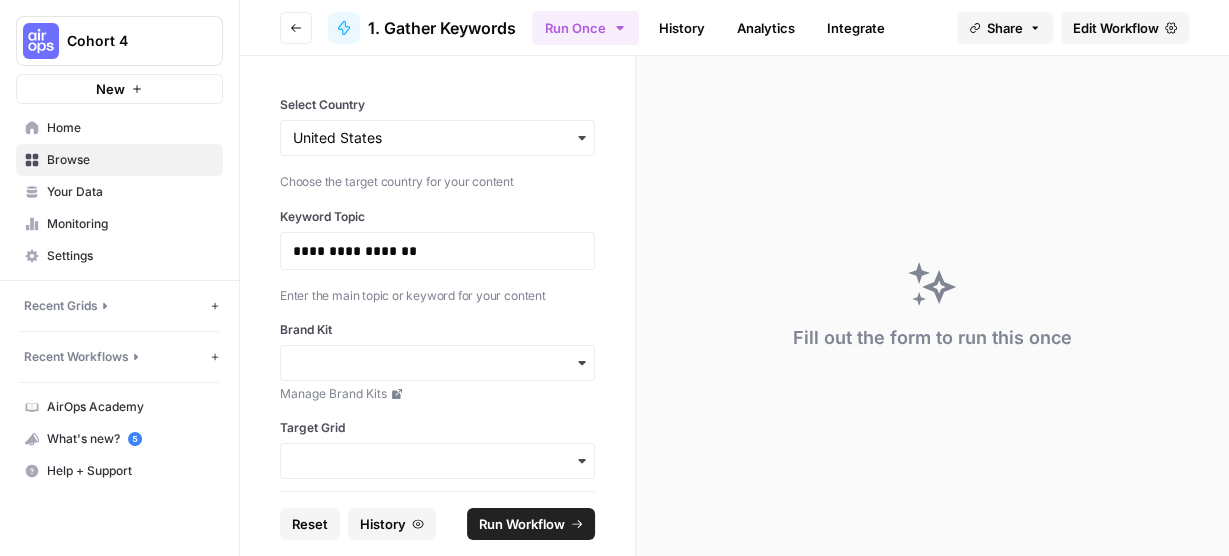 click at bounding box center [437, 363] 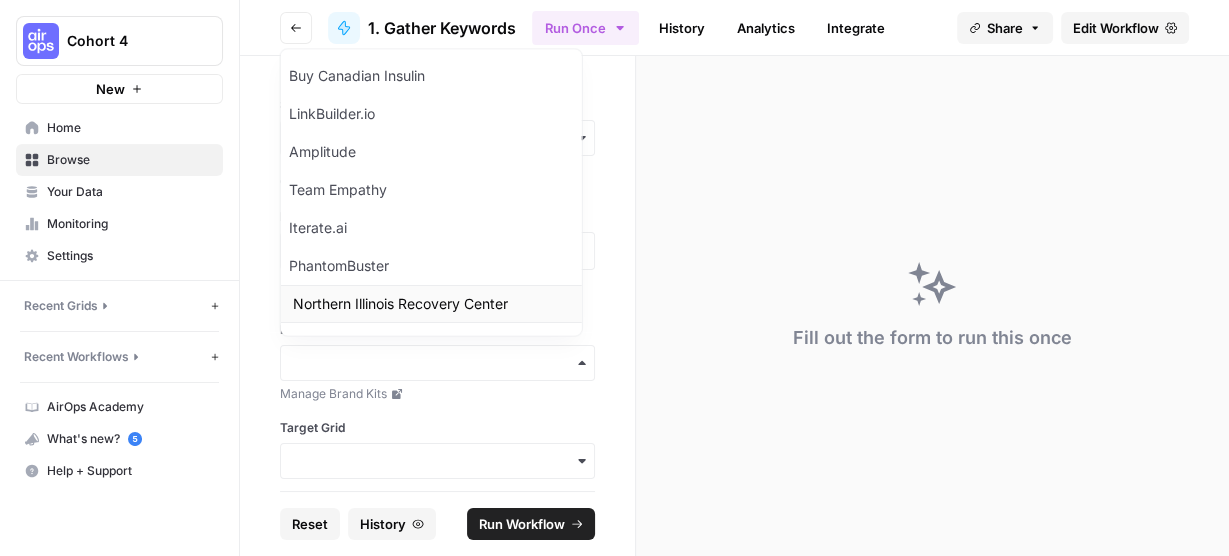 scroll, scrollTop: 56, scrollLeft: 0, axis: vertical 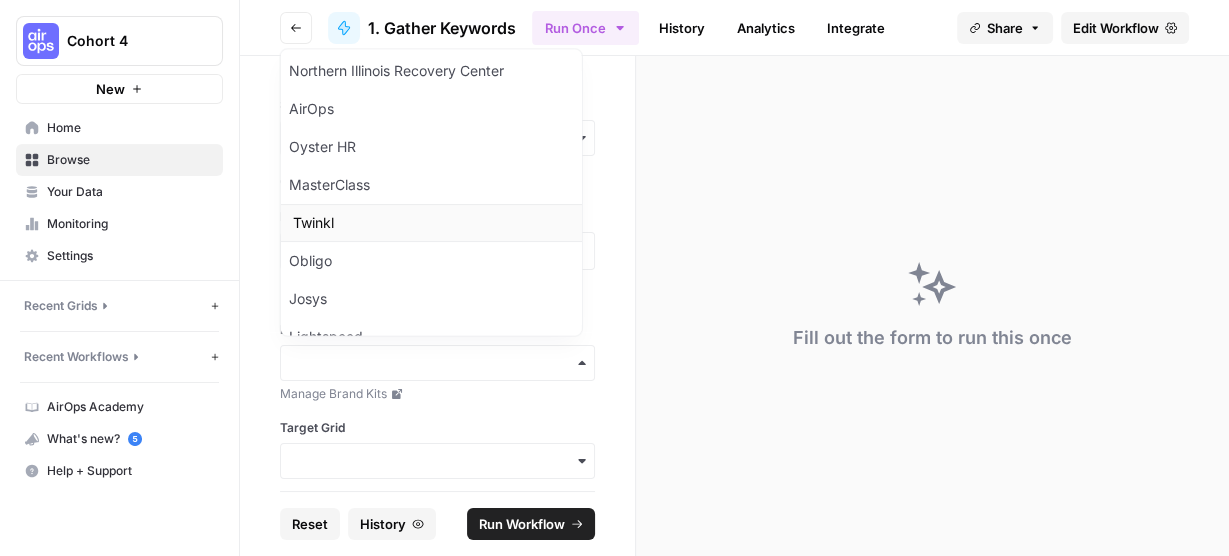 click on "Twinkl" at bounding box center (431, 223) 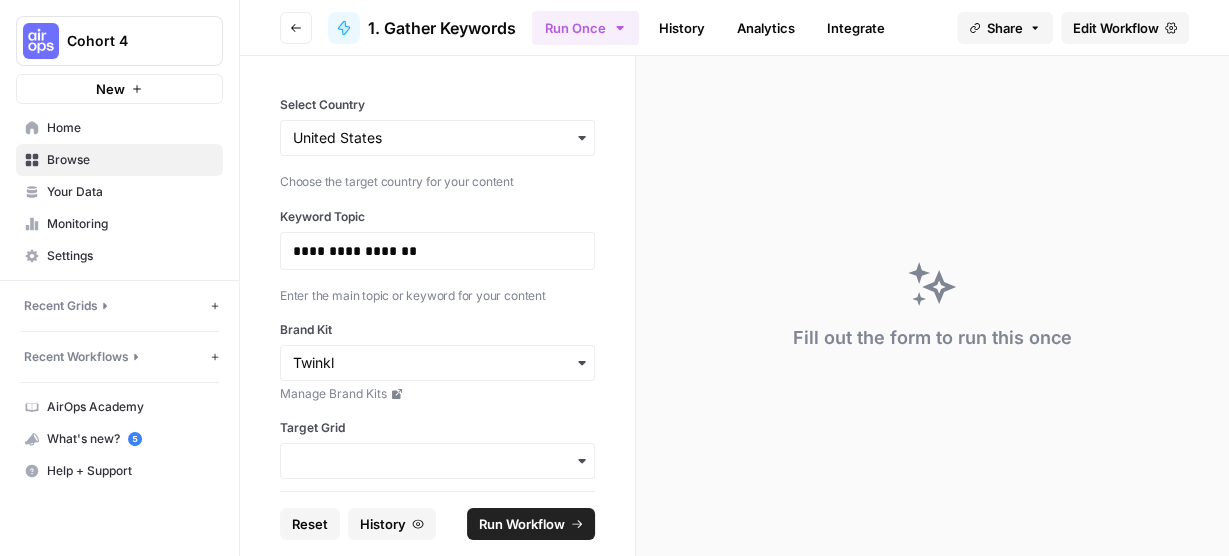 click on "Run Workflow" at bounding box center (522, 524) 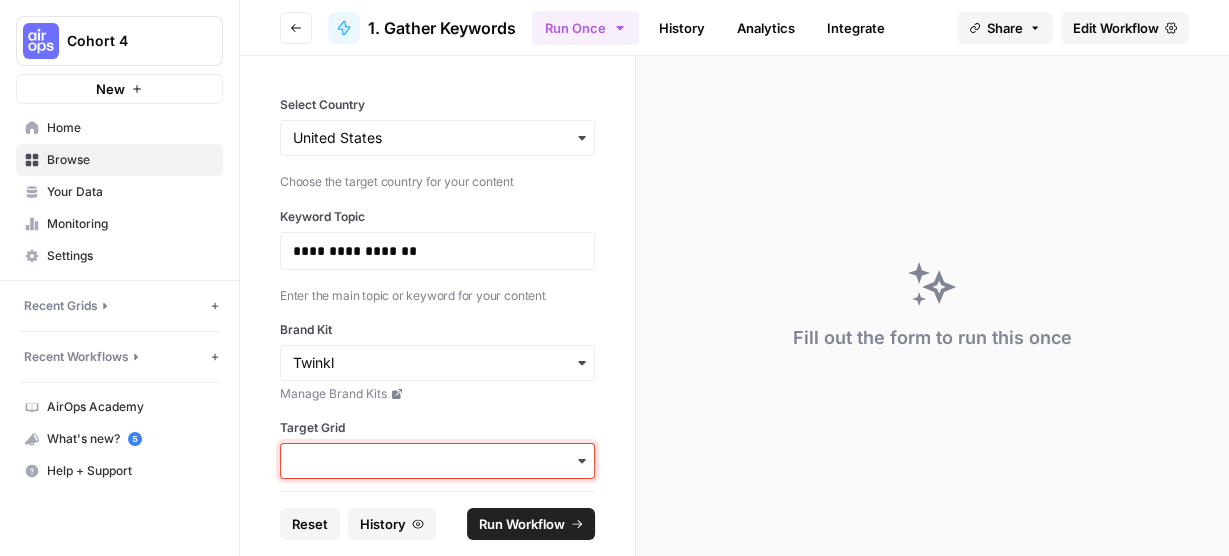 click on "Target Grid" at bounding box center [437, 461] 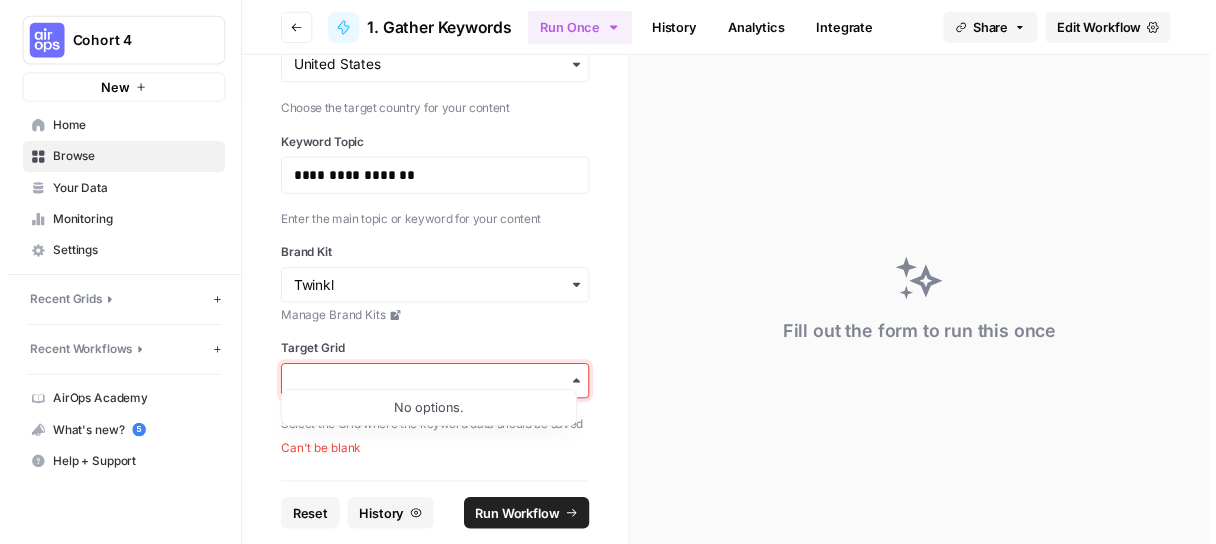 scroll, scrollTop: 88, scrollLeft: 0, axis: vertical 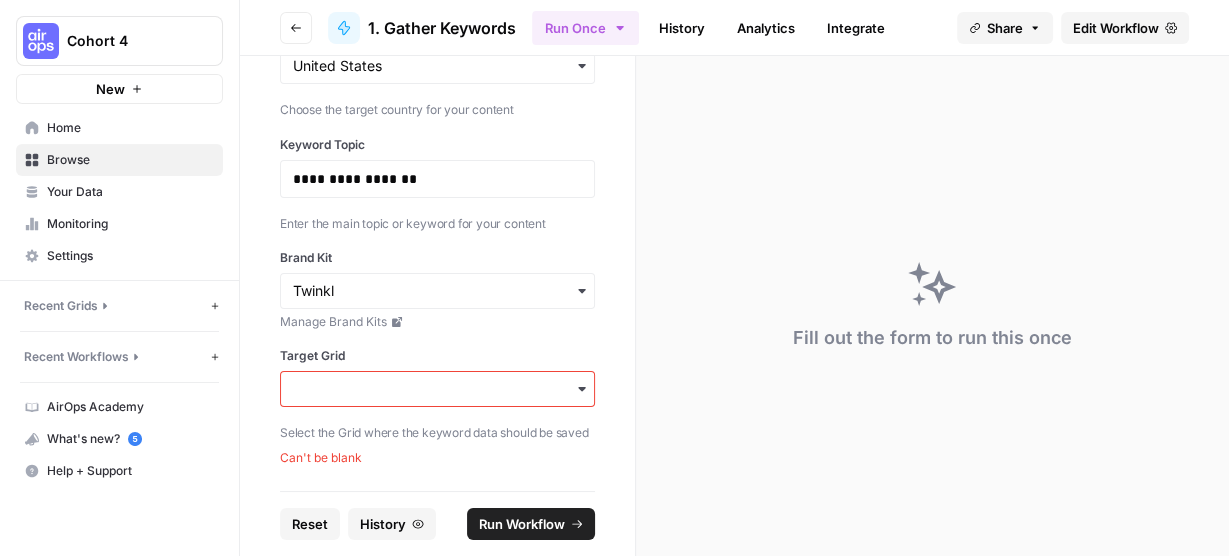 drag, startPoint x: 598, startPoint y: 411, endPoint x: 599, endPoint y: 443, distance: 32.01562 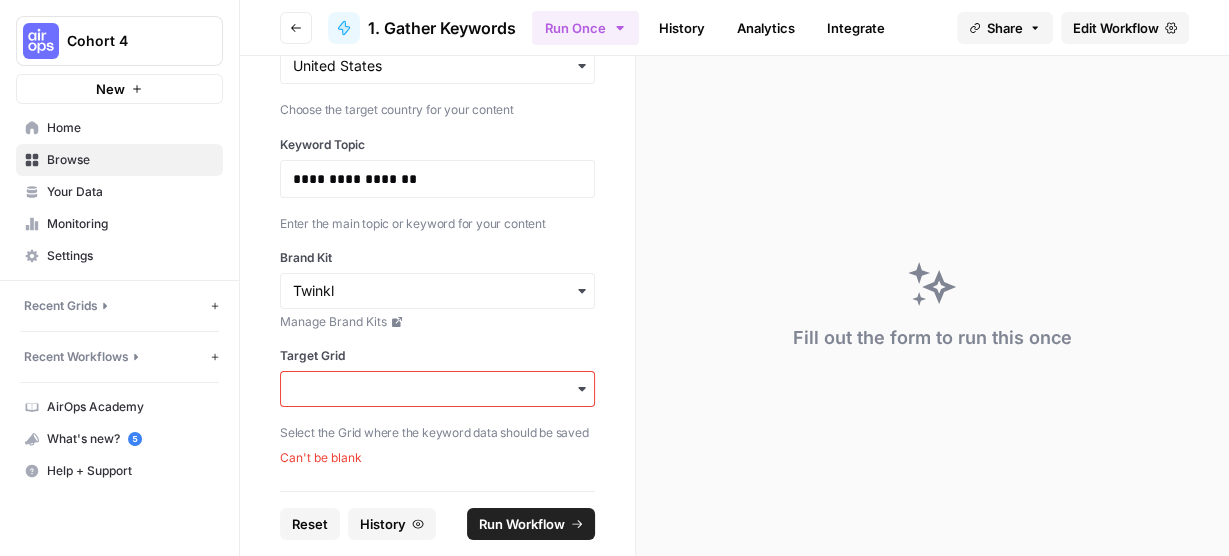 click on "Select the Grid where the keyword data should be saved" at bounding box center (437, 433) 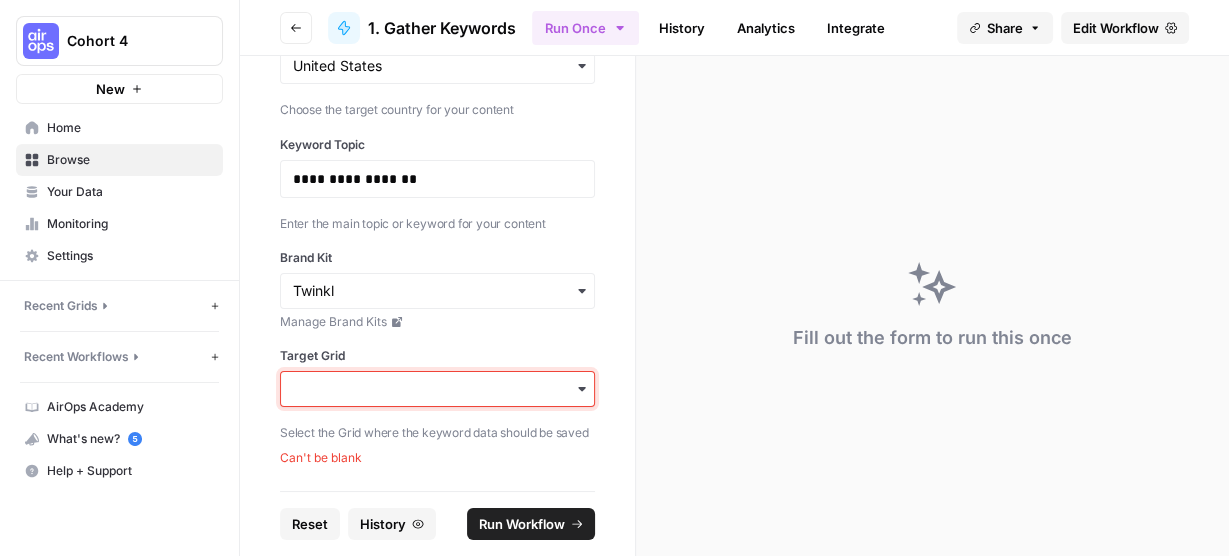 click on "Target Grid" at bounding box center (437, 389) 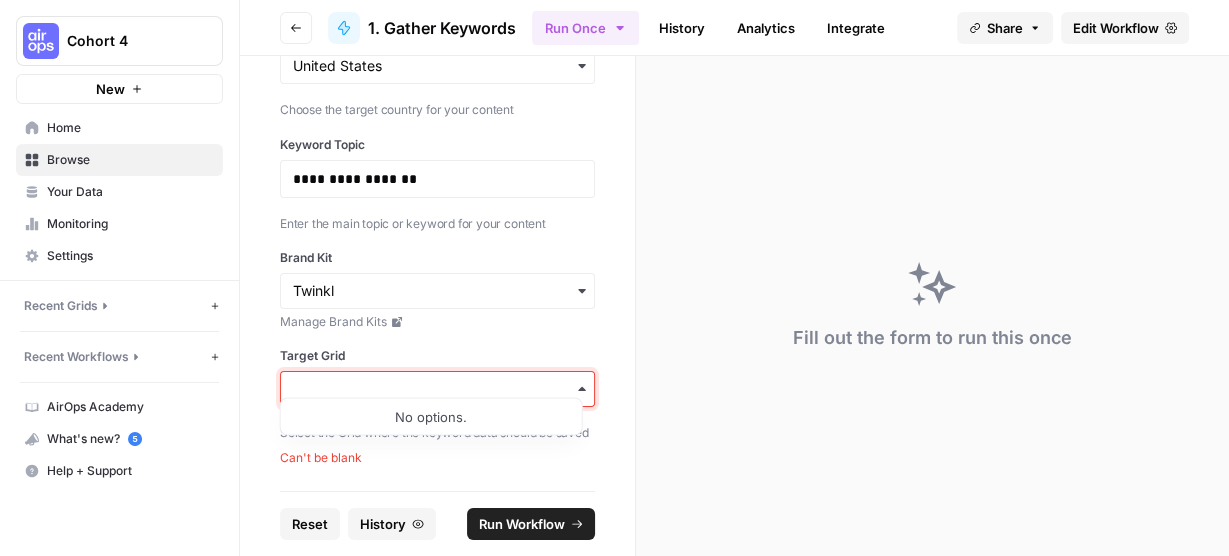 paste on "25940" 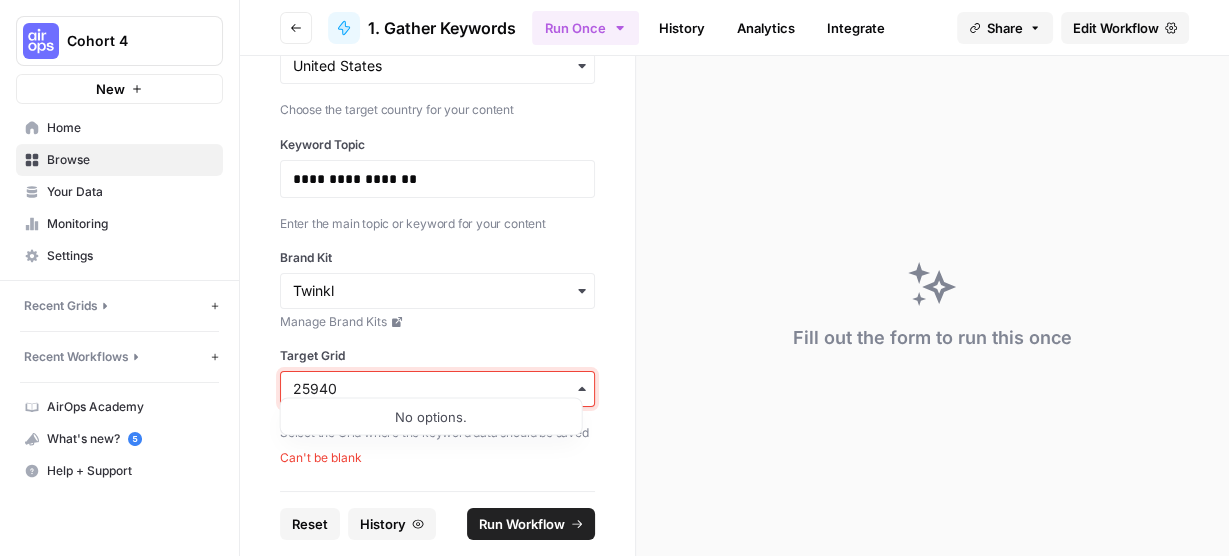 type on "25940" 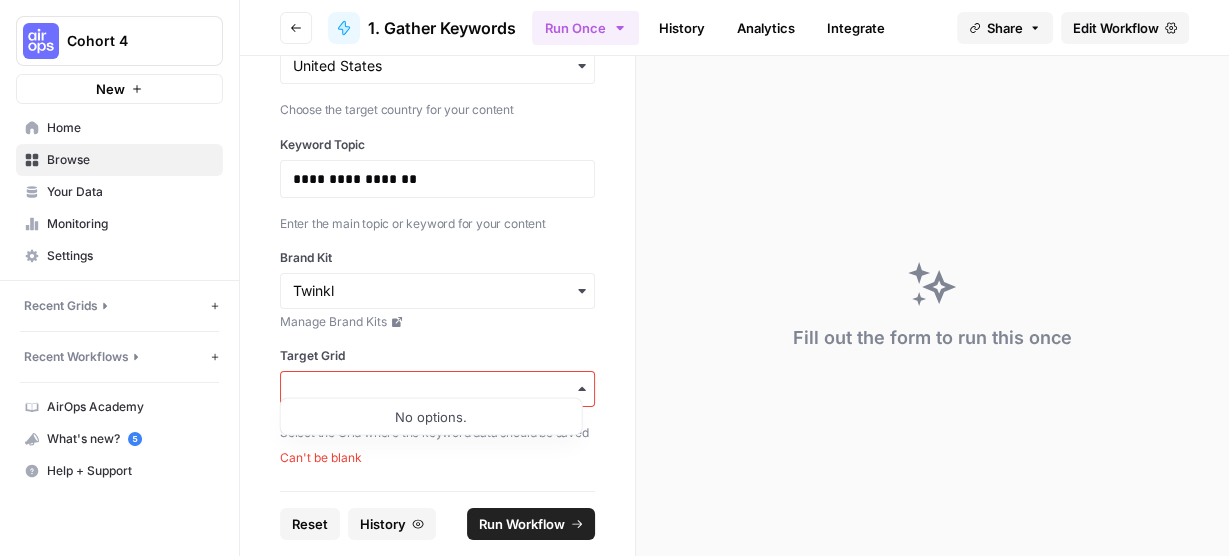 click on "Run Workflow" at bounding box center [522, 524] 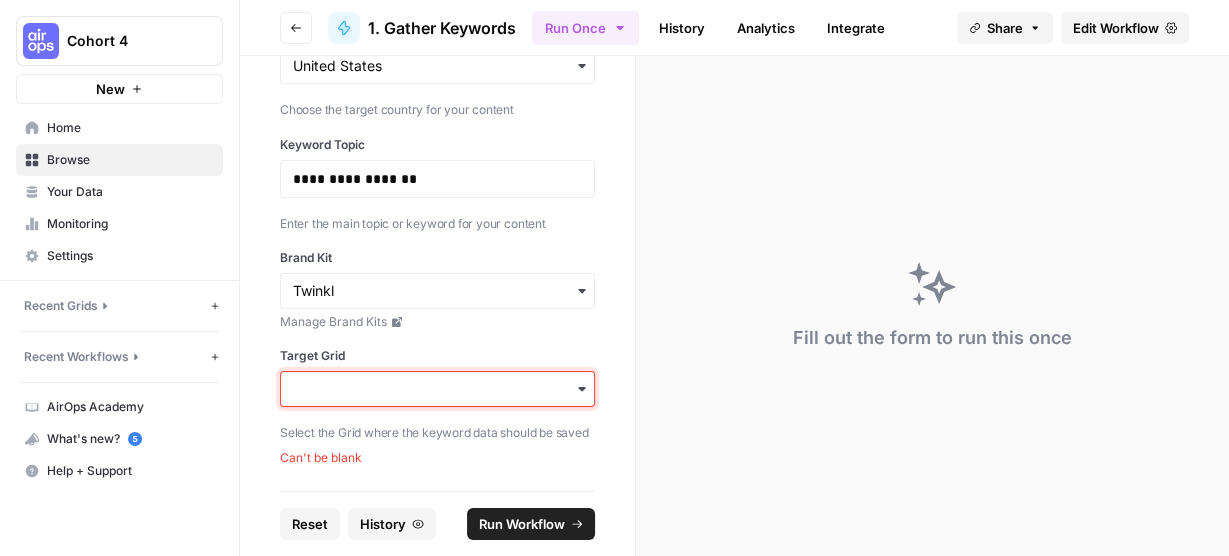 drag, startPoint x: 460, startPoint y: 381, endPoint x: 411, endPoint y: 367, distance: 50.96077 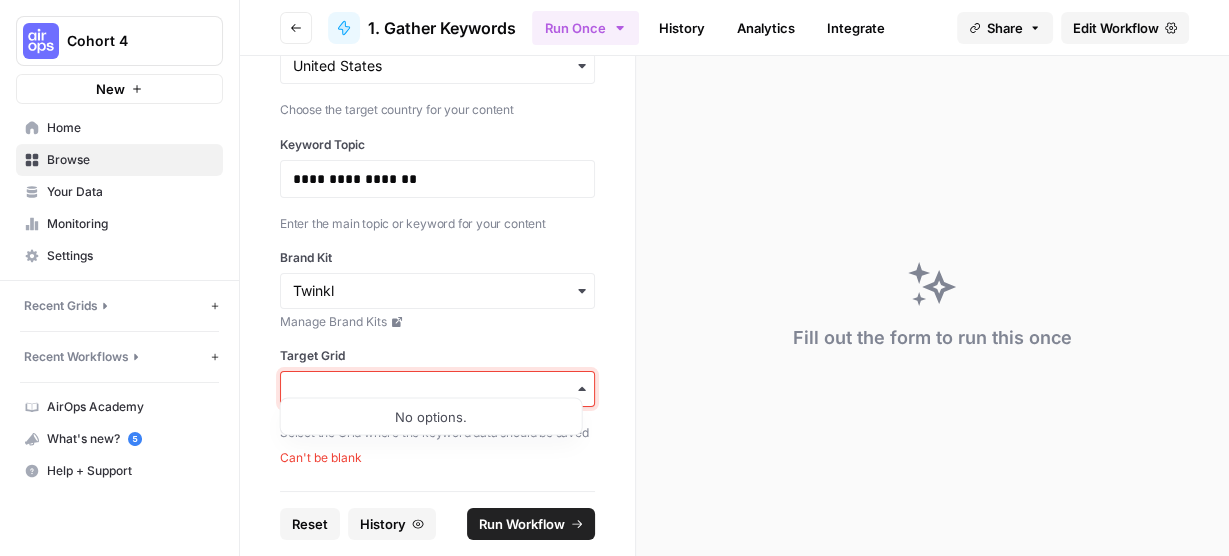 paste on "25940" 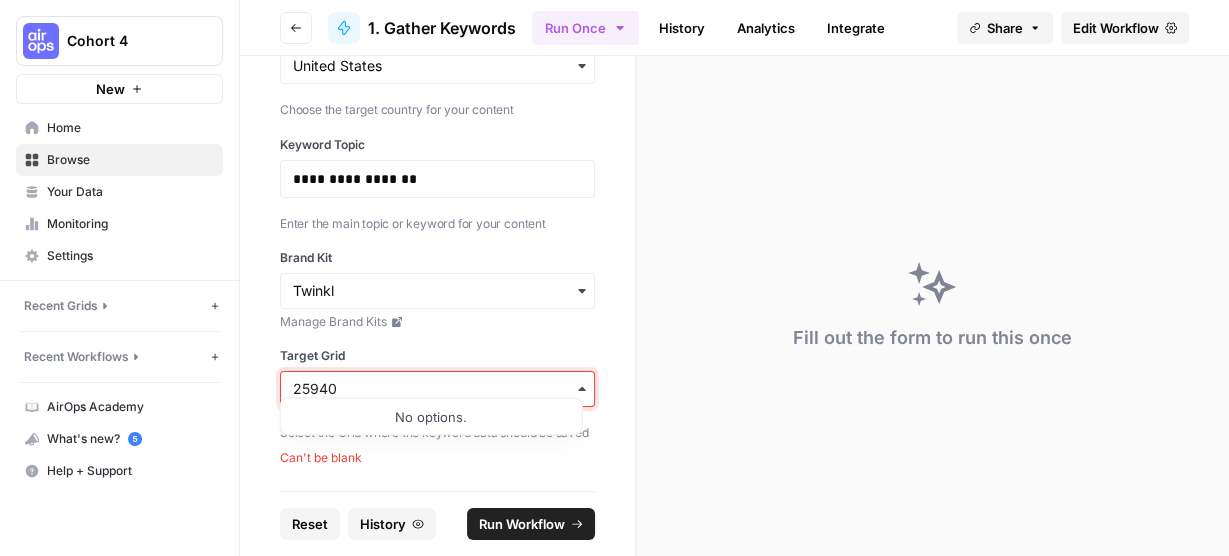 type on "25940" 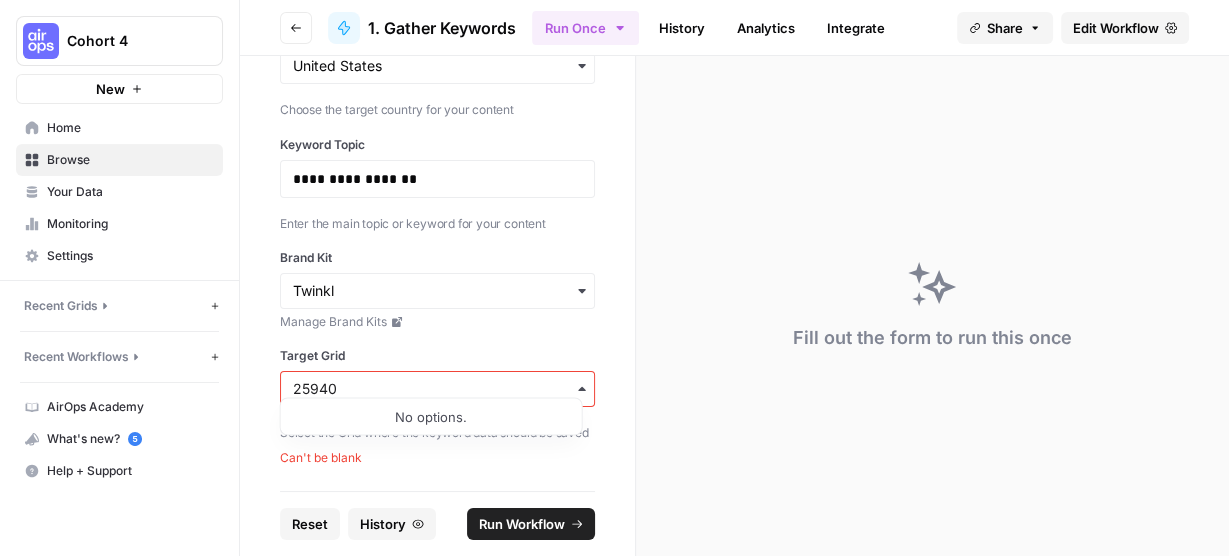 click 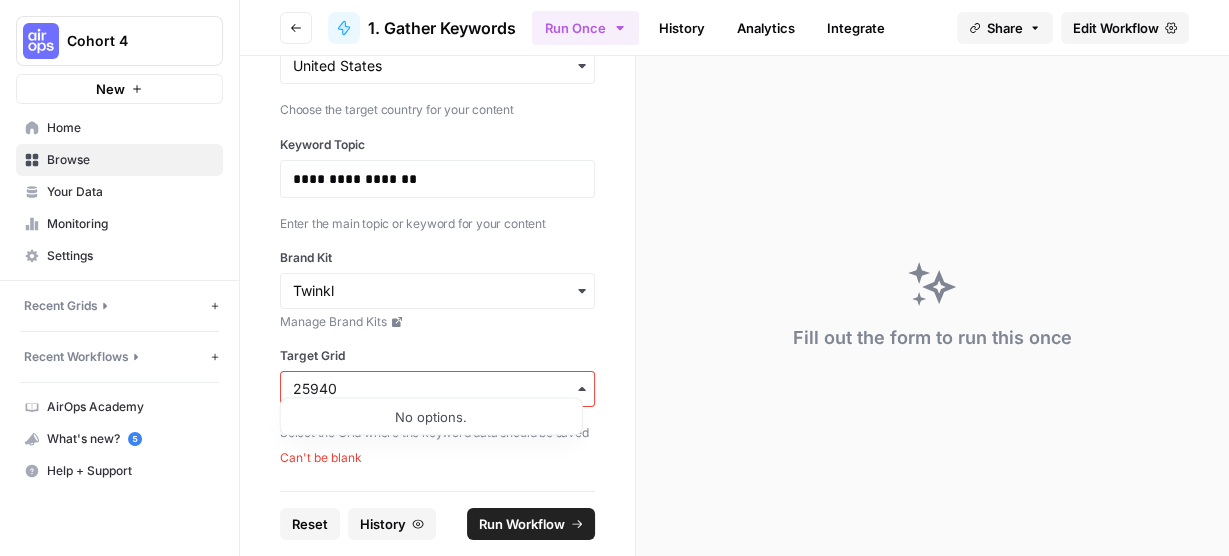 type 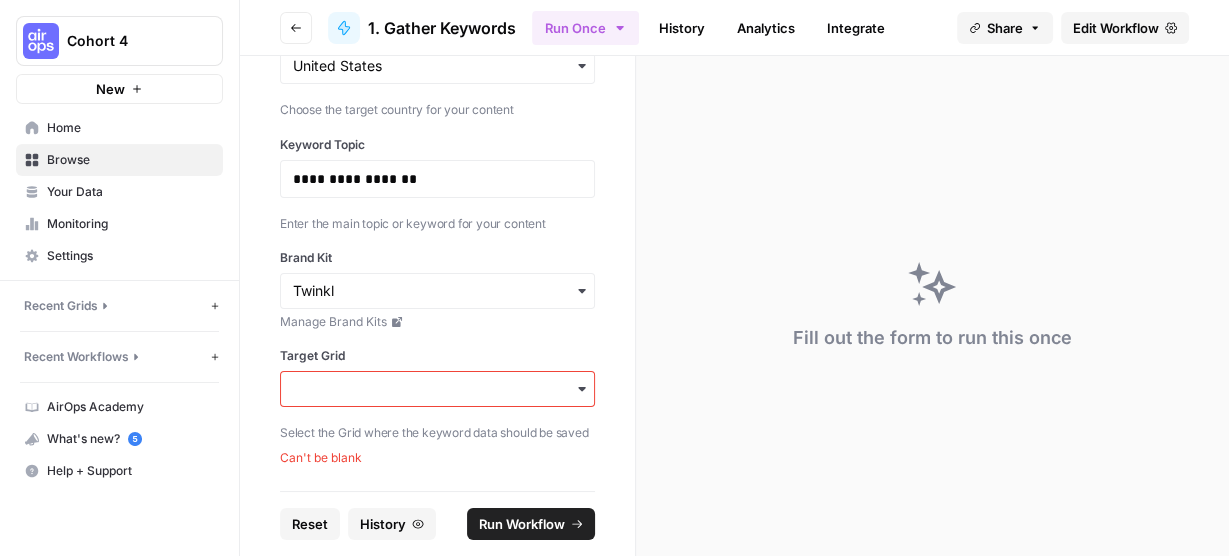 click 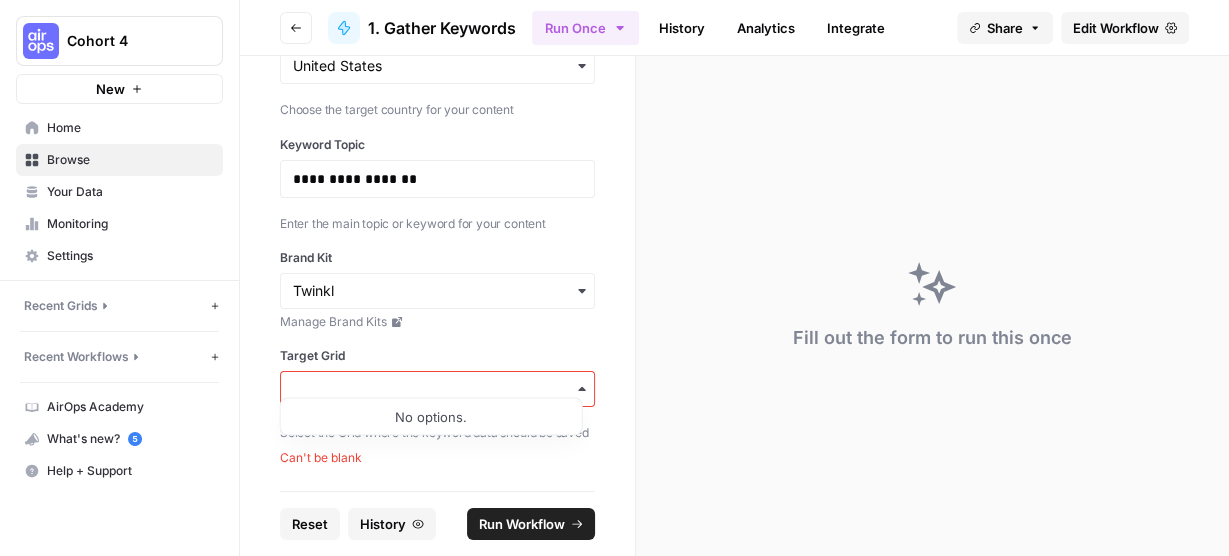 click 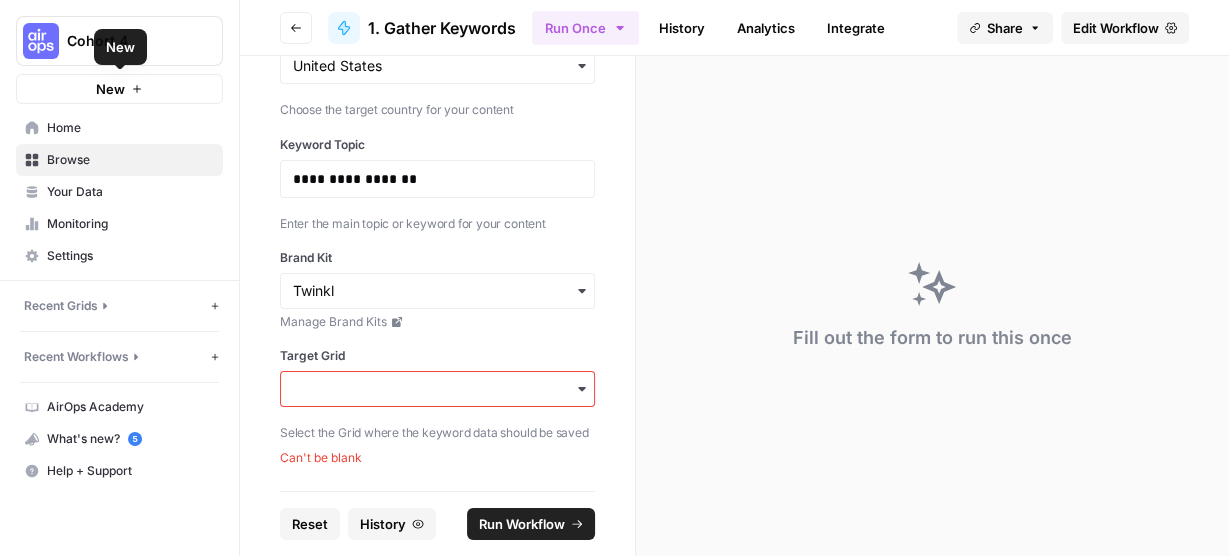 click on "New" at bounding box center [119, 89] 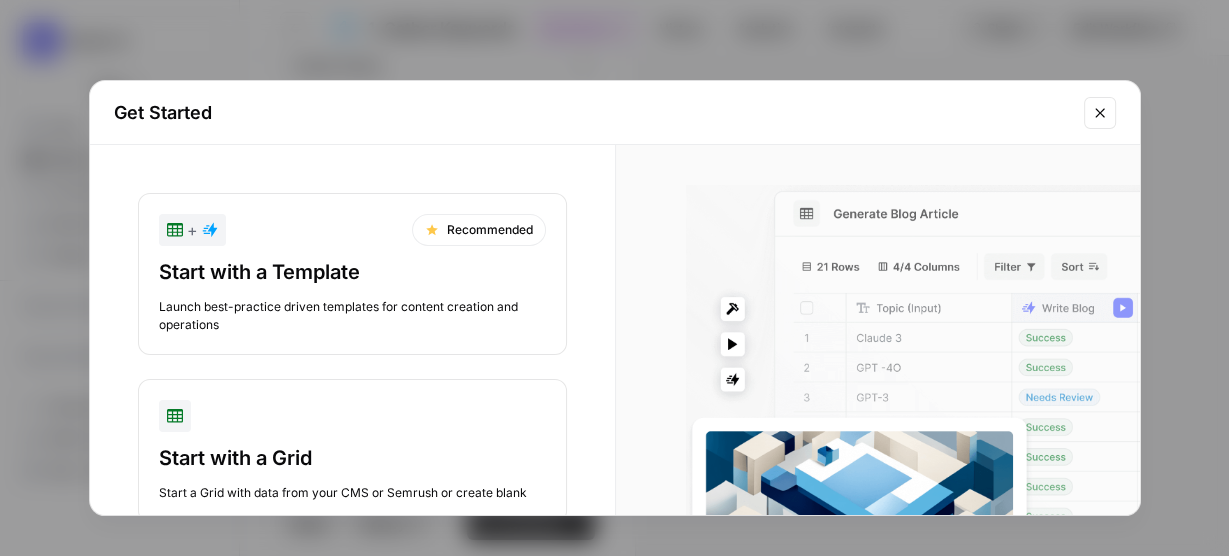 click on "Get Started + Recommended Start with a Template Launch best-practice driven templates for content creation and operations Start with a Grid Start a Grid with data from your CMS or Semrush or create blank Start with a Workflow Start a Workflow that combines your data, LLMs and human review" at bounding box center [614, 278] 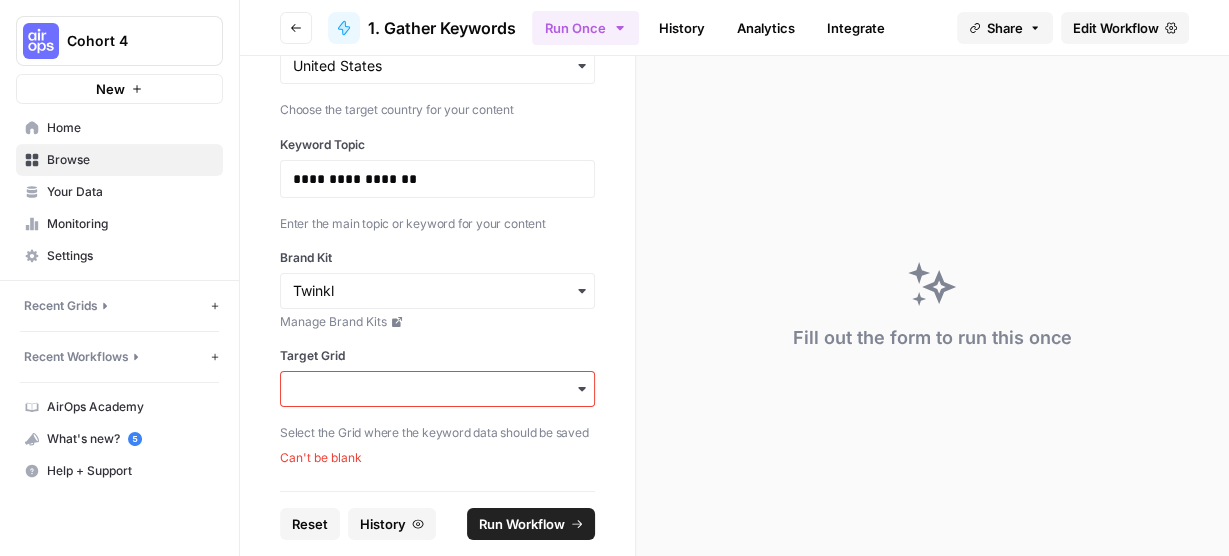 click on "Browse" at bounding box center [119, 160] 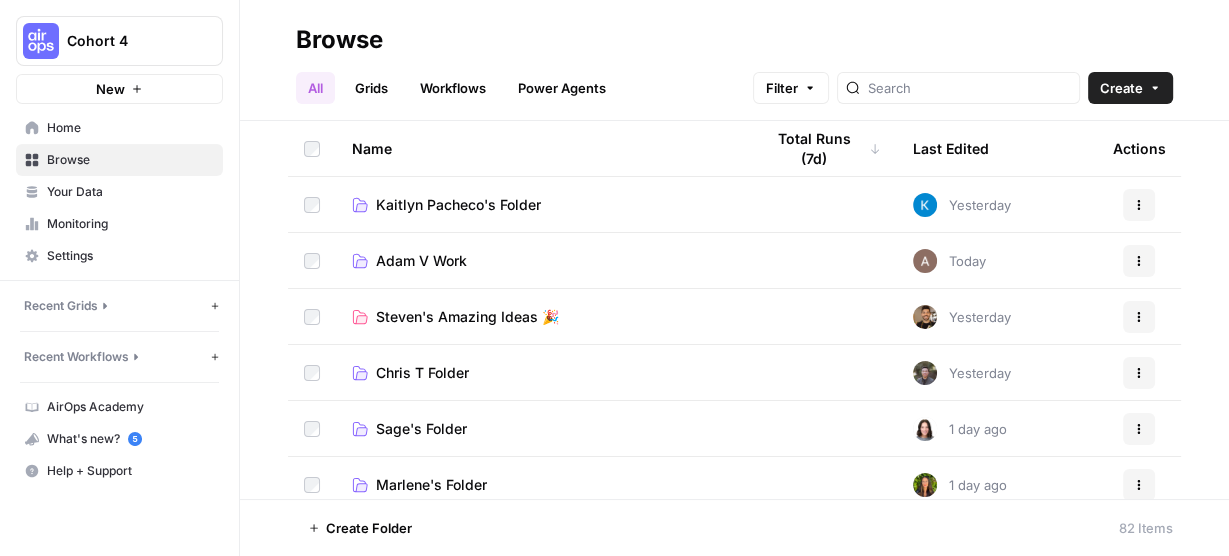 click on "Adam V Work" at bounding box center [421, 261] 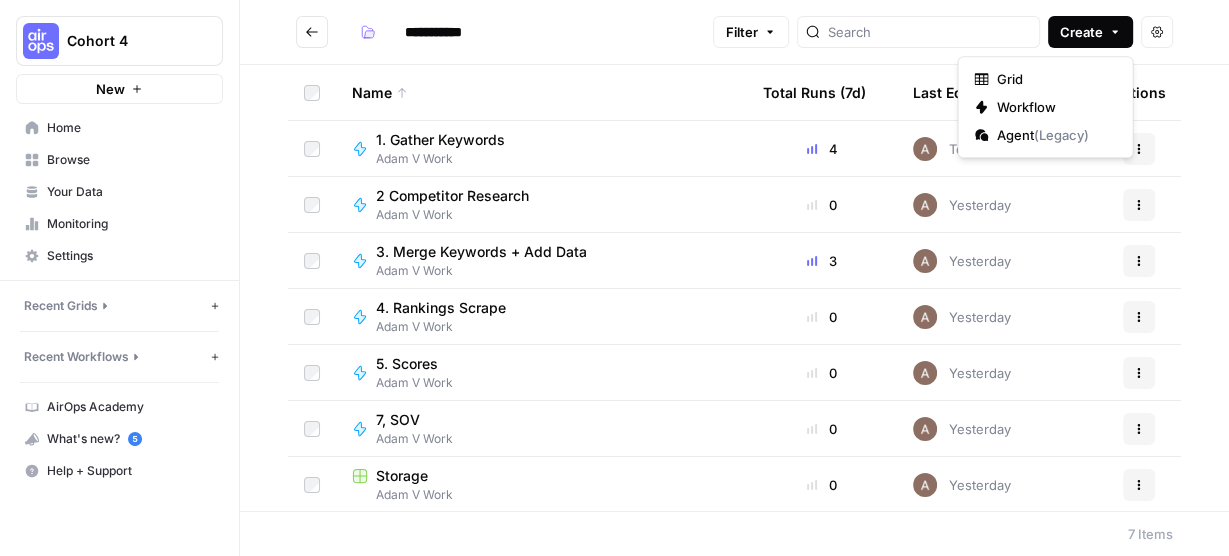 click on "Create" at bounding box center [1081, 32] 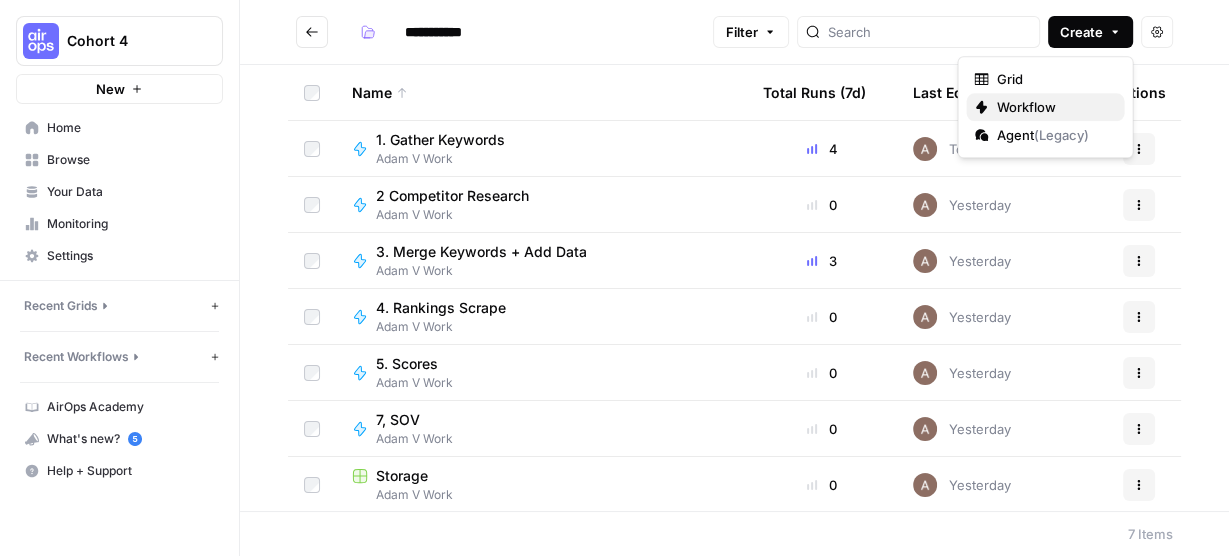 click on "Workflow" at bounding box center [1045, 107] 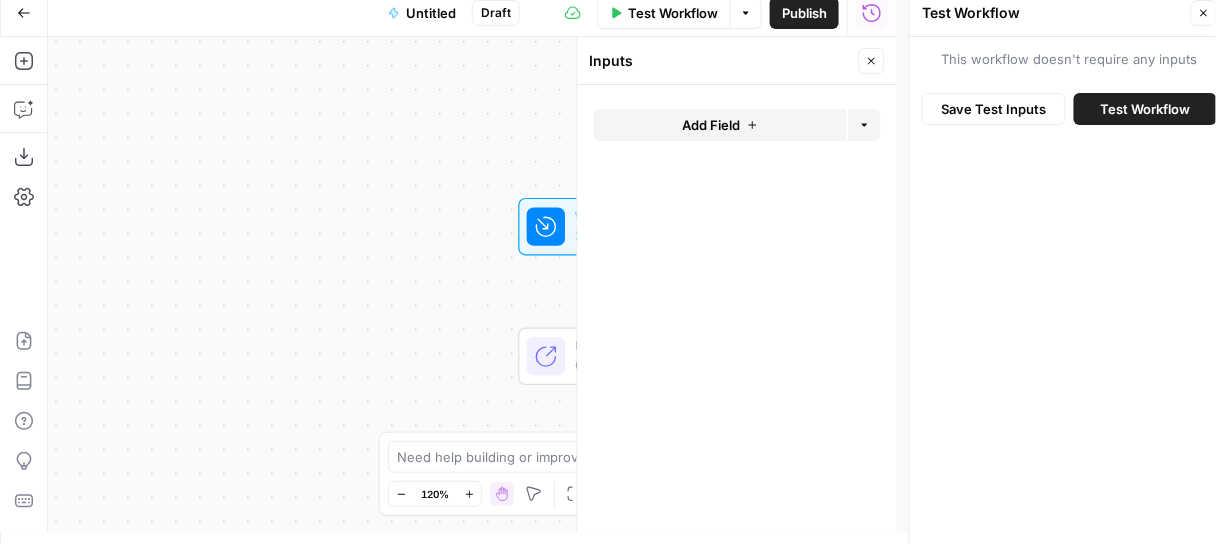 scroll, scrollTop: 12, scrollLeft: 0, axis: vertical 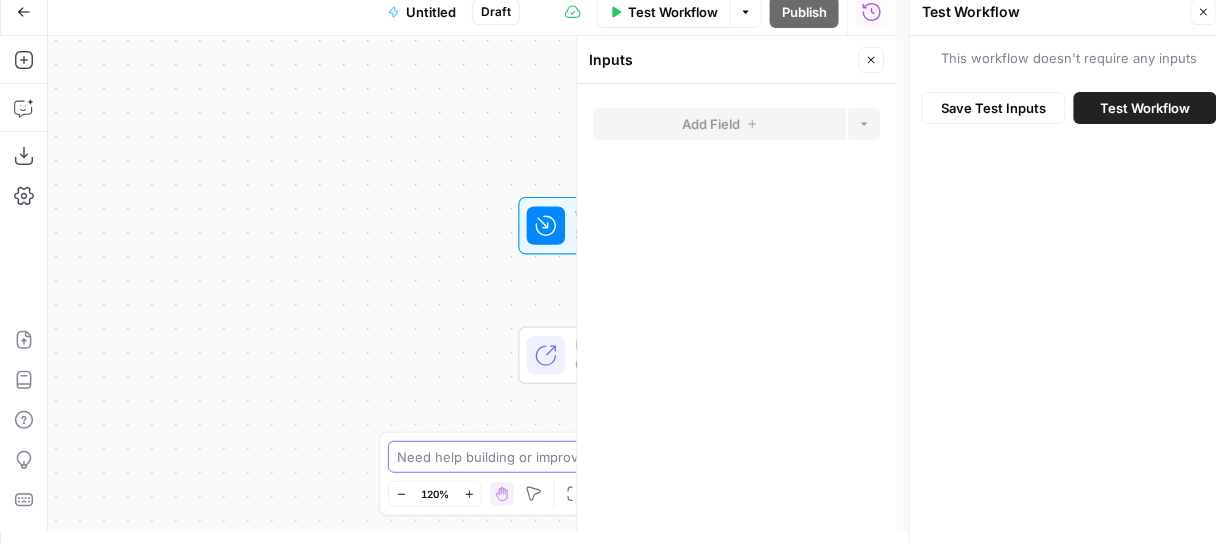 drag, startPoint x: 484, startPoint y: 449, endPoint x: 602, endPoint y: 456, distance: 118.20744 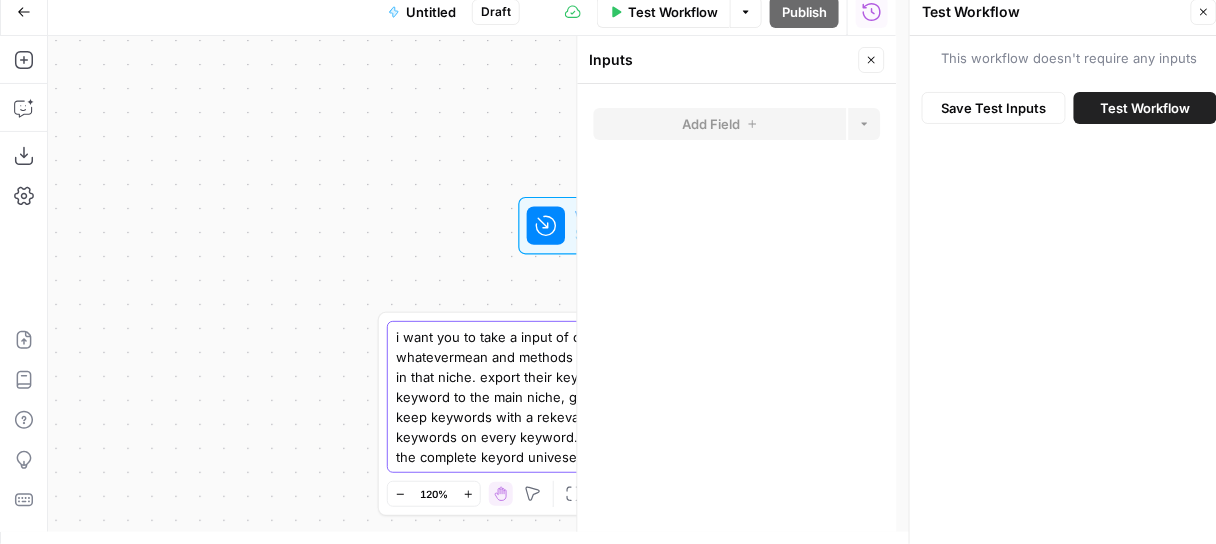 type on "i wanyou to take a input of country and niche.use whatevermean and methods to find the 50 biggest websites in that niche. export their keyworking rankingcompare each keyword to the main niche, give ir a relevancy score, only keep keywords with a rekevancy over 7run relatred keywords on every keyword. do whatever is needed to get the complete keyord univese for that niche" 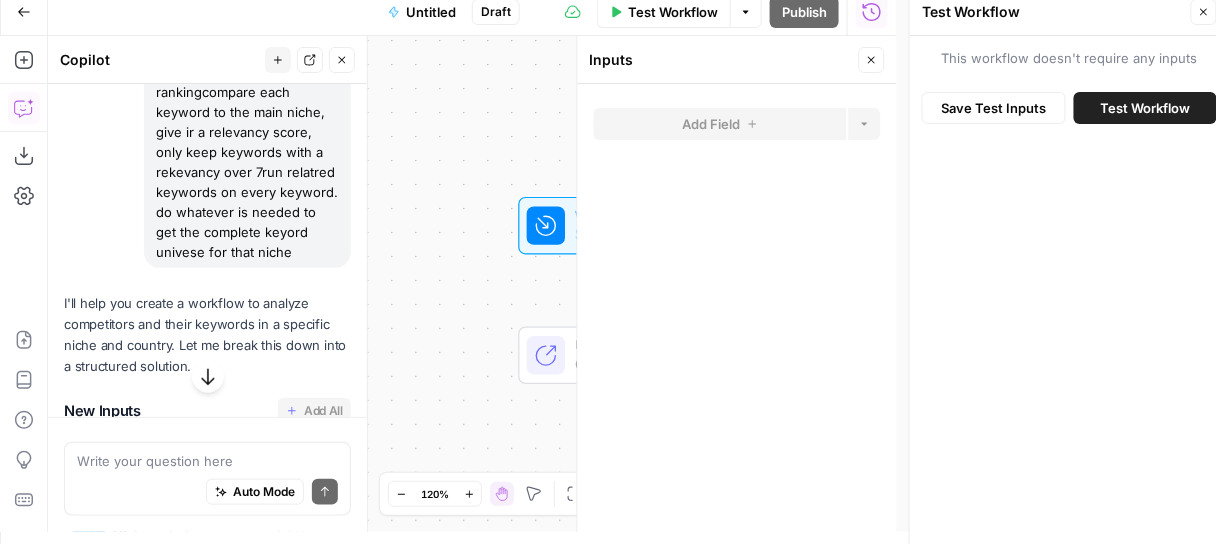 scroll, scrollTop: 0, scrollLeft: 0, axis: both 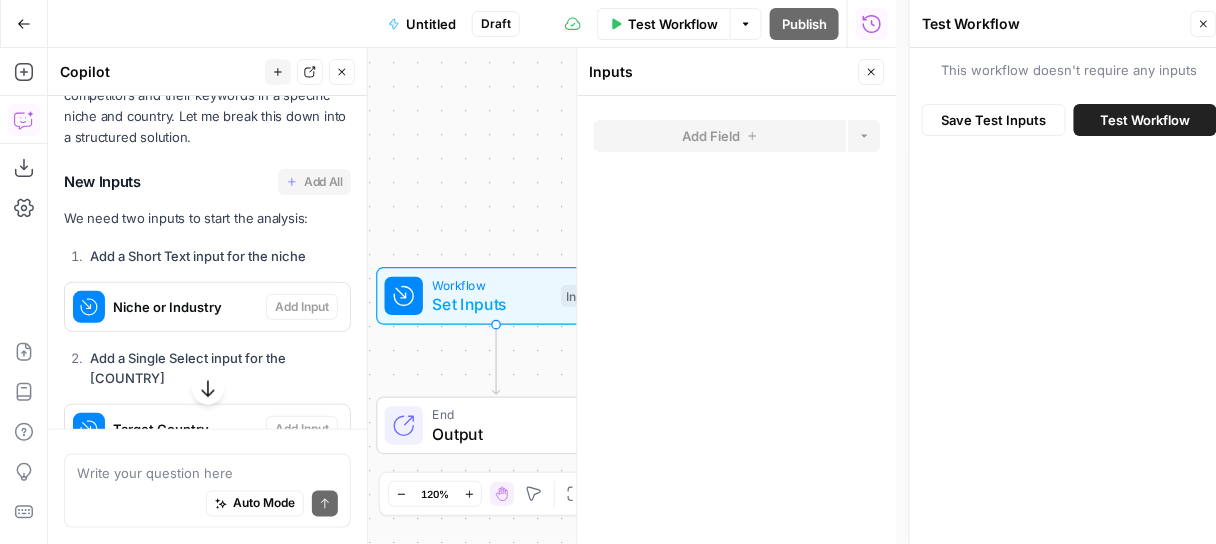 drag, startPoint x: 600, startPoint y: 352, endPoint x: 767, endPoint y: 334, distance: 167.96725 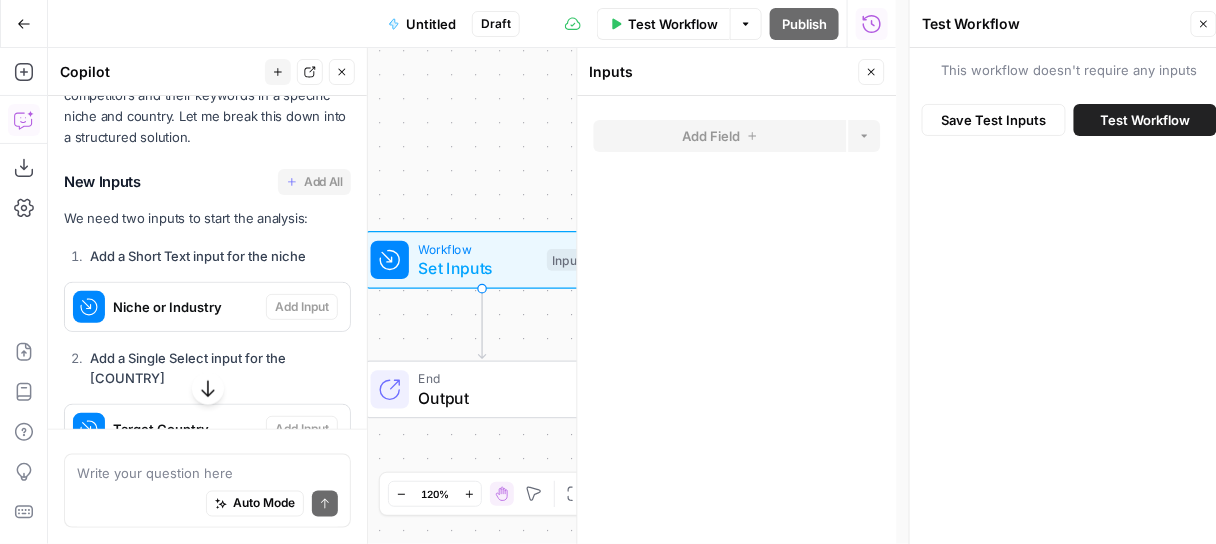 drag, startPoint x: 517, startPoint y: 282, endPoint x: 500, endPoint y: 244, distance: 41.62932 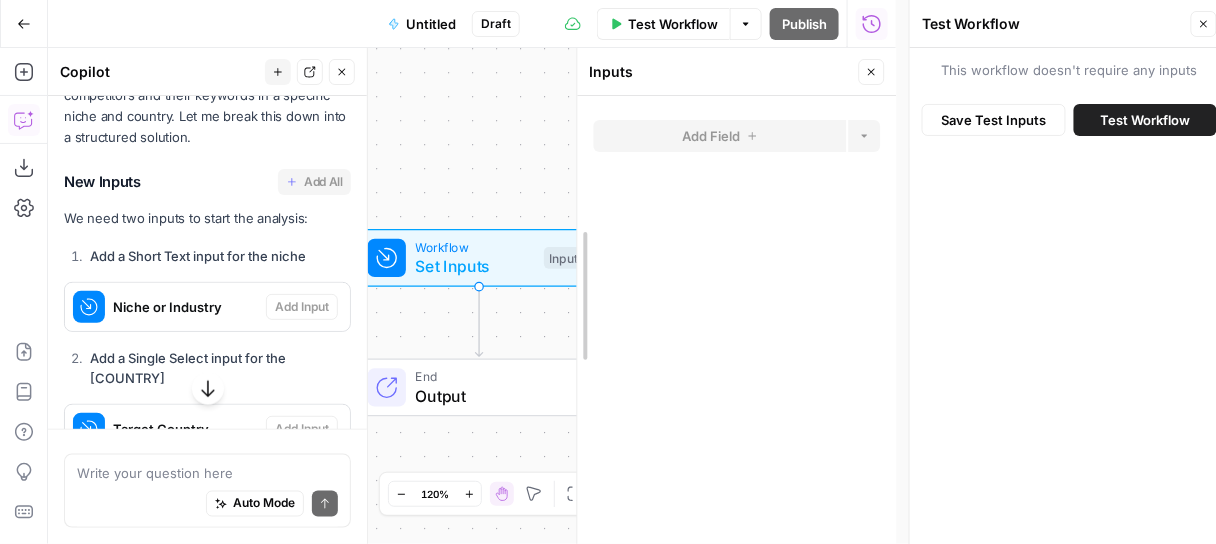 drag, startPoint x: 580, startPoint y: 220, endPoint x: 1072, endPoint y: 193, distance: 492.7403 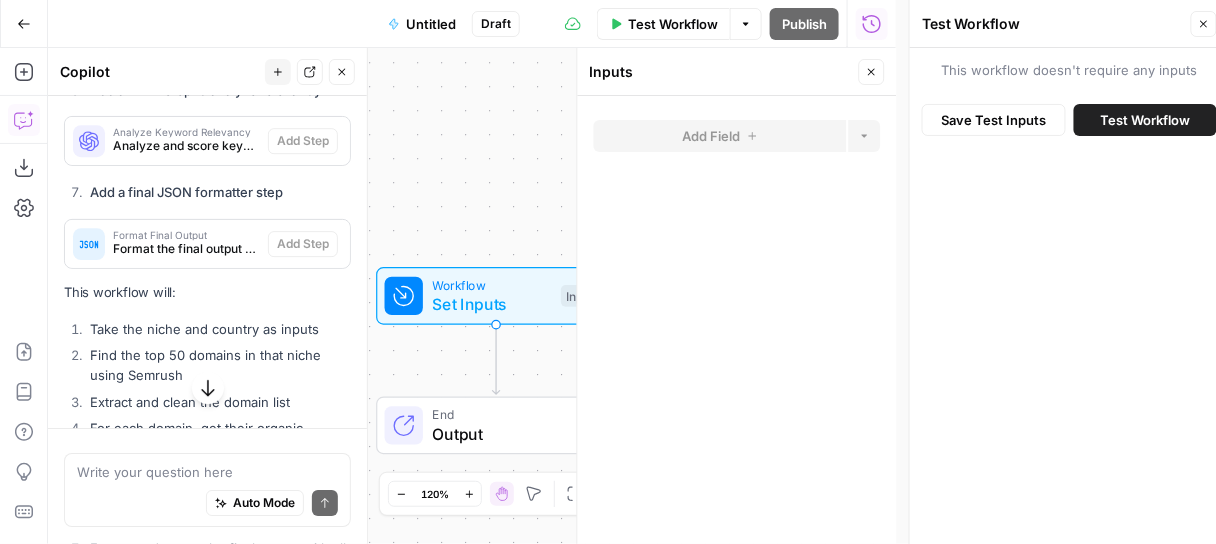 scroll, scrollTop: 2070, scrollLeft: 0, axis: vertical 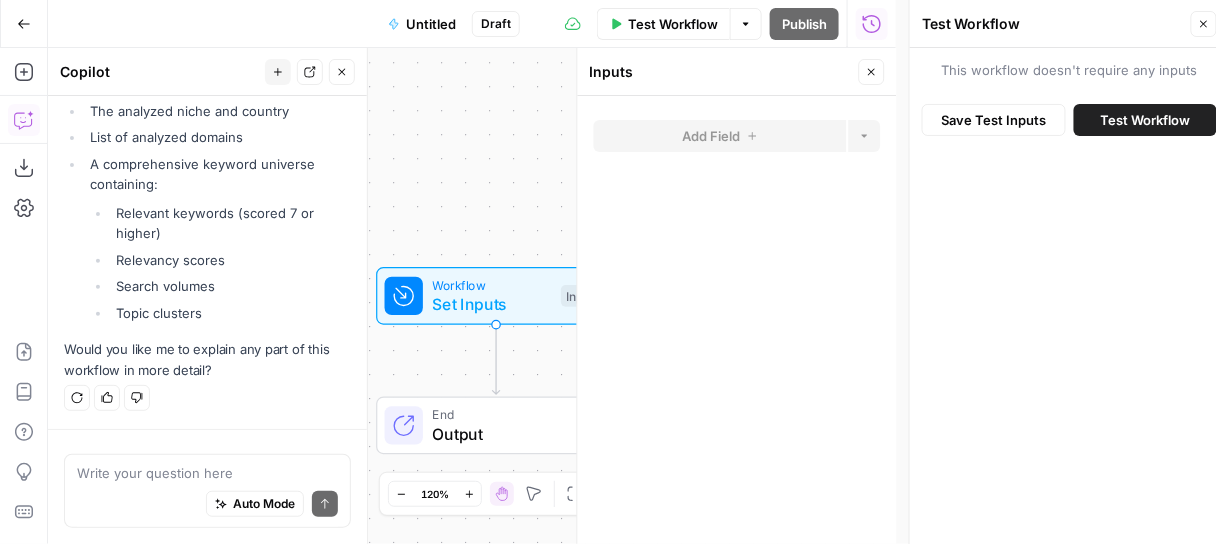 click 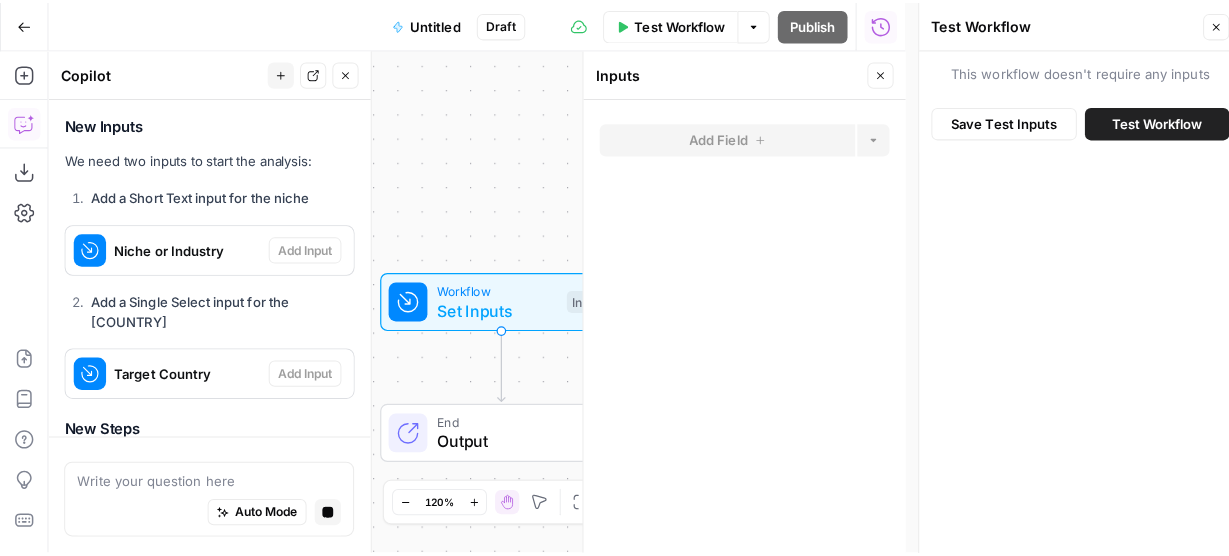 scroll, scrollTop: 594, scrollLeft: 0, axis: vertical 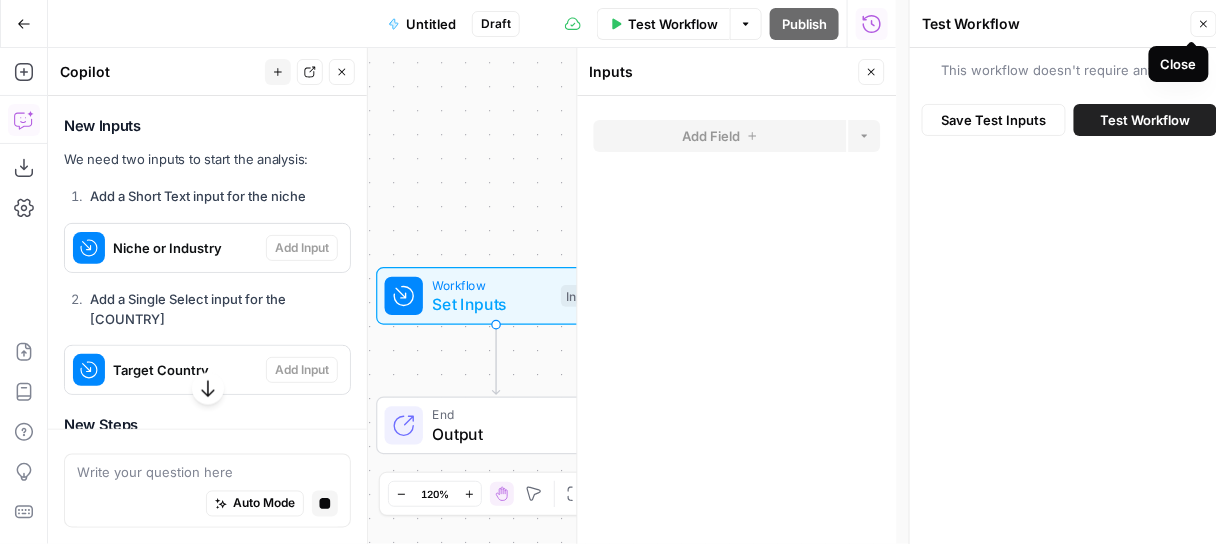 click 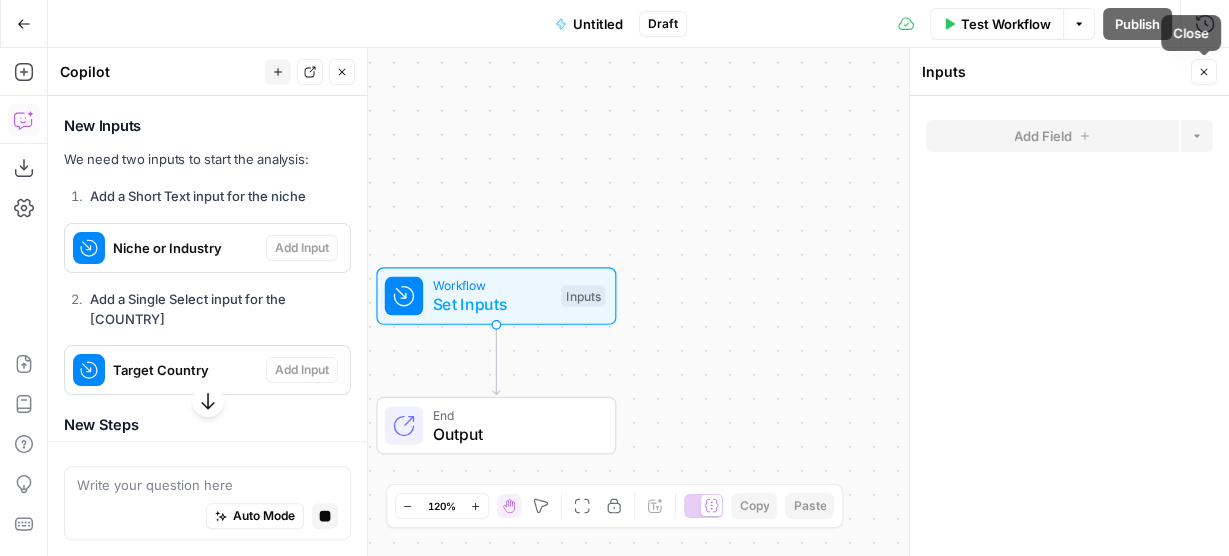 click 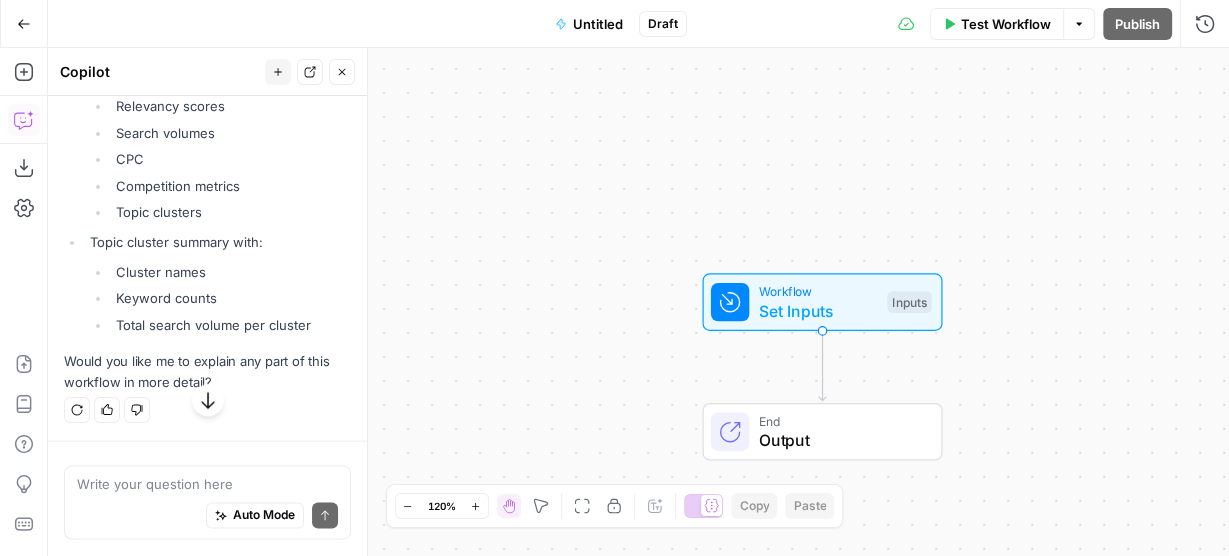 scroll, scrollTop: 2642, scrollLeft: 0, axis: vertical 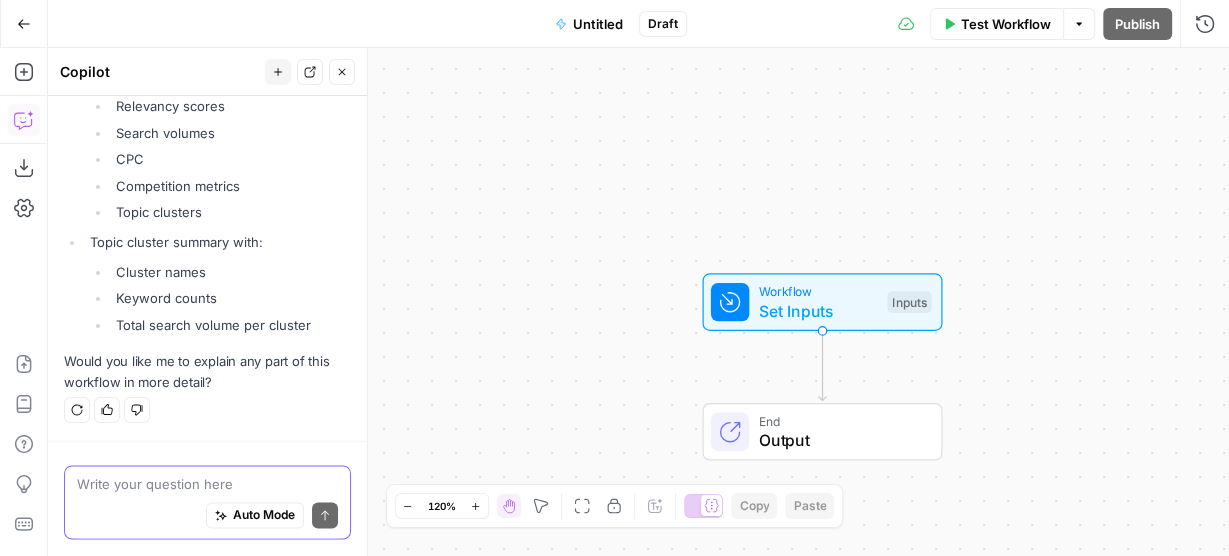 click at bounding box center (207, 485) 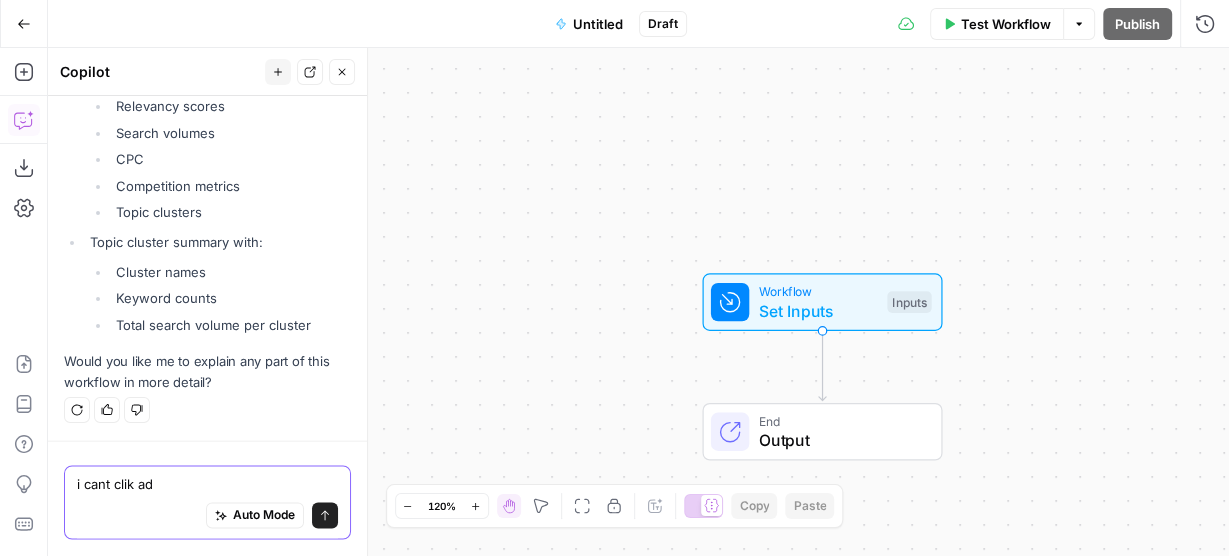 type on "i cant clik add" 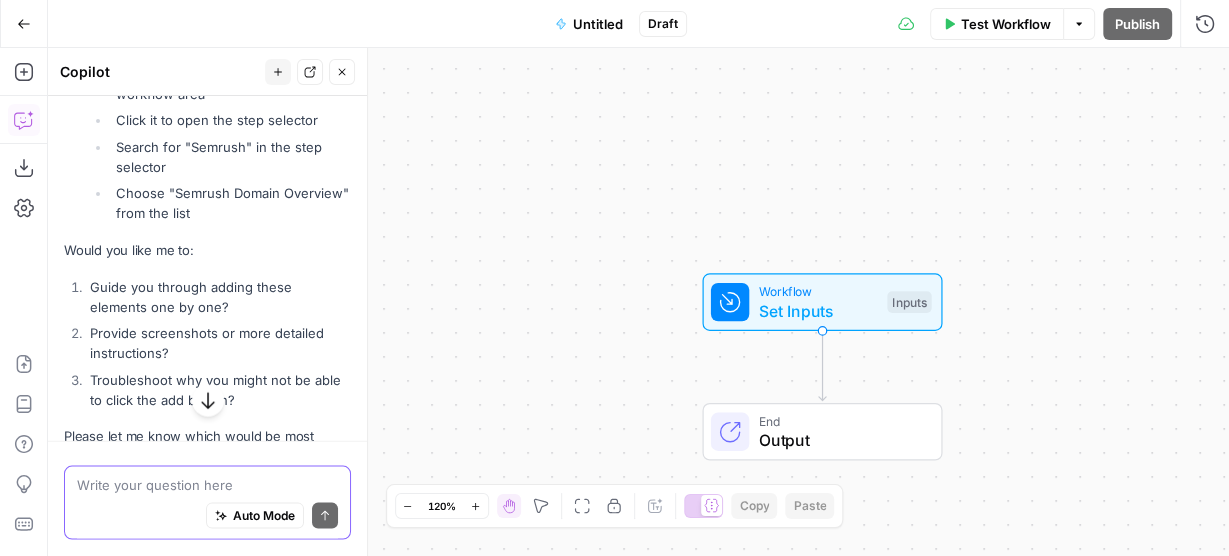 scroll, scrollTop: 3562, scrollLeft: 0, axis: vertical 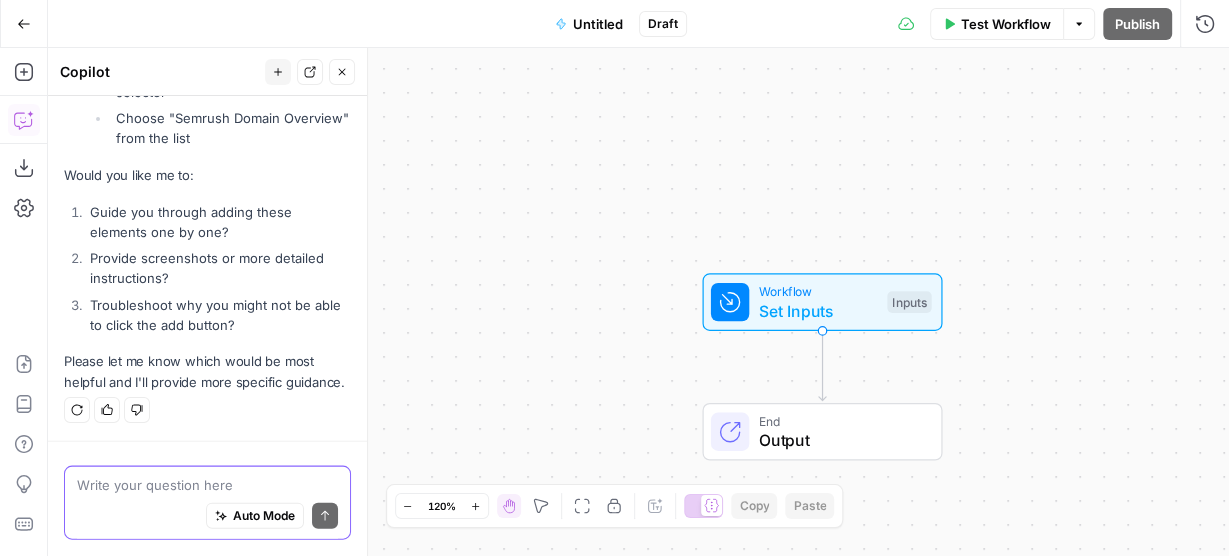 click at bounding box center [207, 485] 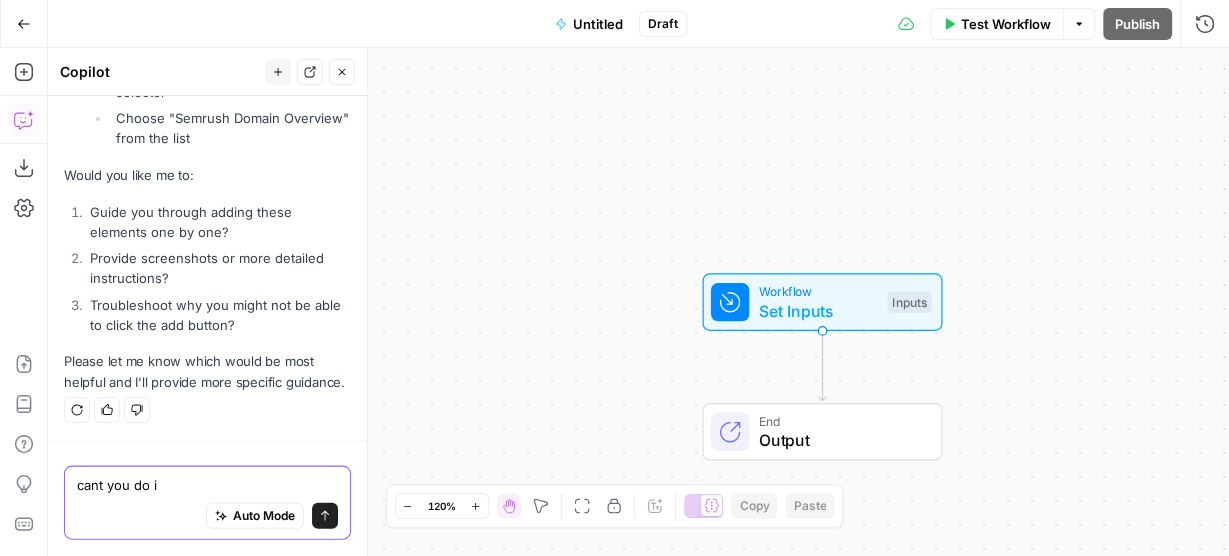 type on "cant you do it" 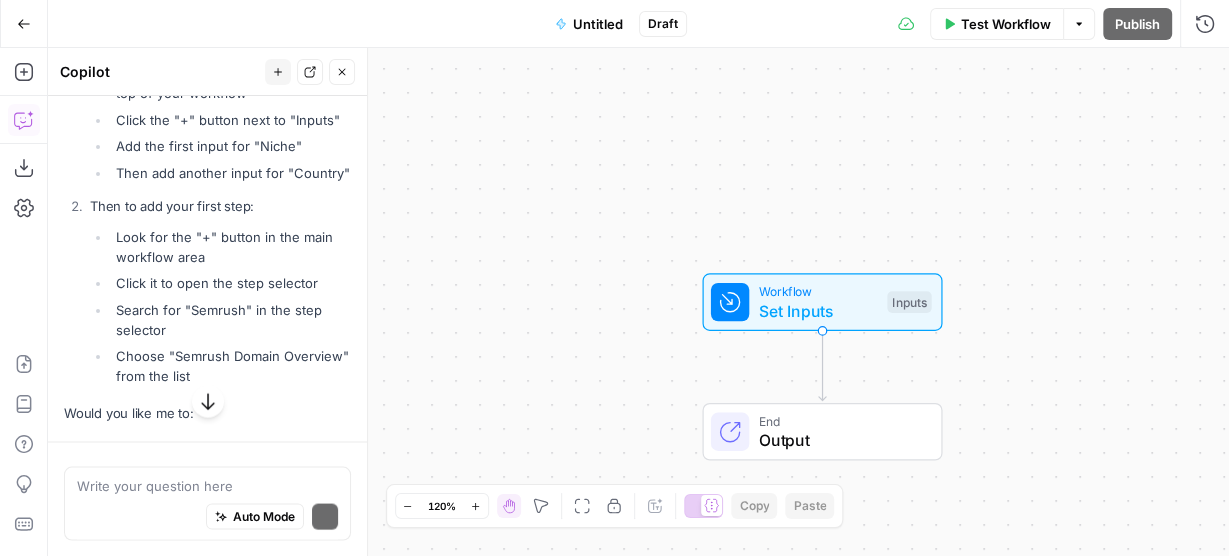 scroll, scrollTop: 3248, scrollLeft: 0, axis: vertical 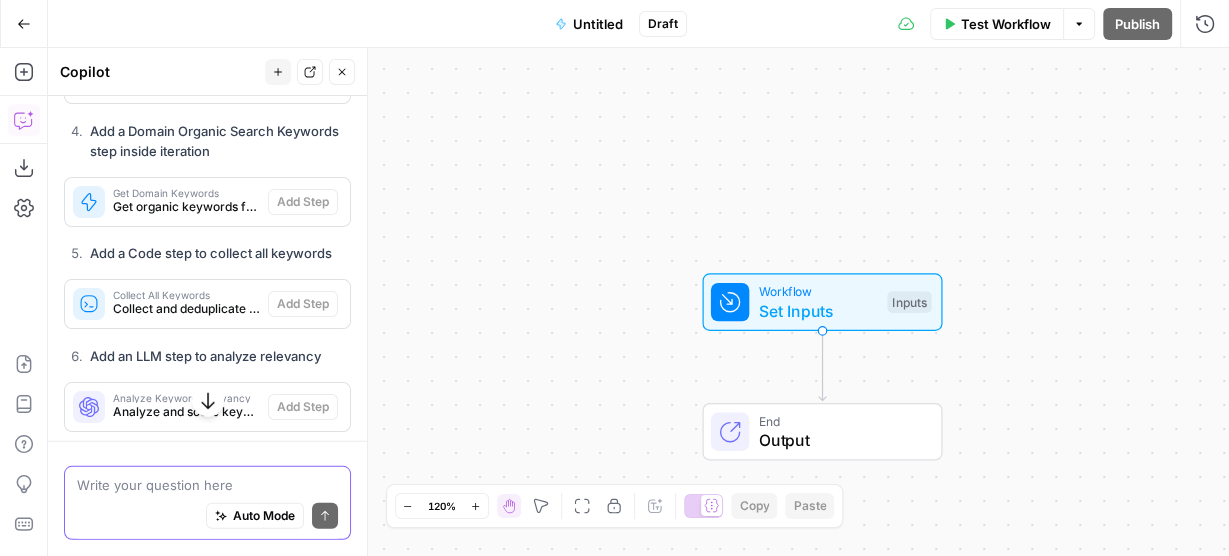 click at bounding box center [207, 485] 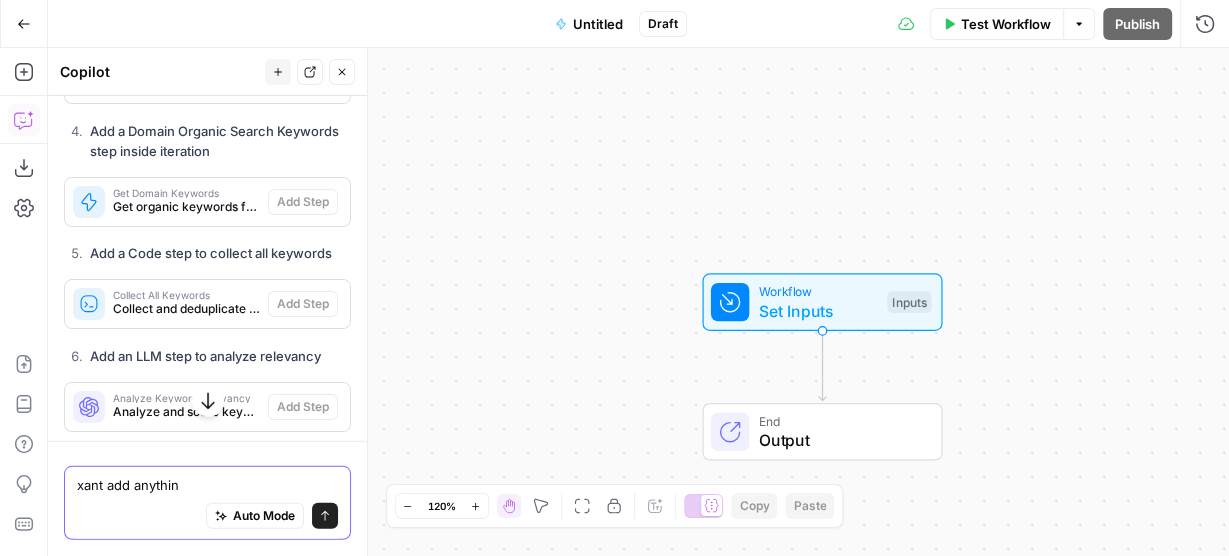 type on "xant add anything" 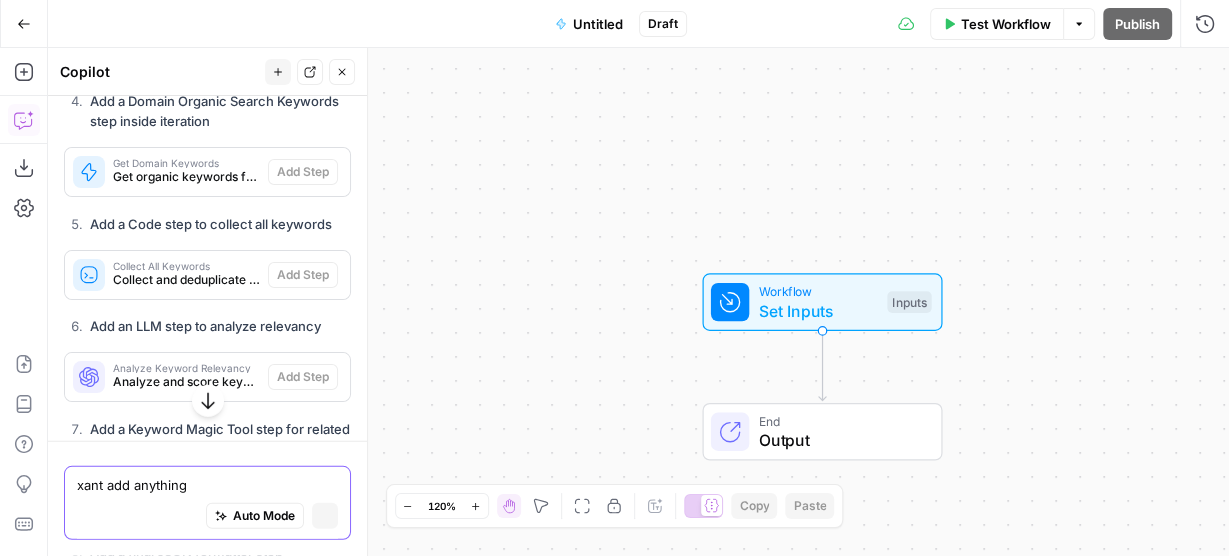 type 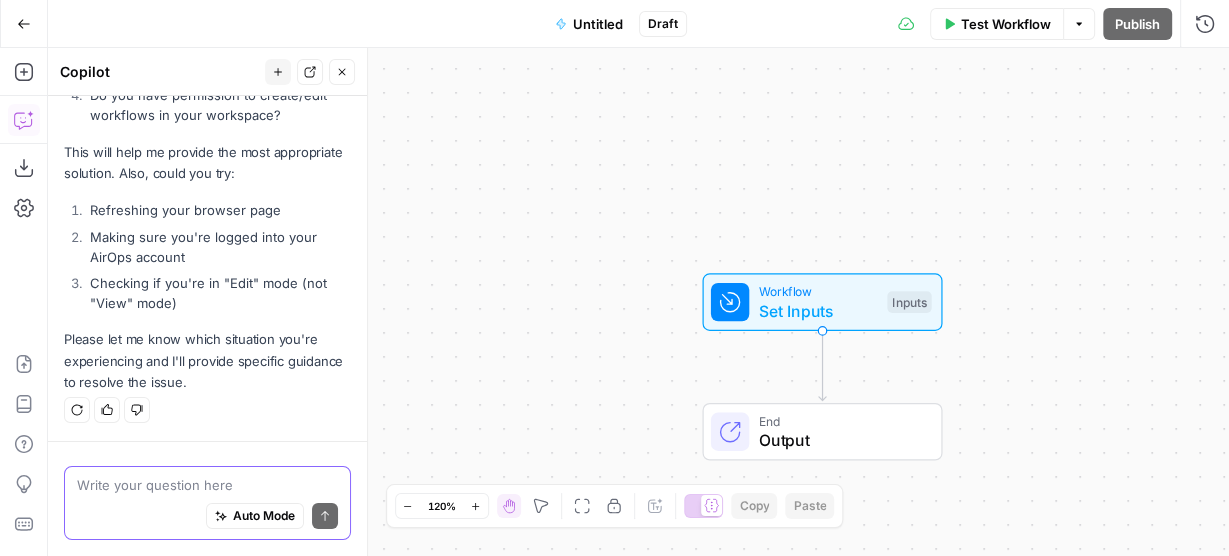 scroll, scrollTop: 5882, scrollLeft: 0, axis: vertical 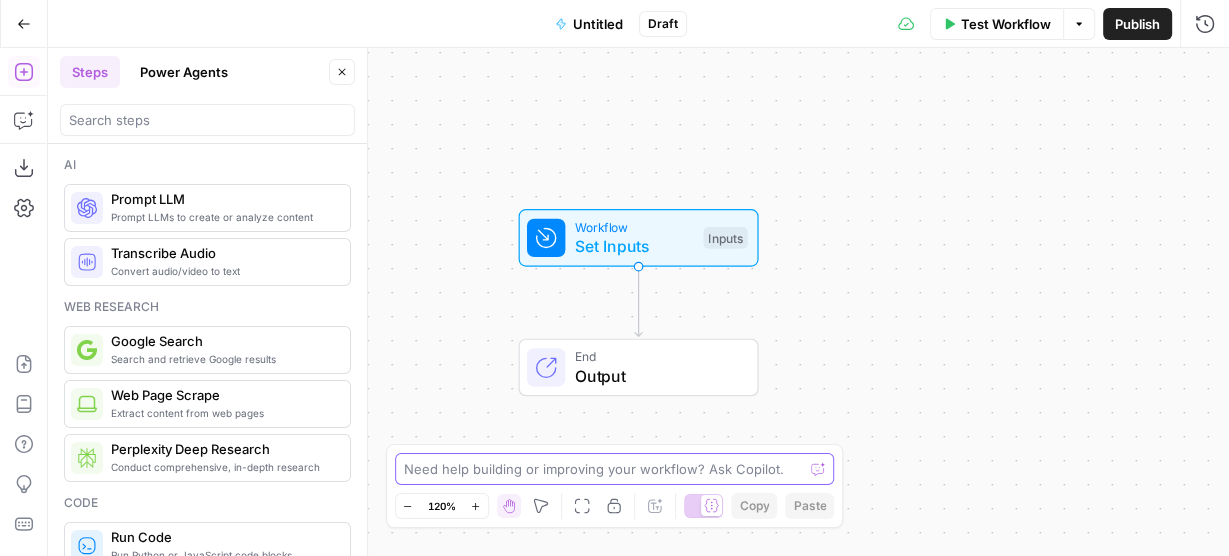click at bounding box center [604, 469] 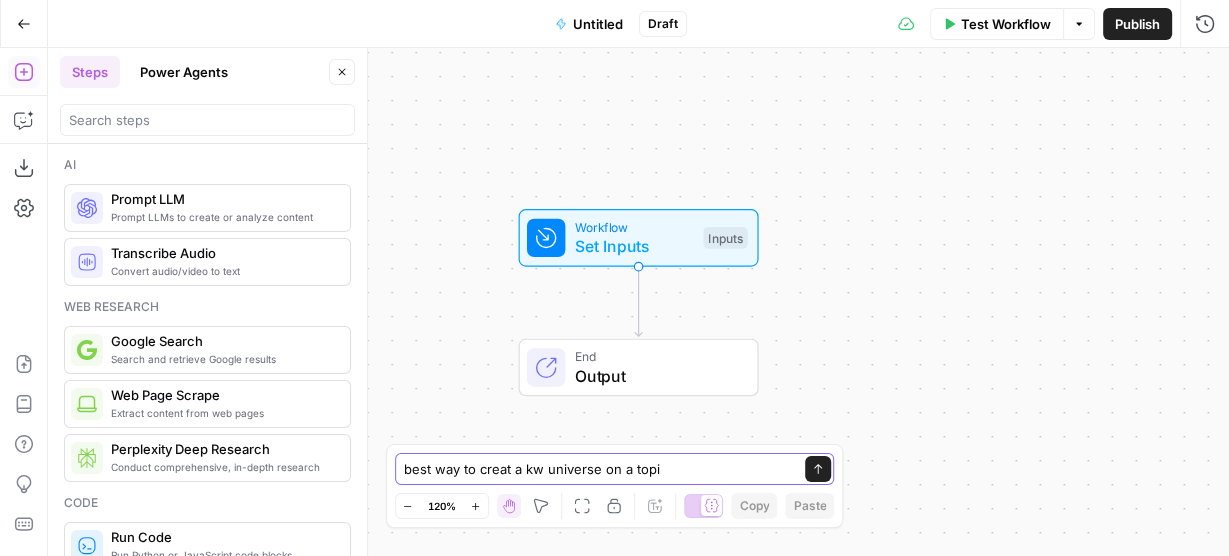 type on "best way to creat a kw universe on a topic" 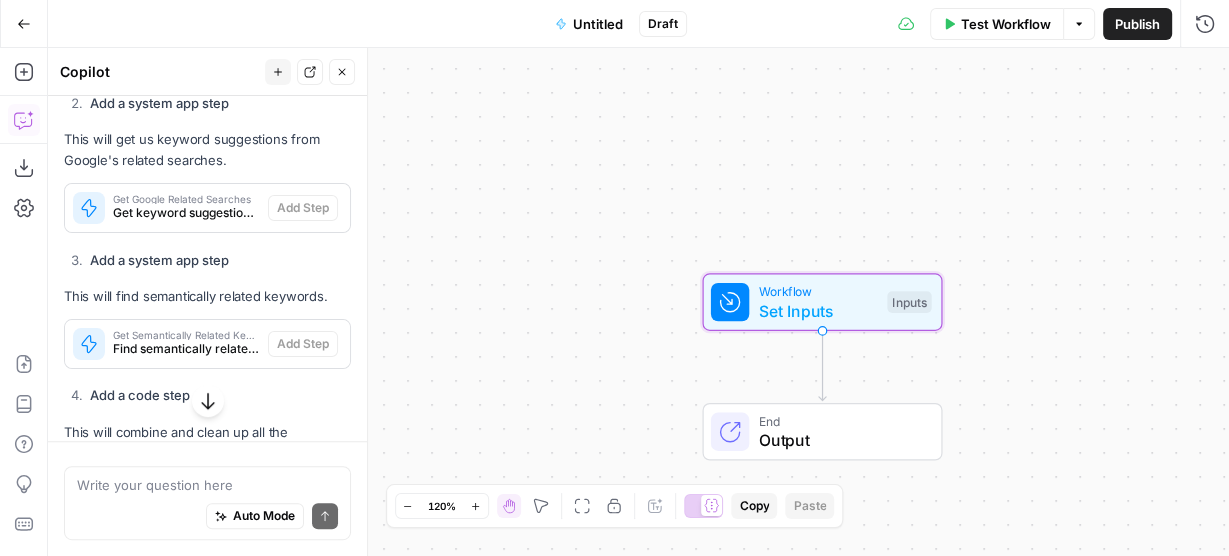 scroll, scrollTop: 892, scrollLeft: 0, axis: vertical 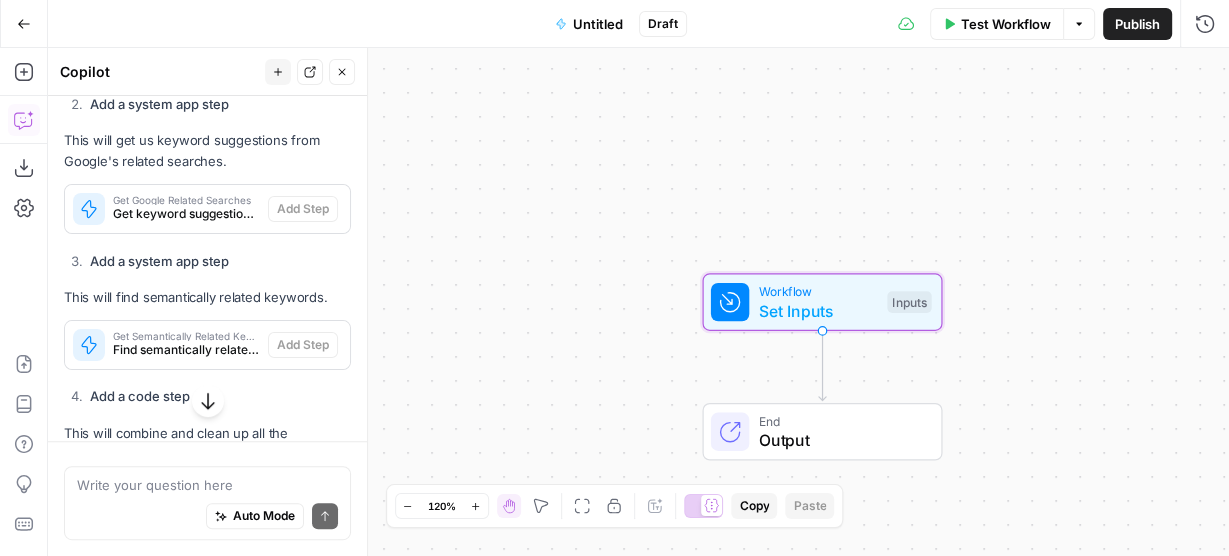 click at bounding box center (207, 485) 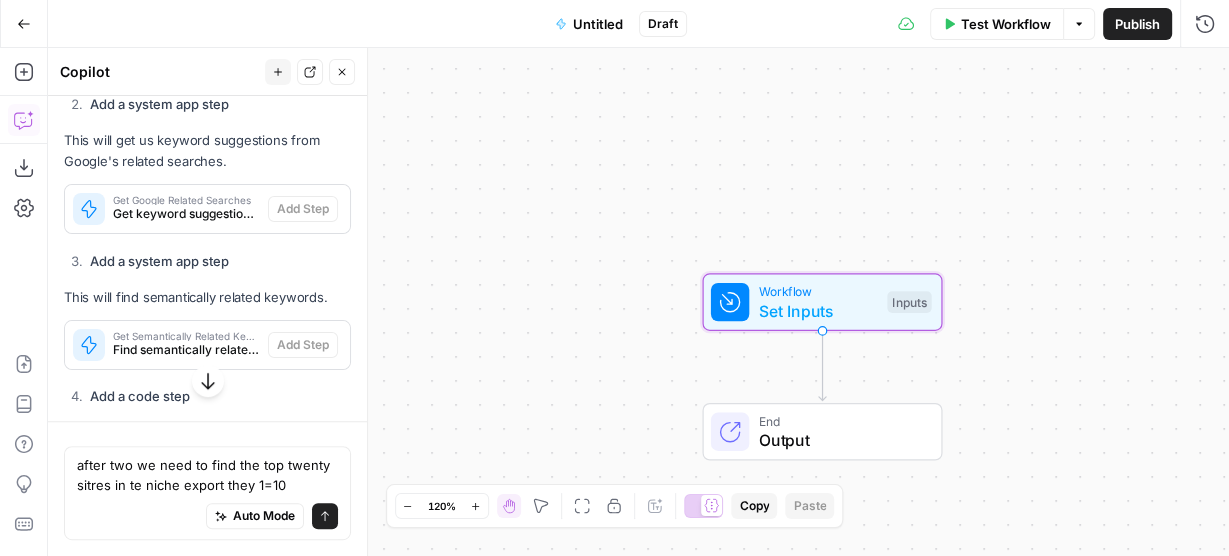 type on "after two we need to find the top twenty sitres in te niche export they 1=10 keywprds" 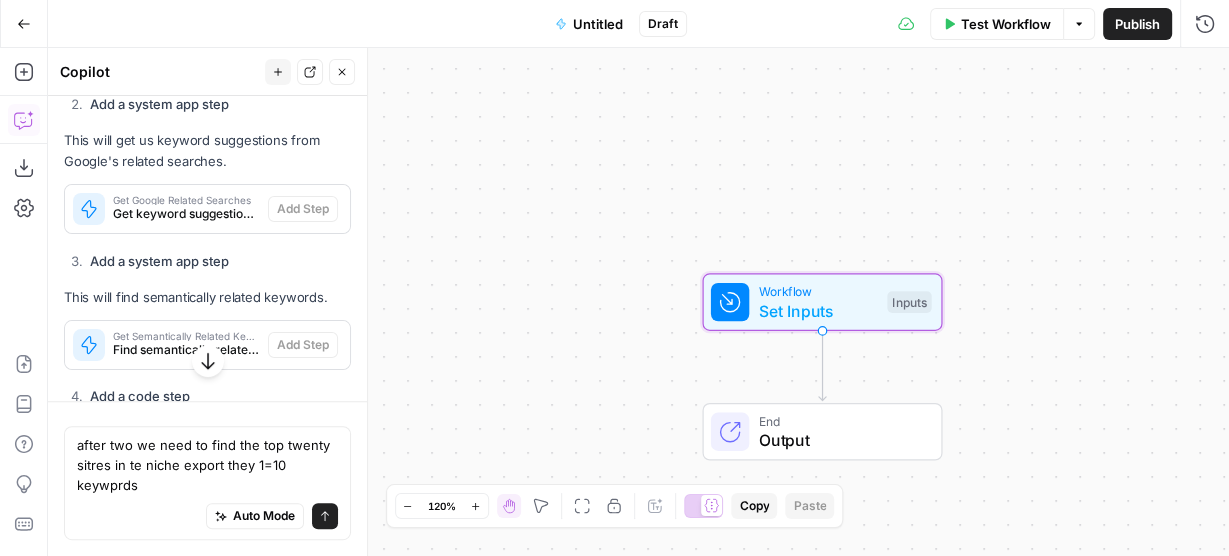 type 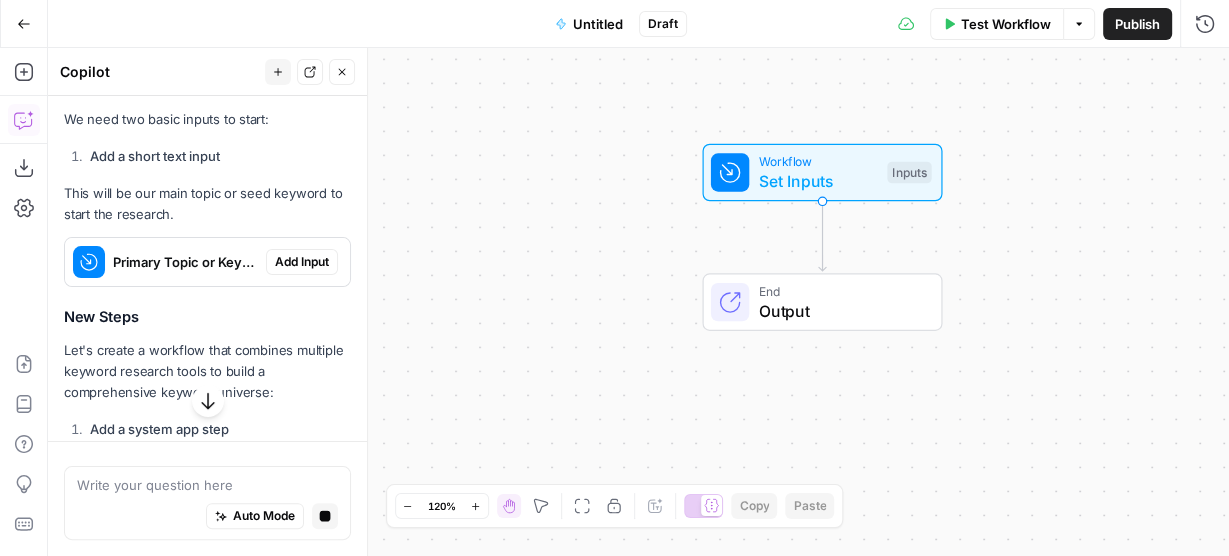 scroll, scrollTop: 394, scrollLeft: 0, axis: vertical 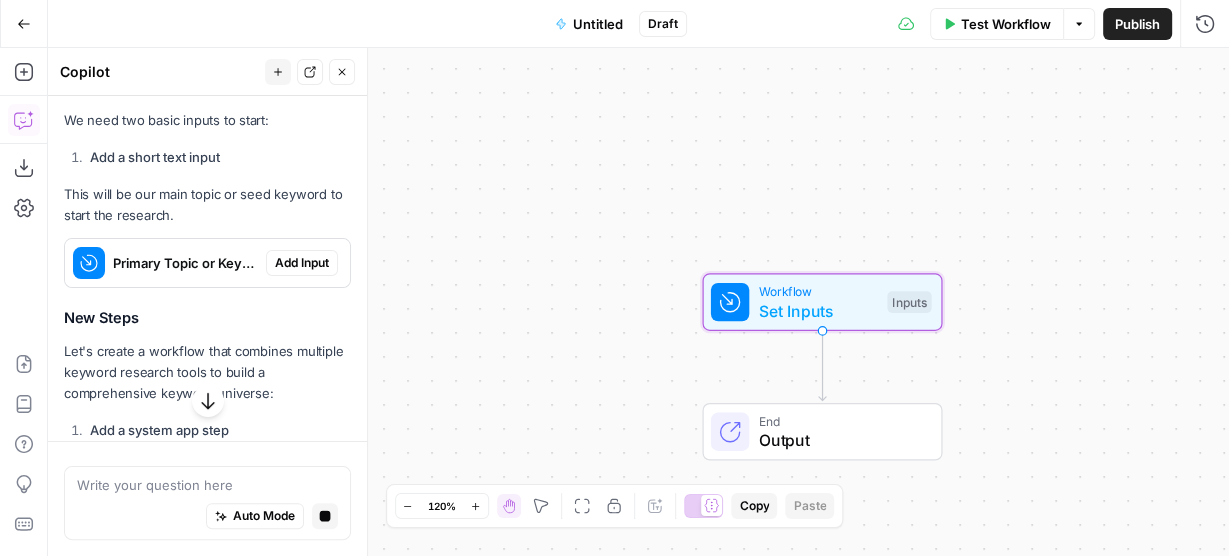 click on "Add Input" at bounding box center [302, 263] 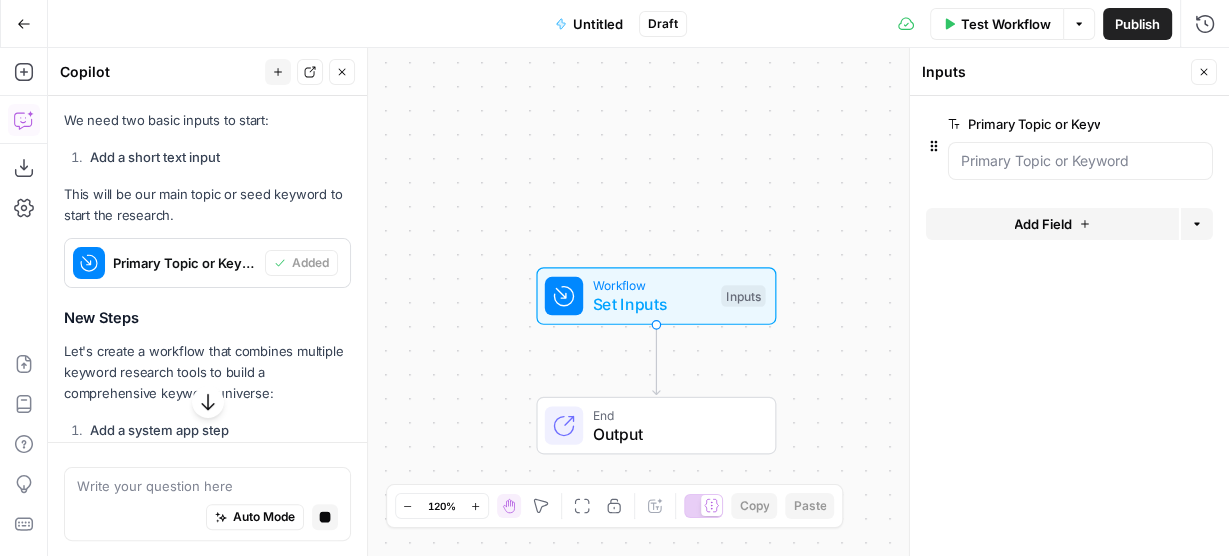 scroll, scrollTop: 651, scrollLeft: 0, axis: vertical 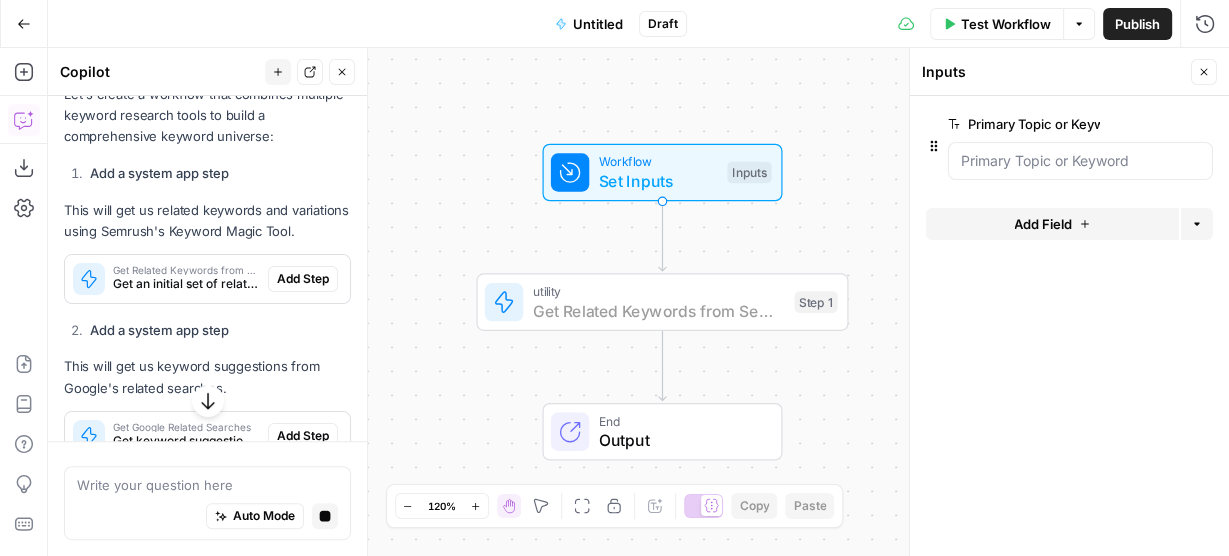 click on "Add Step" at bounding box center [303, 279] 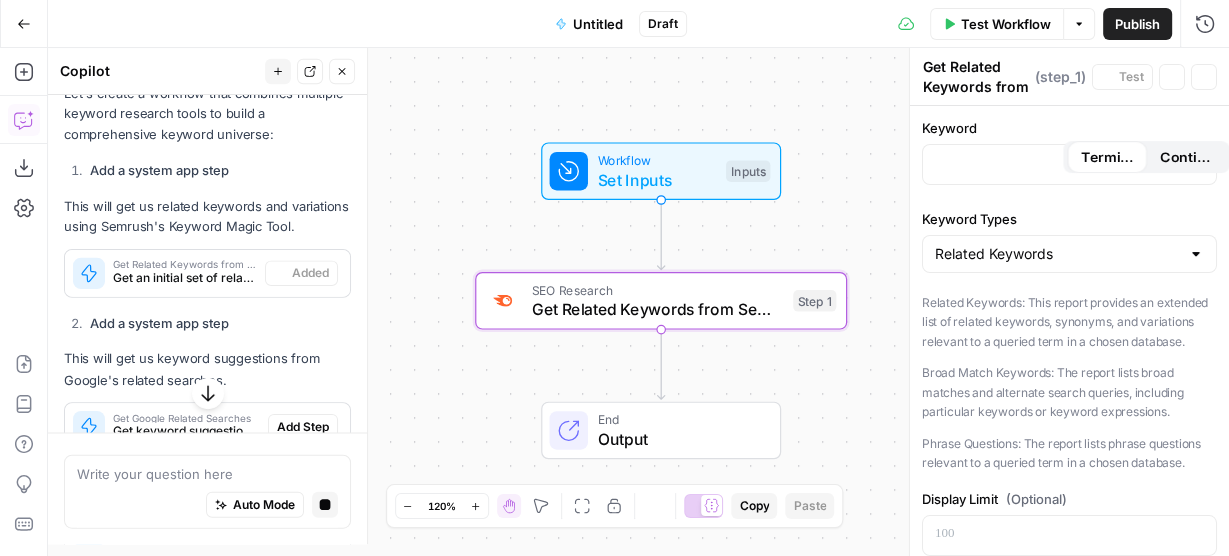 type on "Get Related Keywords from Semrush" 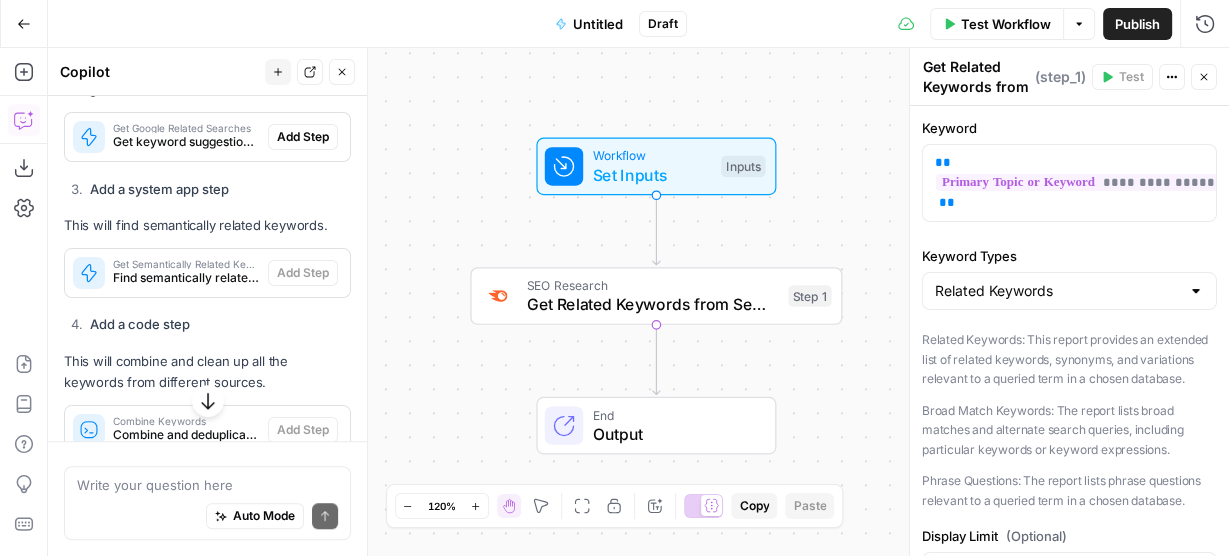 scroll, scrollTop: 997, scrollLeft: 0, axis: vertical 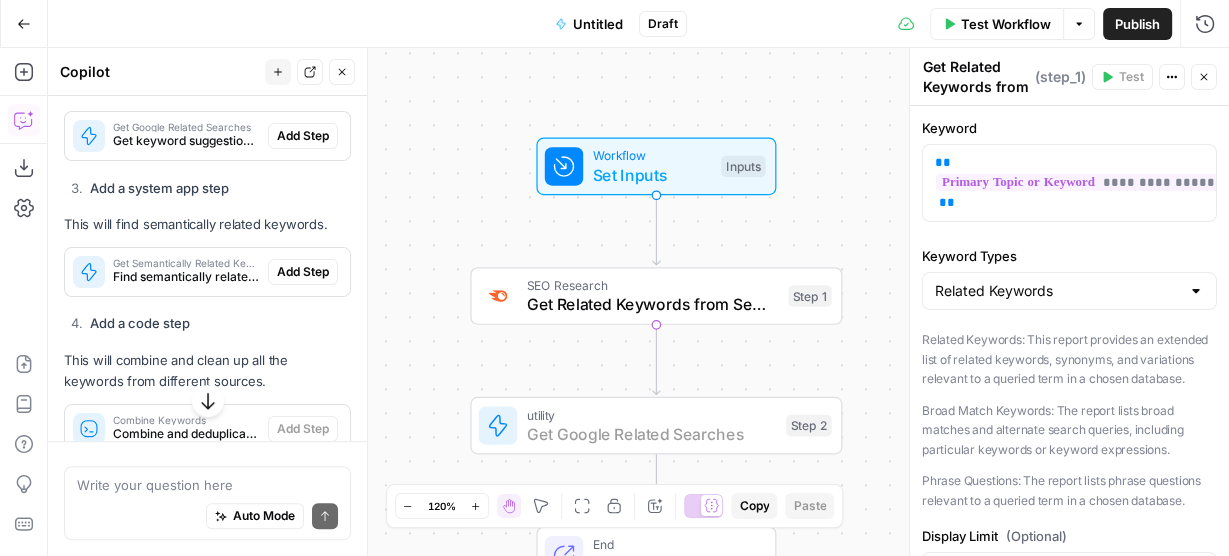 click on "Add Step" at bounding box center [303, 136] 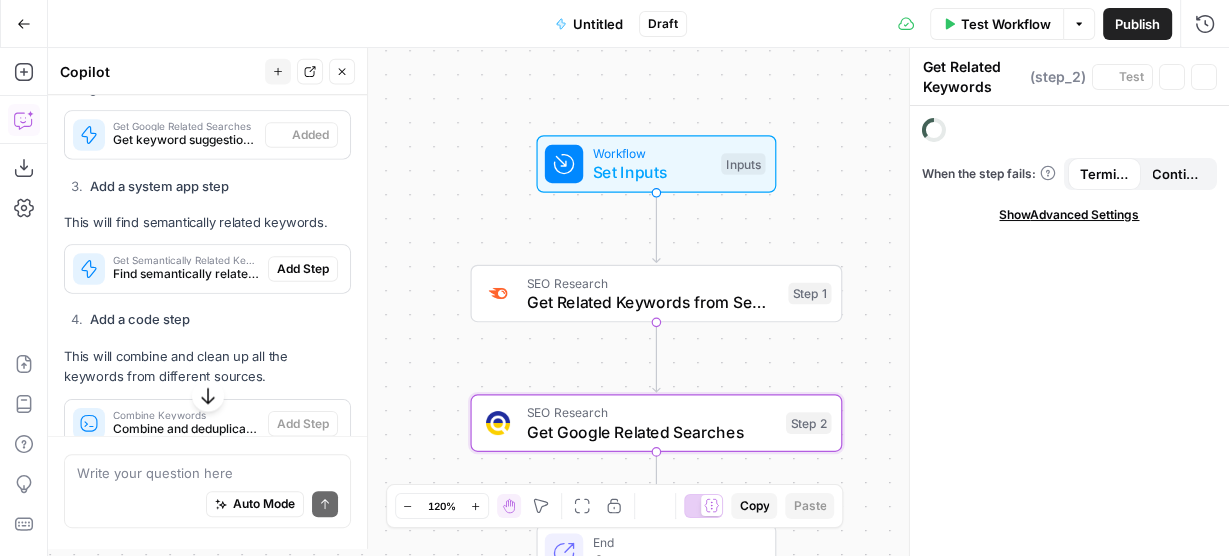 type on "Get Google Related Searches" 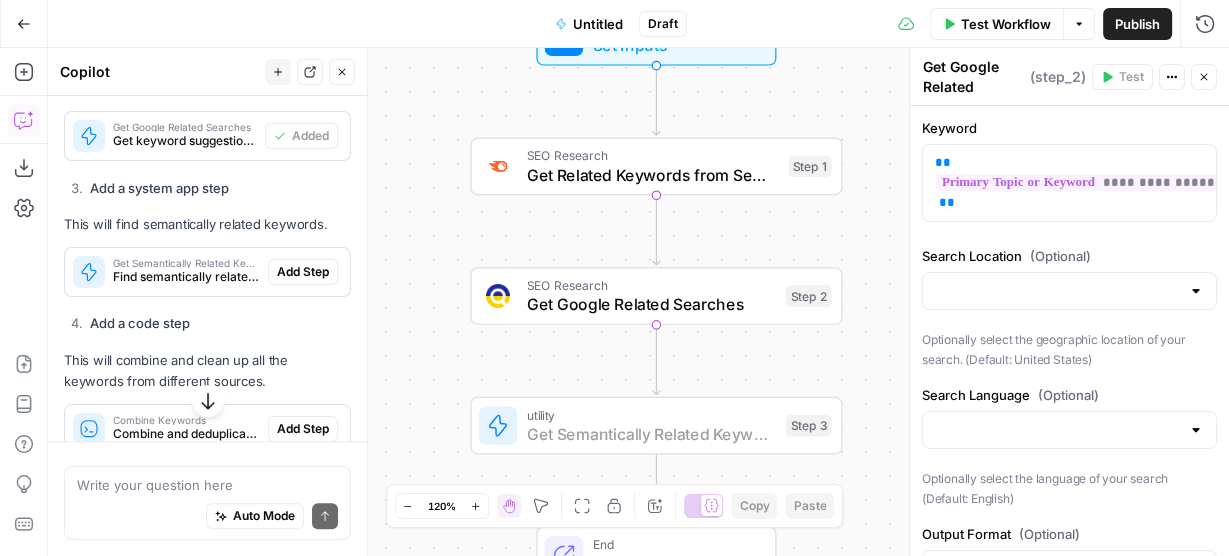 click on "Add Step" at bounding box center (303, 272) 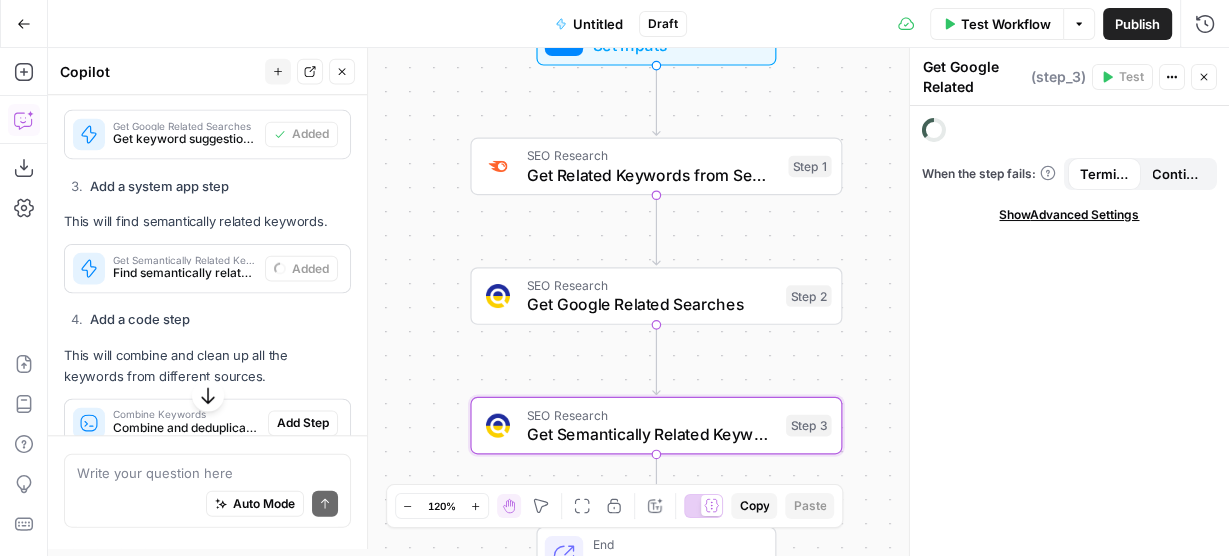 type on "Get Semantically Related Keywords" 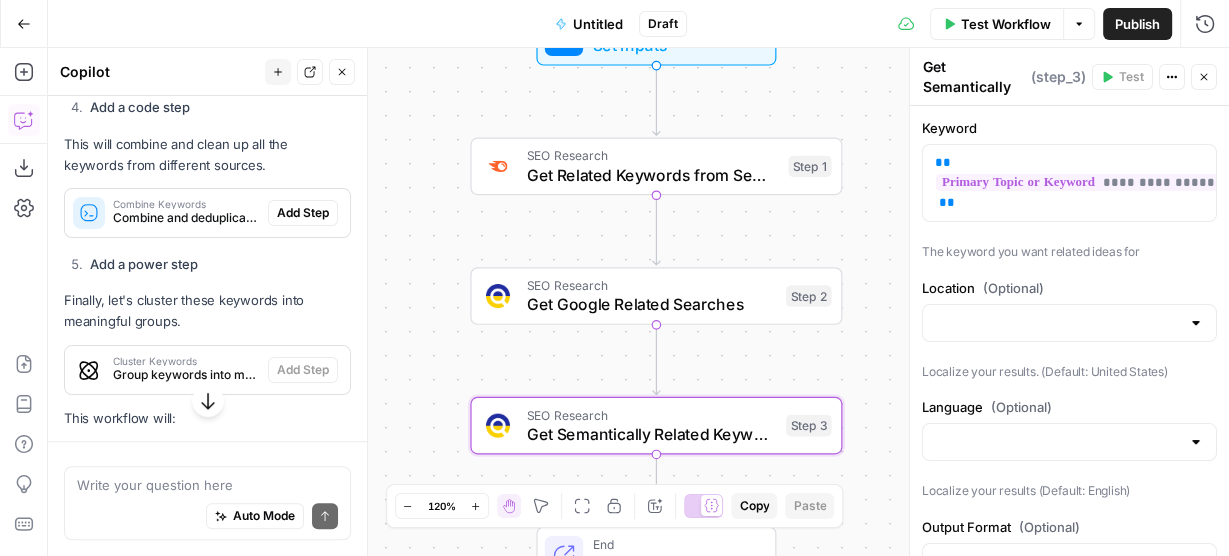 scroll, scrollTop: 1212, scrollLeft: 0, axis: vertical 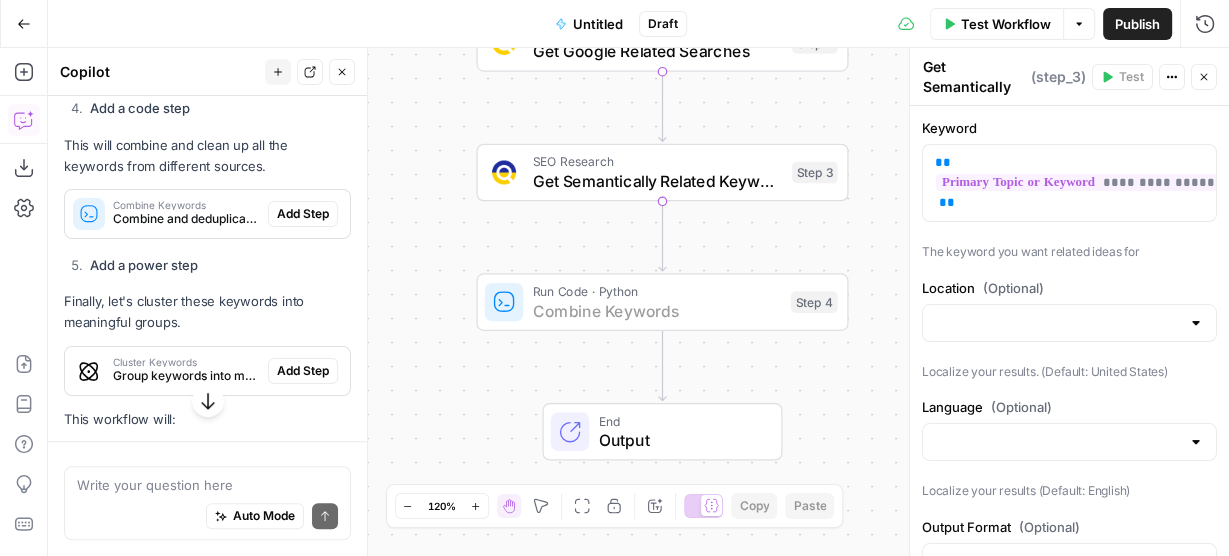 click on "Add Step" at bounding box center (303, 214) 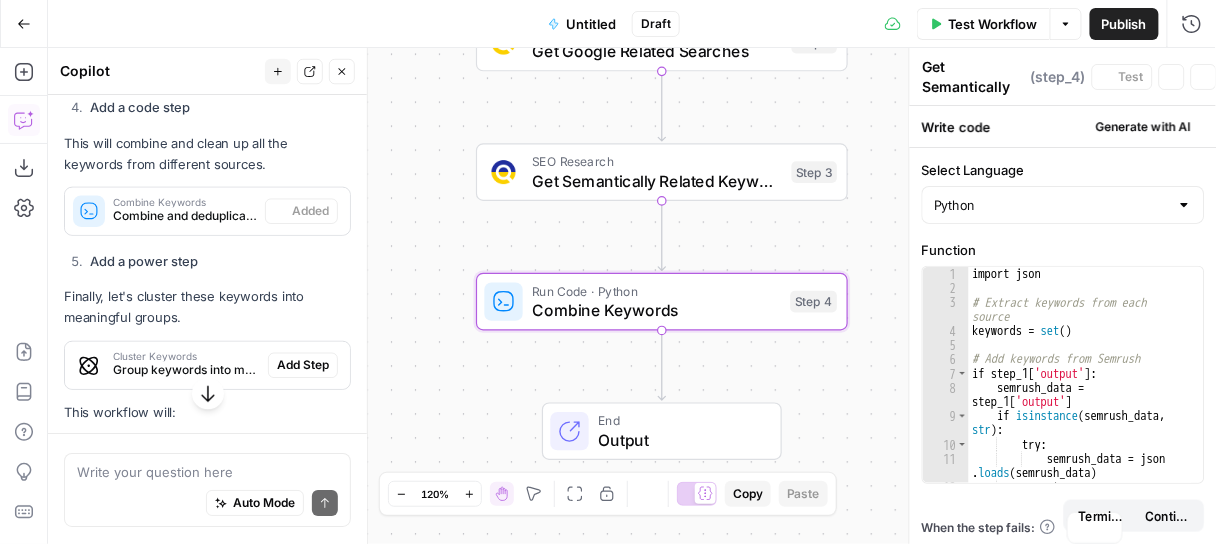 type on "Combine Keywords" 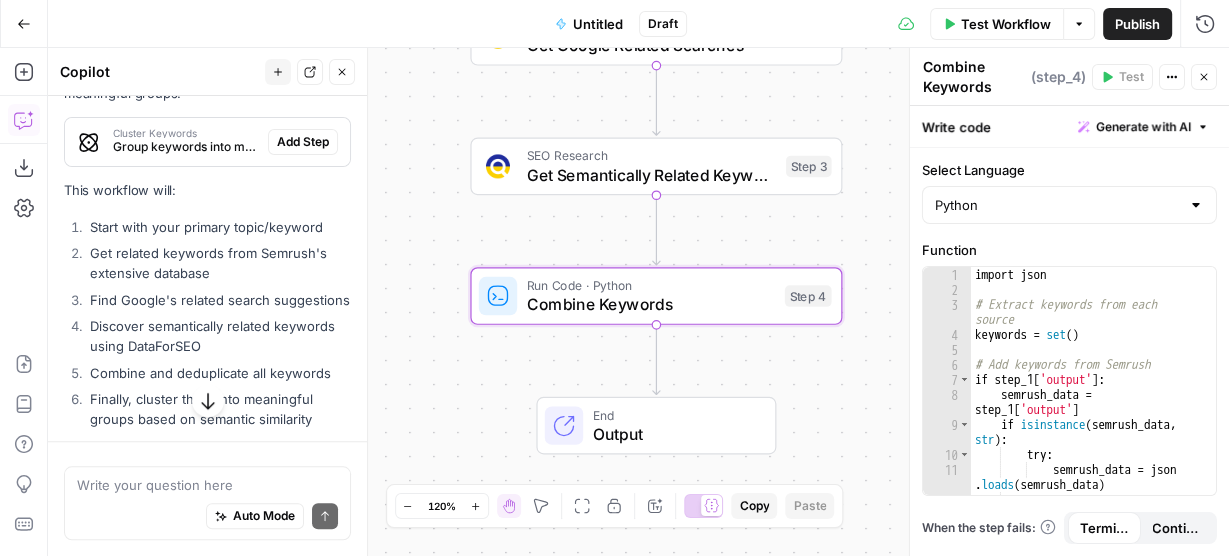 scroll, scrollTop: 1440, scrollLeft: 0, axis: vertical 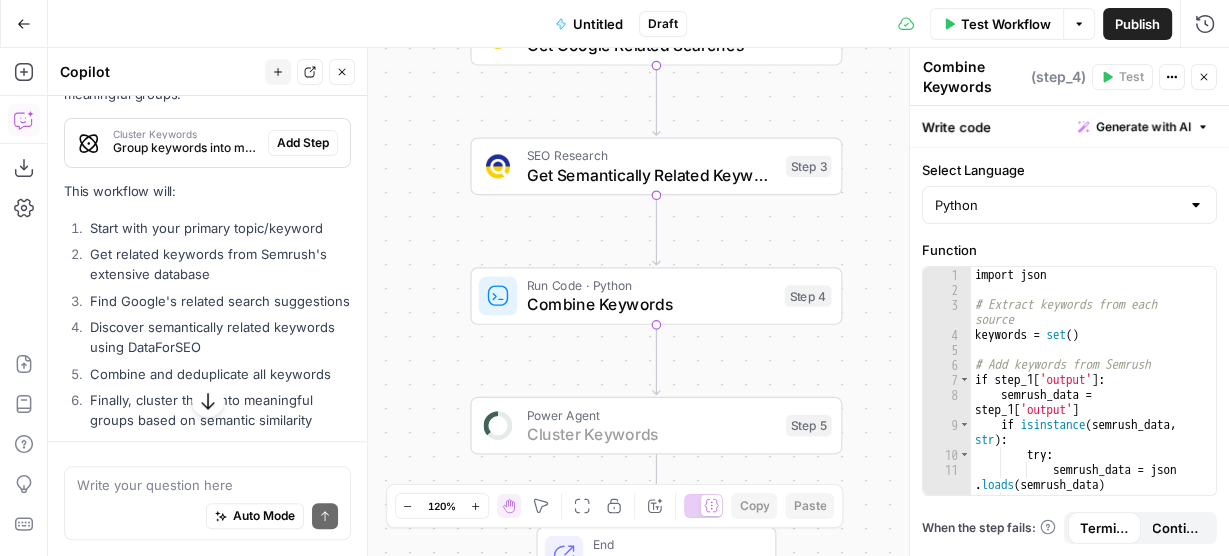 click on "Add Step" at bounding box center (303, 143) 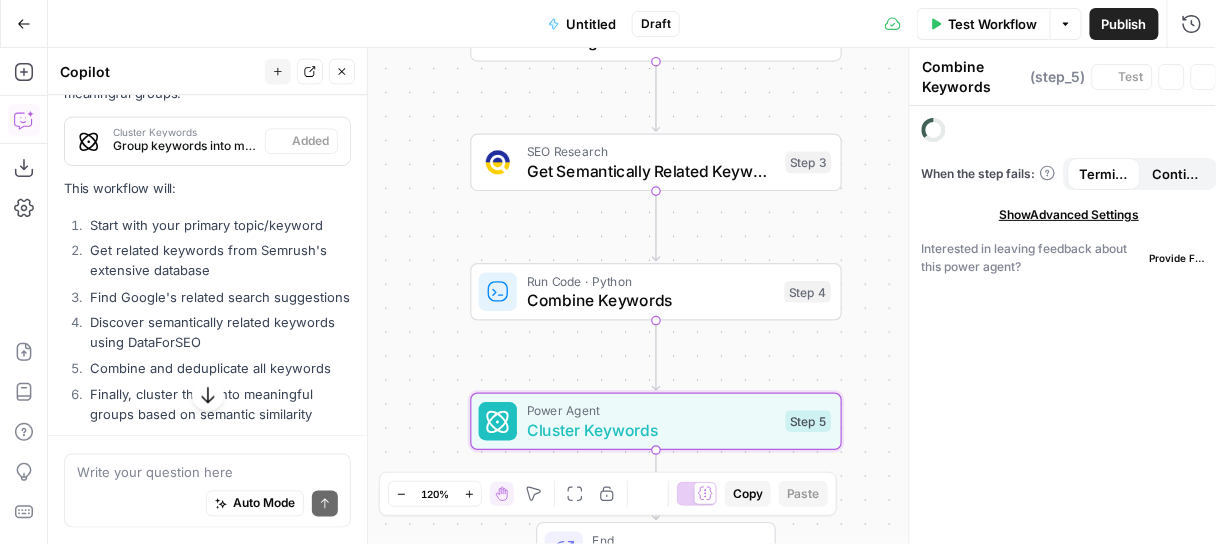 type on "Cluster Keywords" 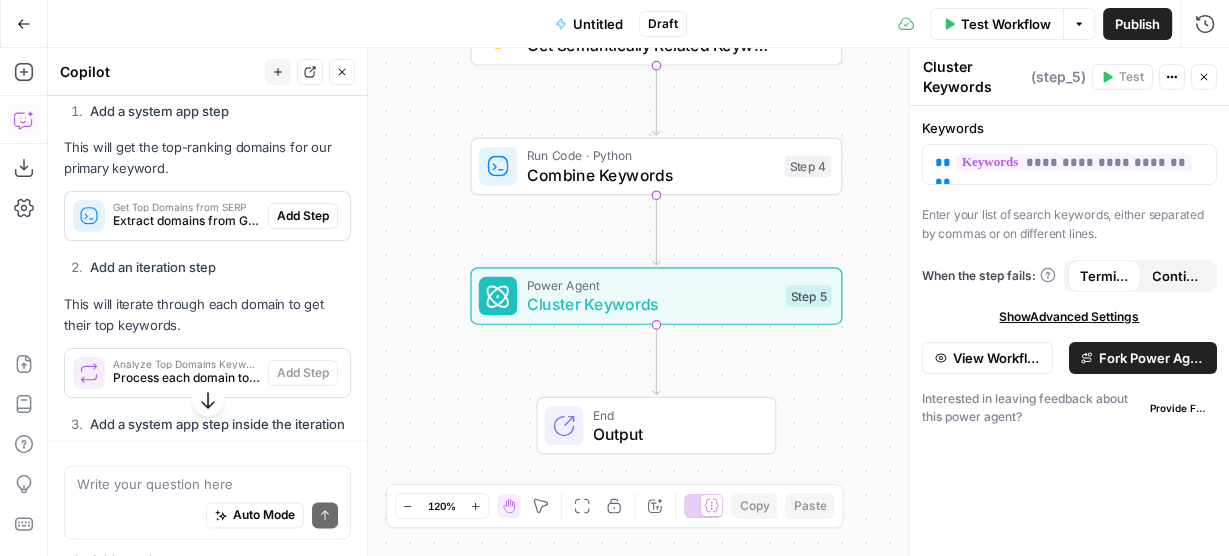 scroll, scrollTop: 2208, scrollLeft: 0, axis: vertical 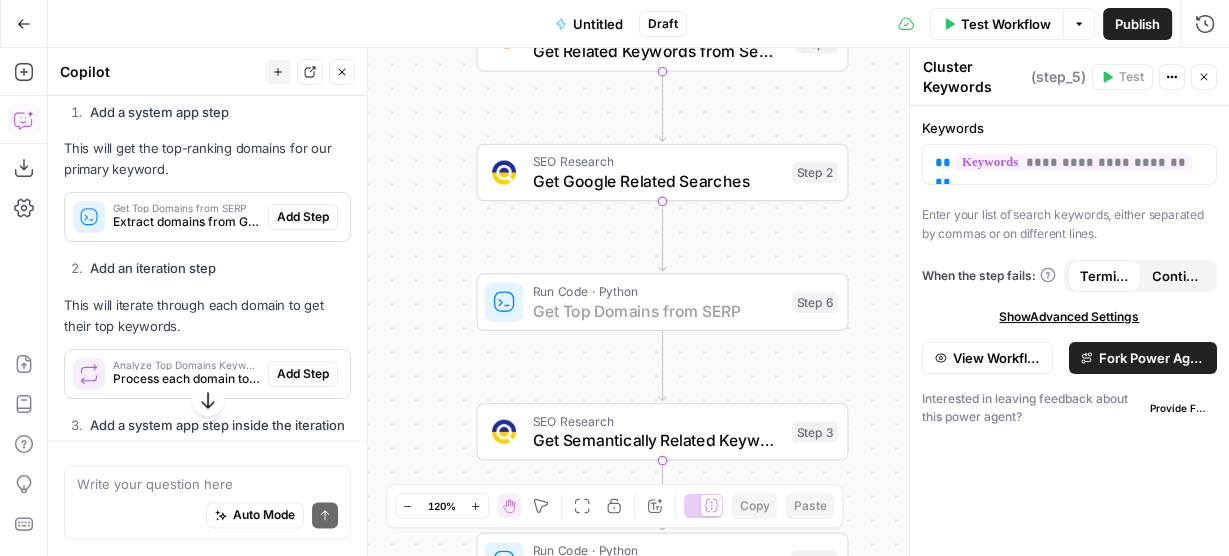 click on "Add Step" at bounding box center (303, 217) 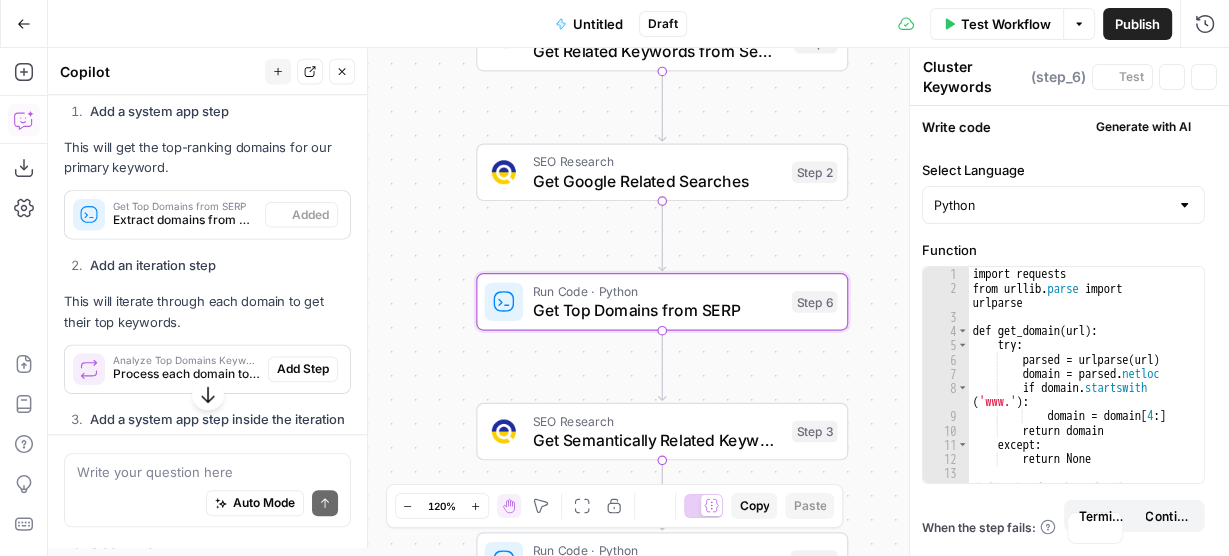 type on "Get Top Domains from SERP" 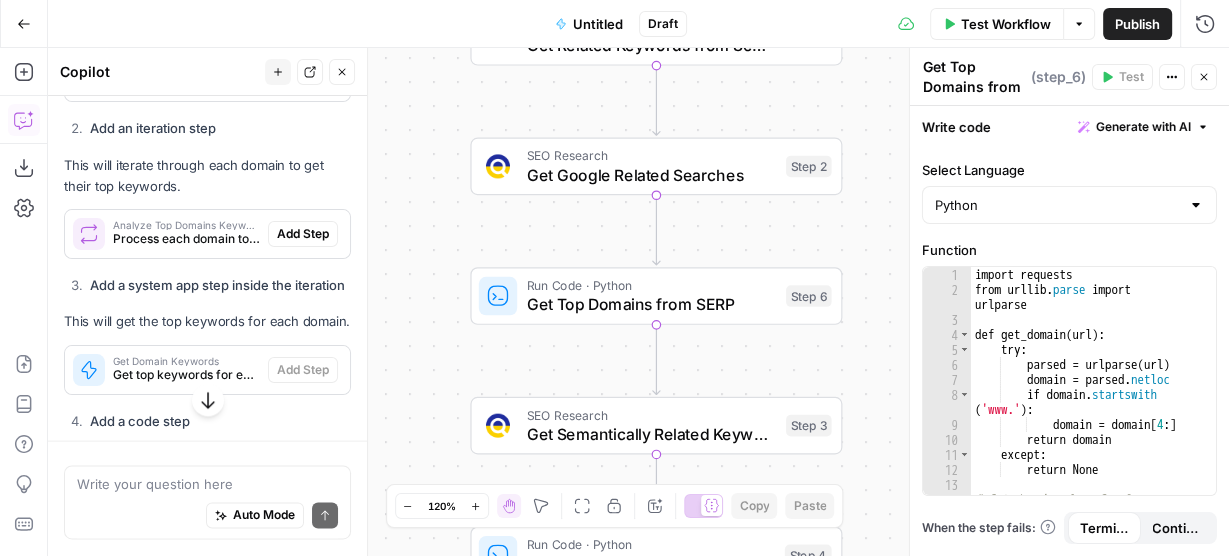 scroll, scrollTop: 2348, scrollLeft: 0, axis: vertical 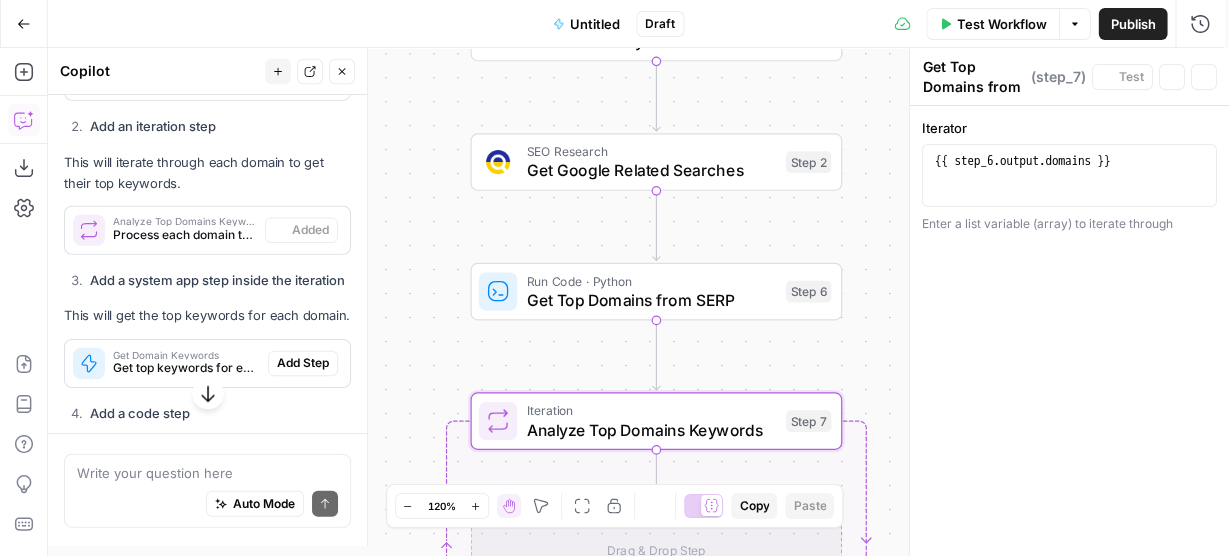 type on "Analyze Top Domains Keywords" 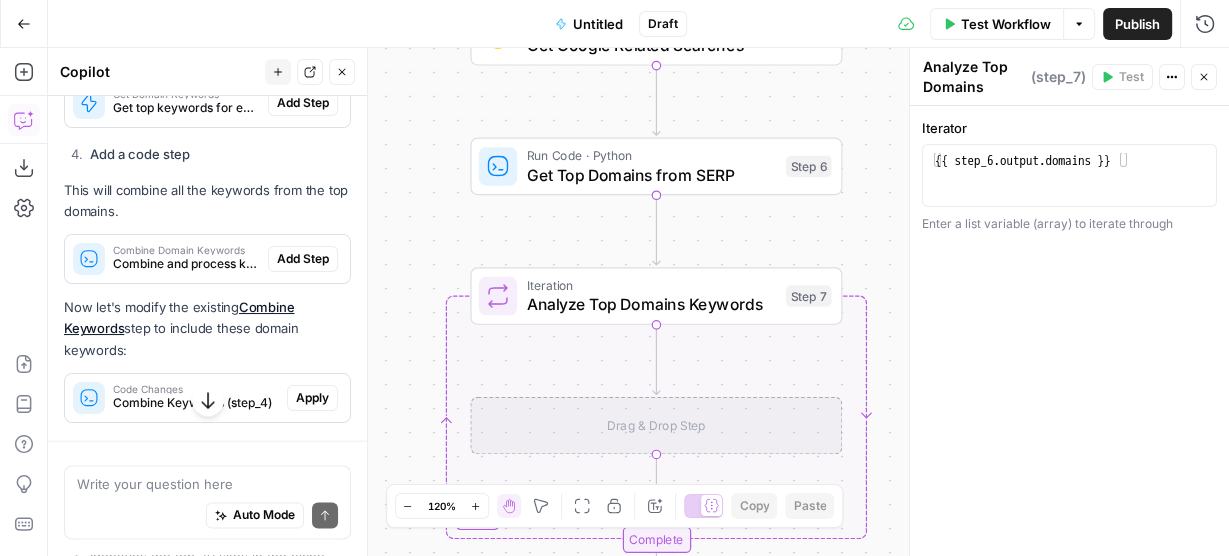 scroll, scrollTop: 2615, scrollLeft: 0, axis: vertical 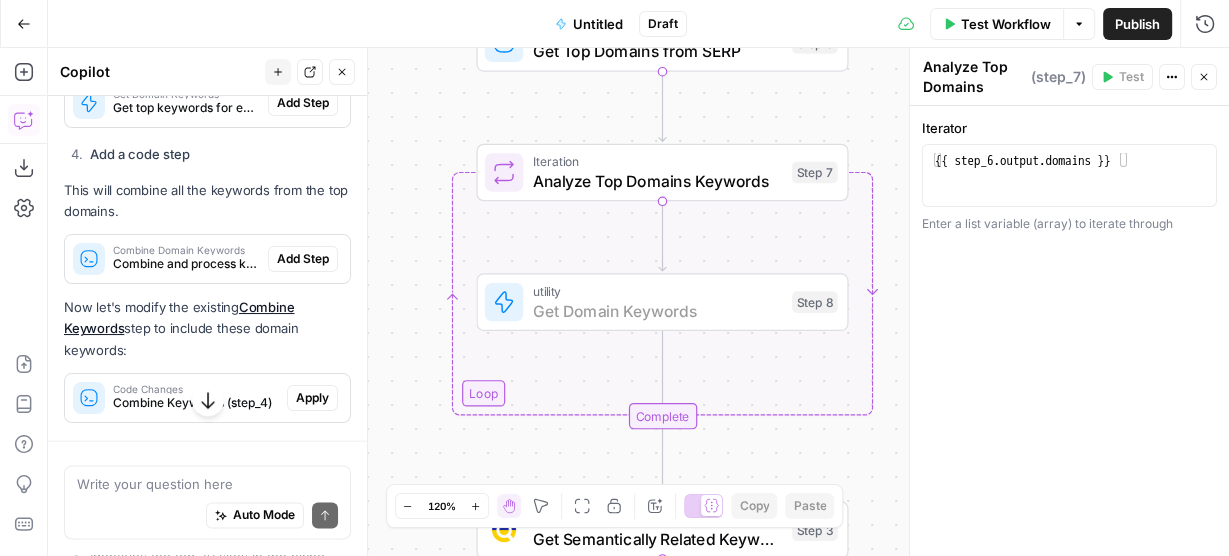 click on "Add Step" at bounding box center [303, 103] 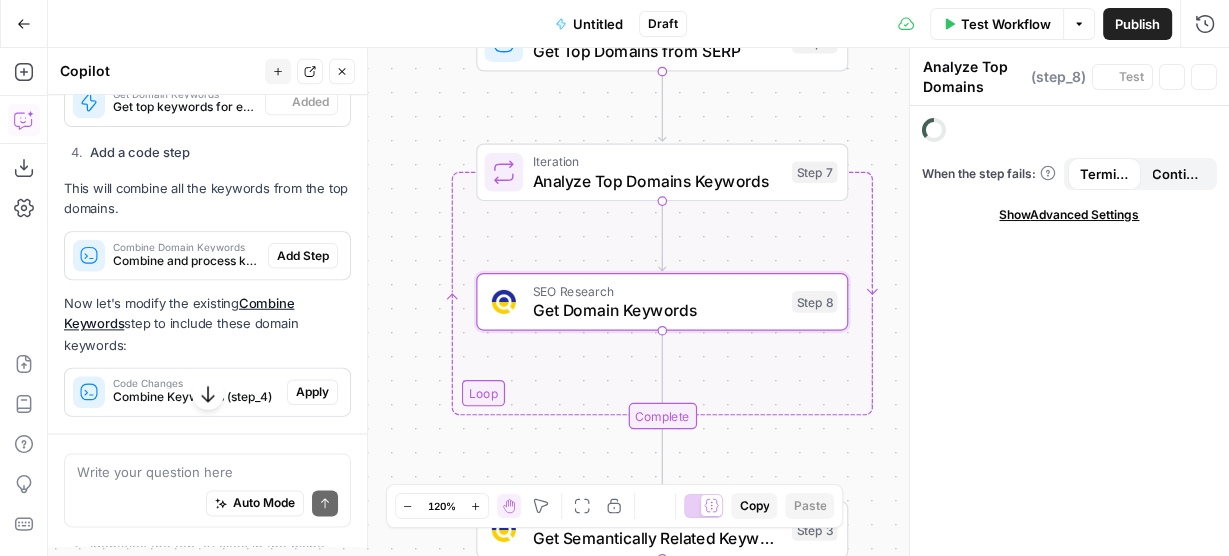 type on "Get Domain Keywords" 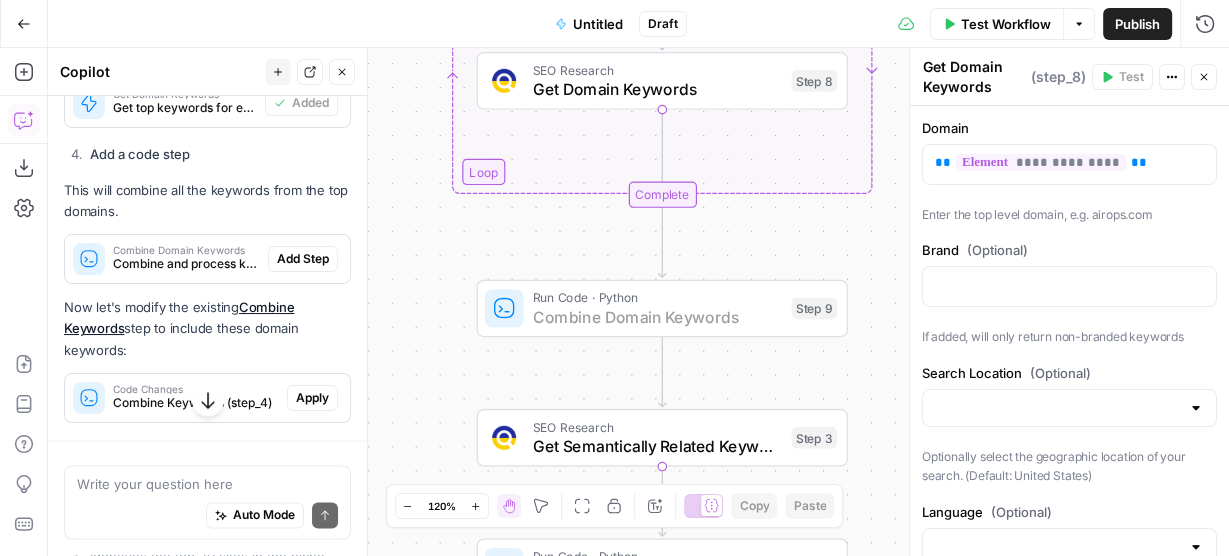 click on "Add Step" at bounding box center [303, 259] 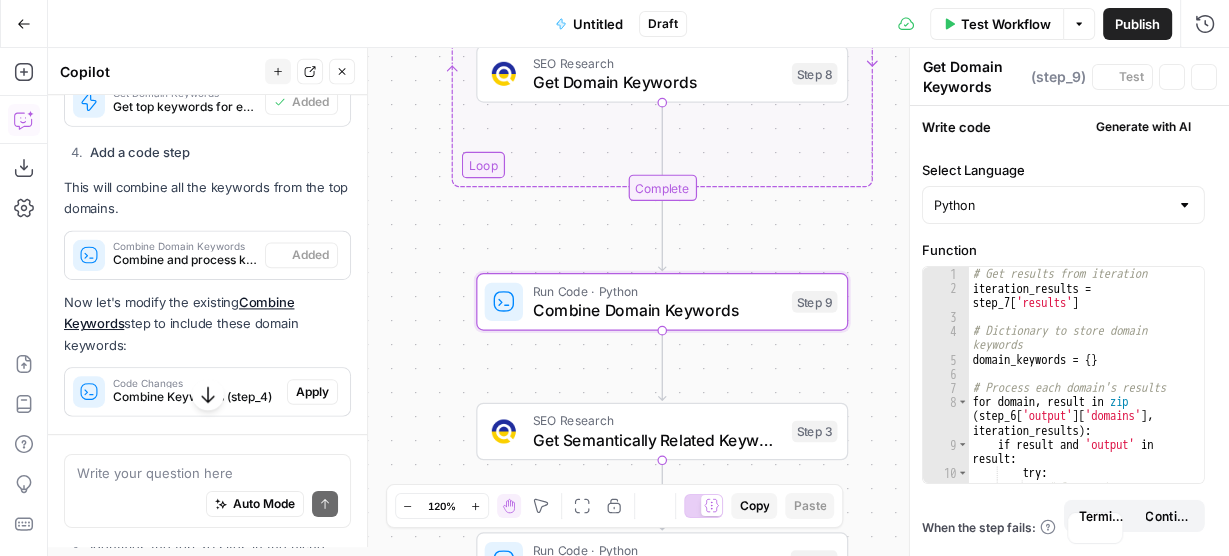 type on "Combine Domain Keywords" 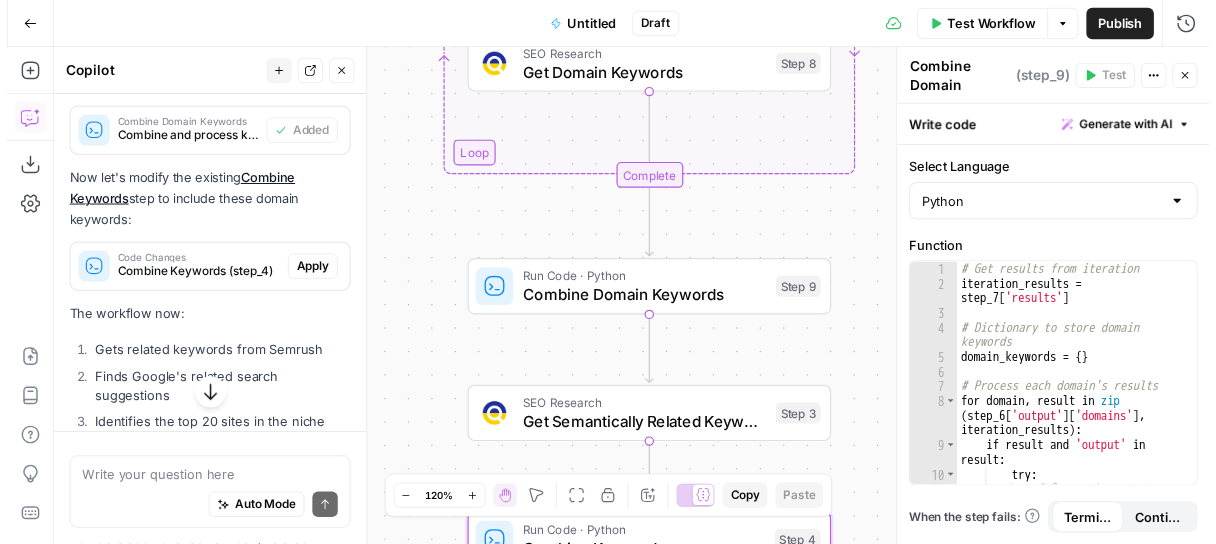 scroll, scrollTop: 2740, scrollLeft: 0, axis: vertical 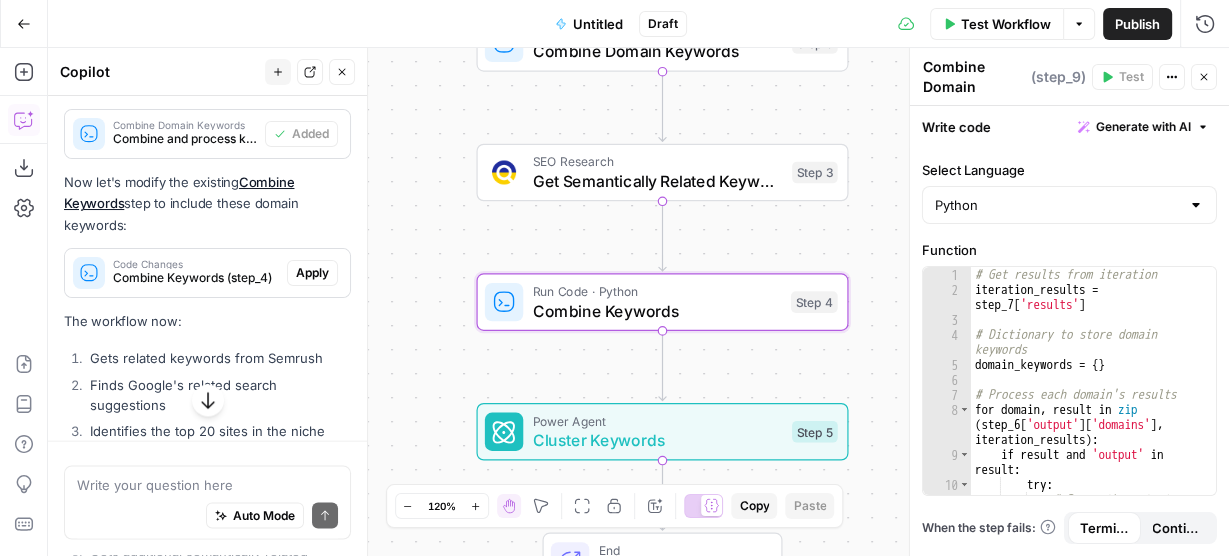 click on "Apply" at bounding box center [312, 273] 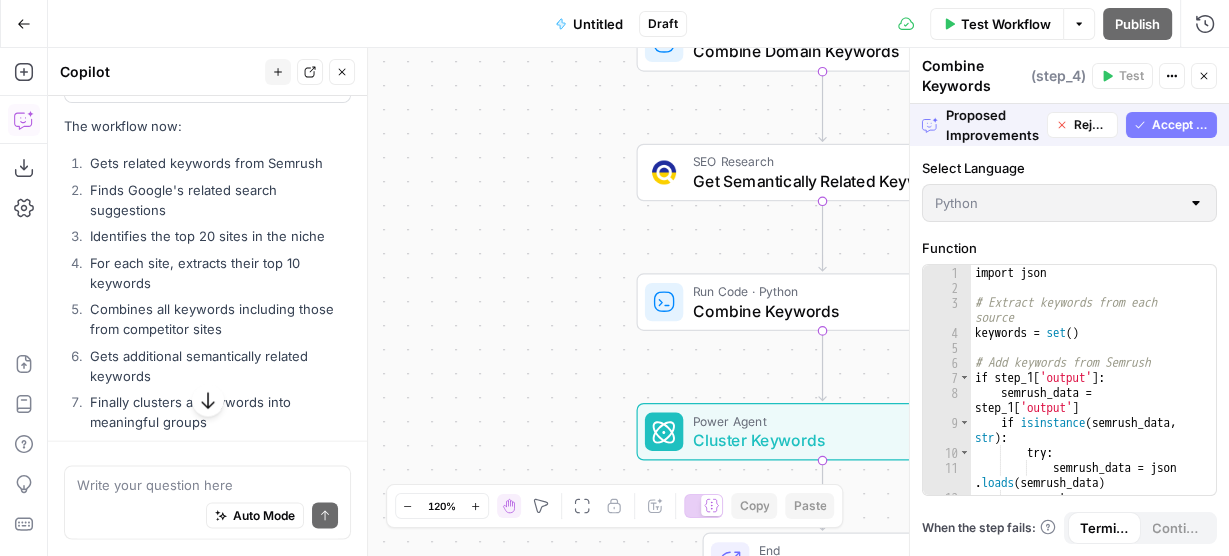 scroll, scrollTop: 2869, scrollLeft: 0, axis: vertical 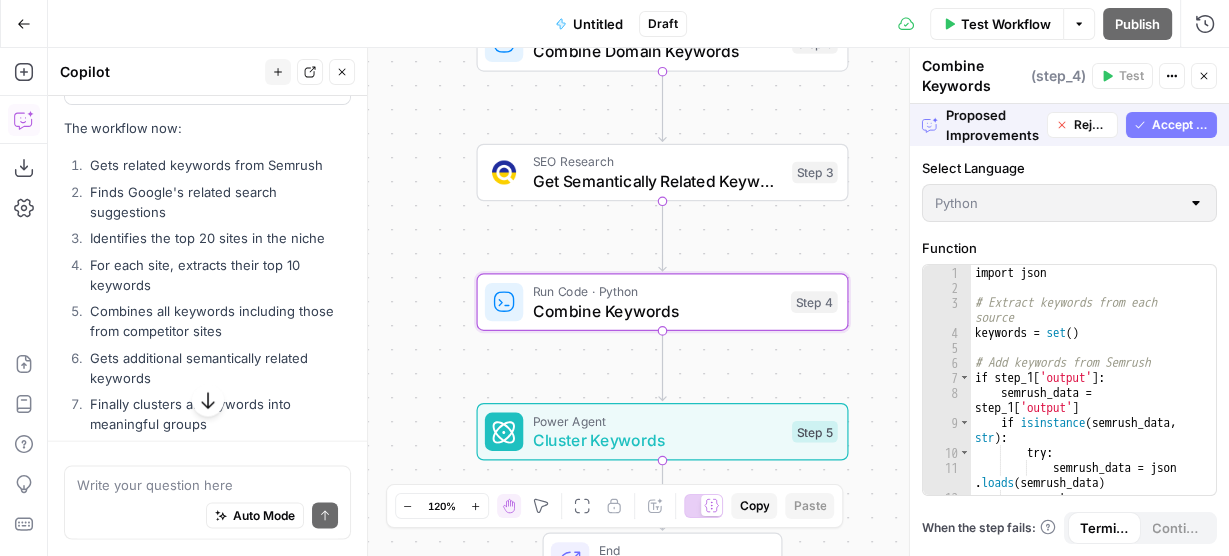click on "Accept" at bounding box center [309, 80] 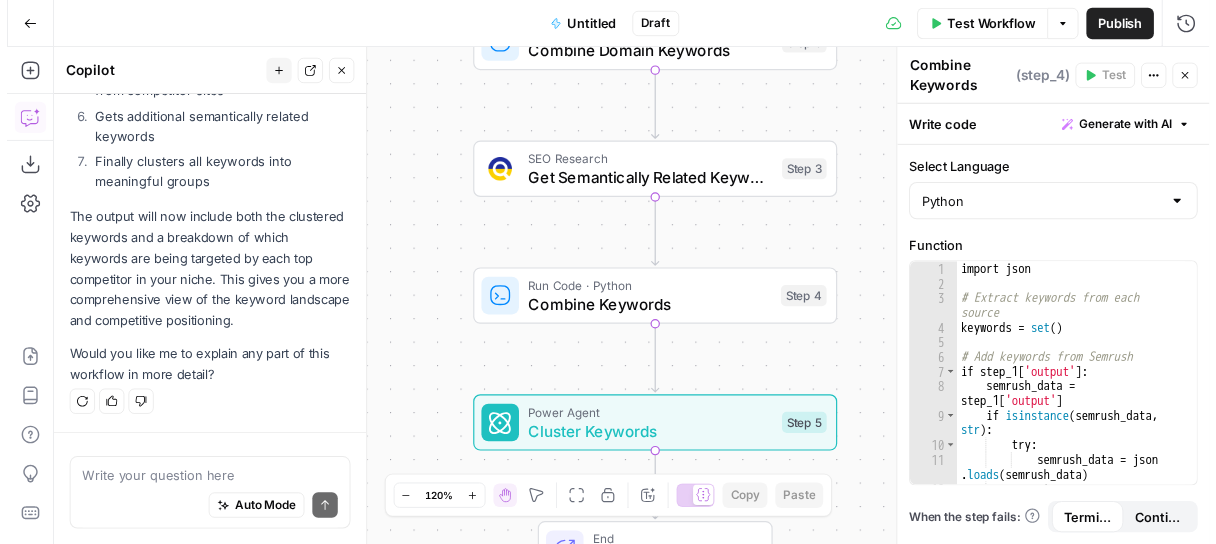 scroll, scrollTop: 3286, scrollLeft: 0, axis: vertical 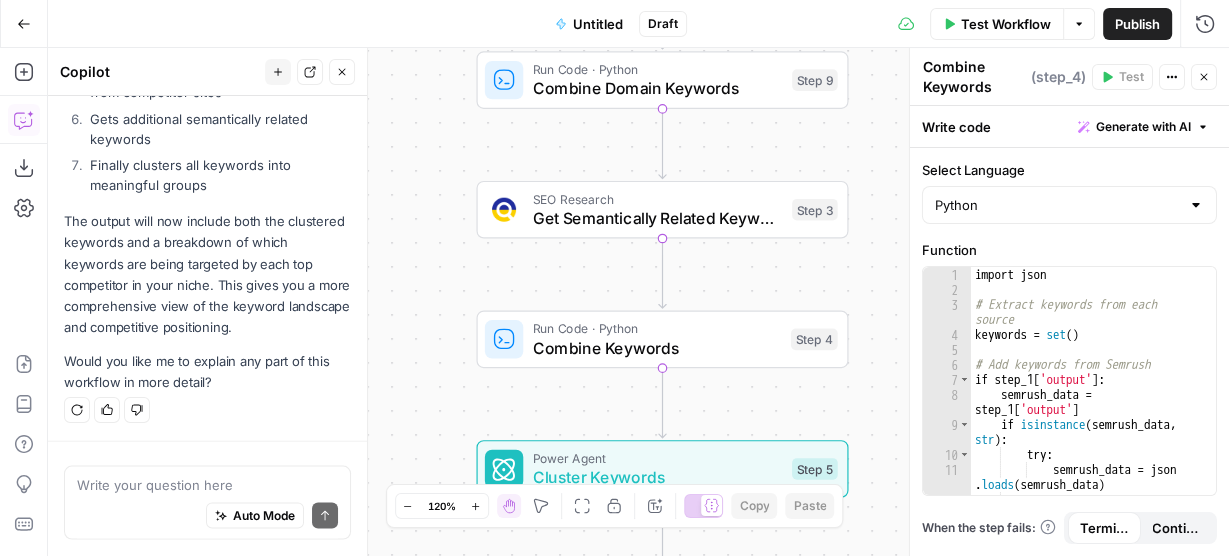 click on "Test Workflow" at bounding box center [1006, 24] 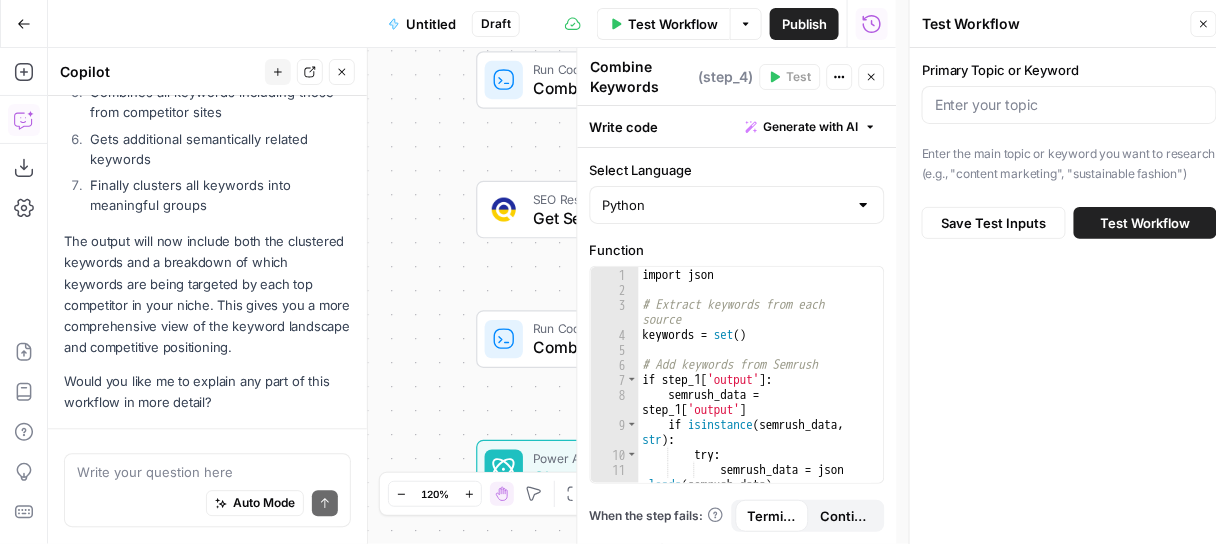 scroll, scrollTop: 3298, scrollLeft: 0, axis: vertical 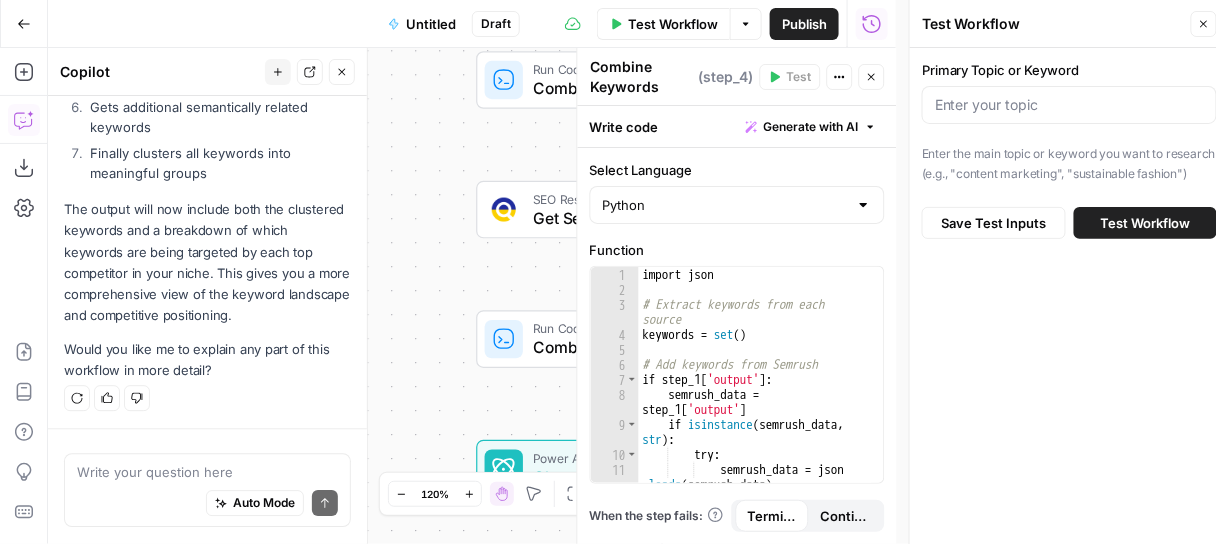 click on "Test Workflow" at bounding box center (1146, 223) 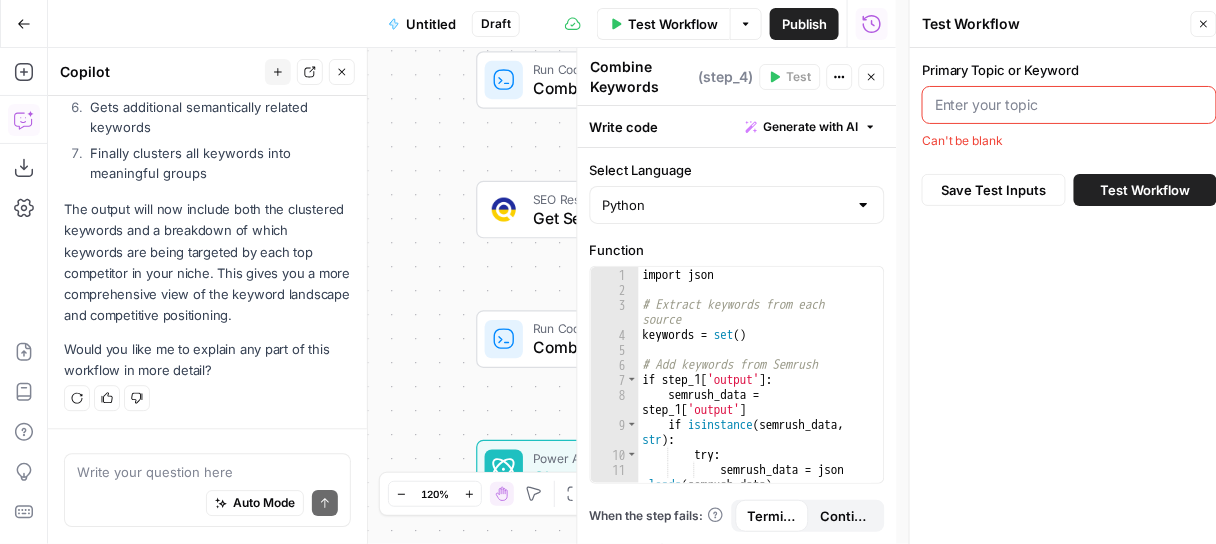 drag, startPoint x: 1003, startPoint y: 91, endPoint x: 1018, endPoint y: 104, distance: 19.849434 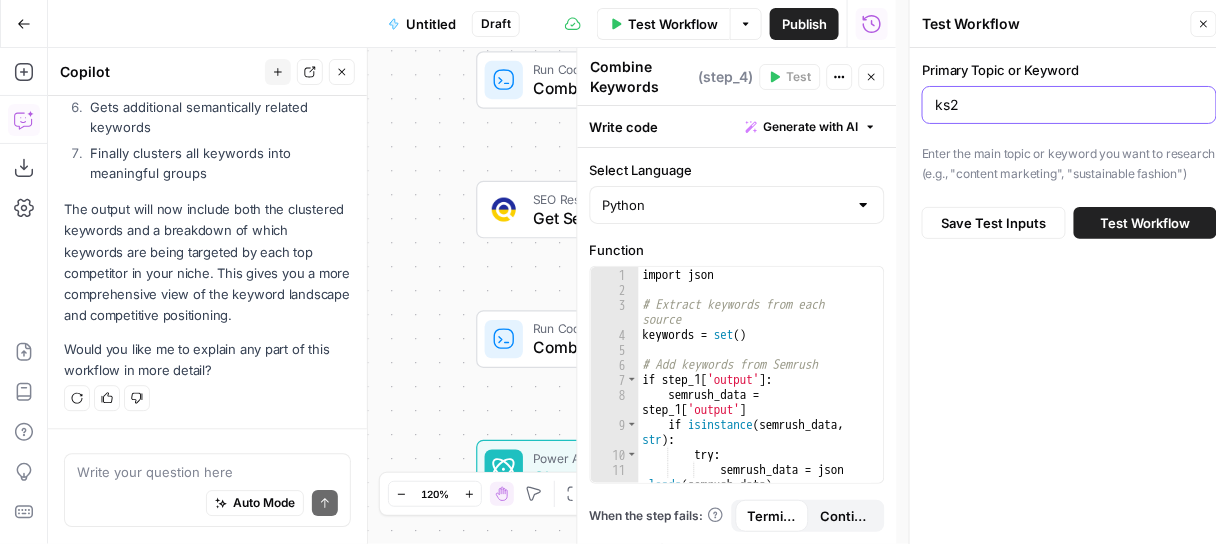 type on "ks2" 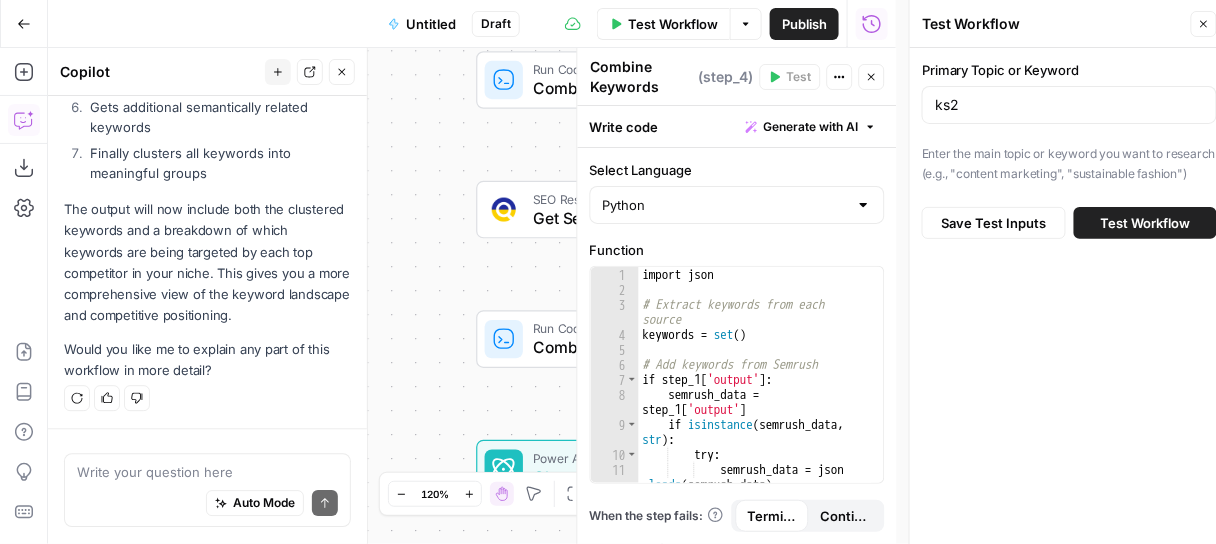 click on "Test Workflow" at bounding box center [1146, 223] 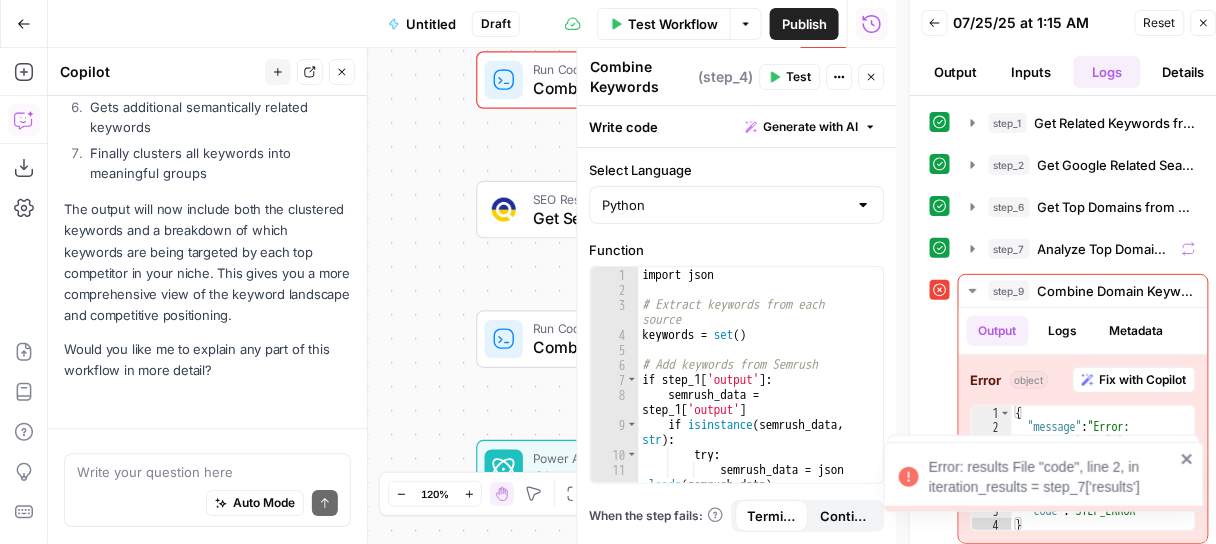 scroll, scrollTop: 3298, scrollLeft: 0, axis: vertical 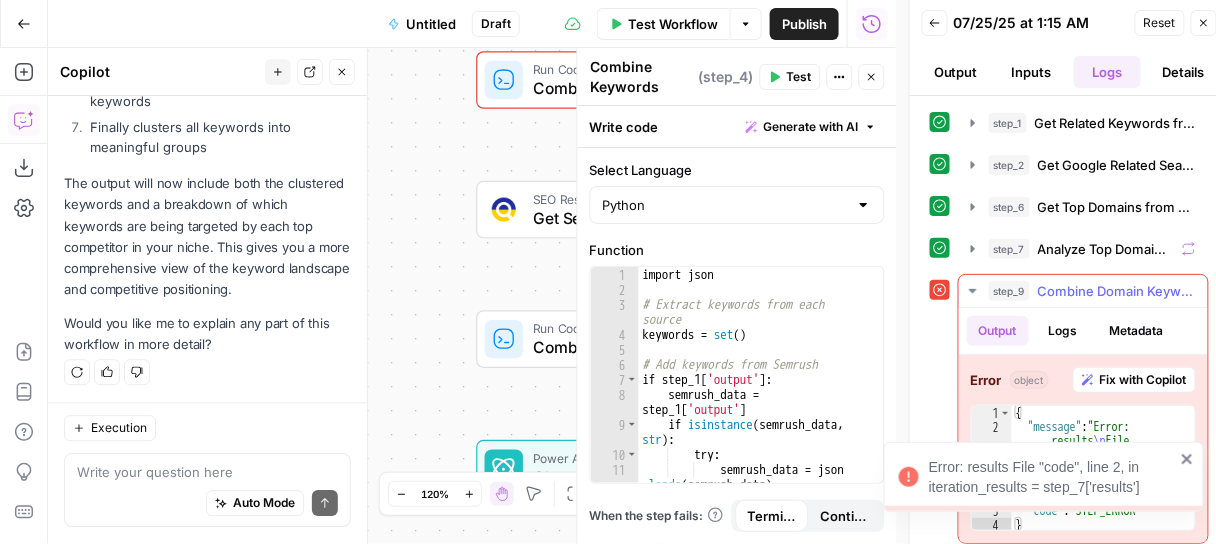 click on "Fix with Copilot" at bounding box center [1143, 380] 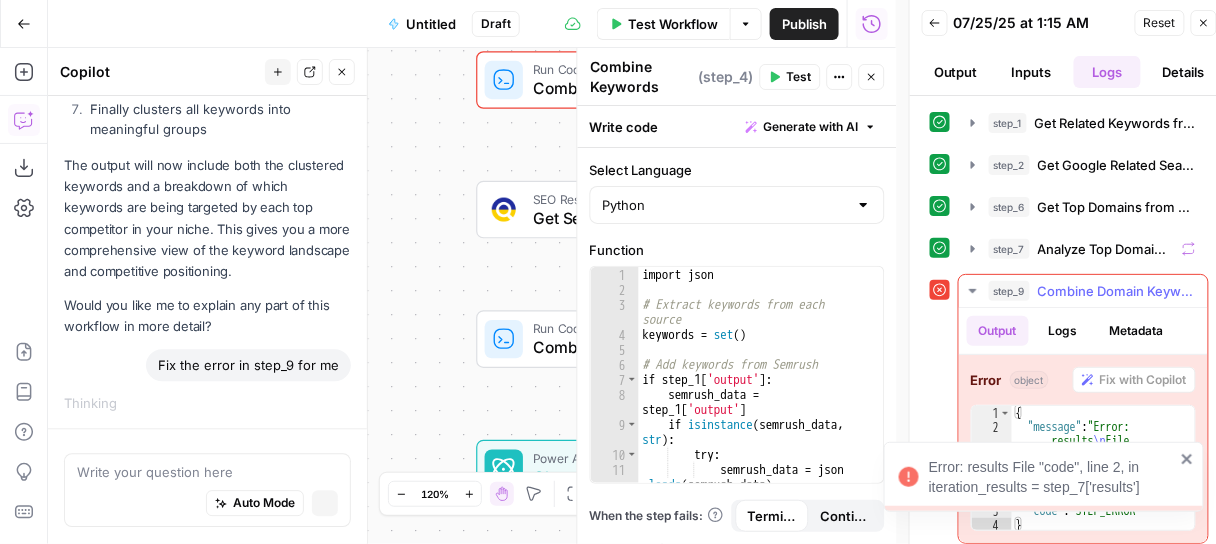 scroll, scrollTop: 3276, scrollLeft: 0, axis: vertical 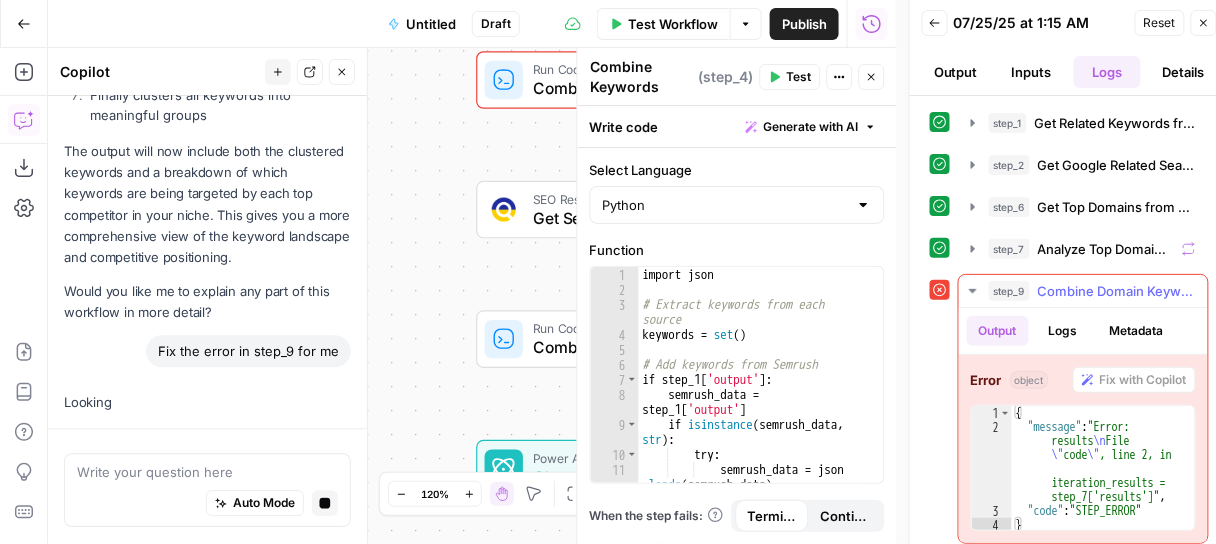 click on "Back 07/25/25 at 1:15 AM Reset Close Output Inputs Logs Details" at bounding box center [1069, 48] 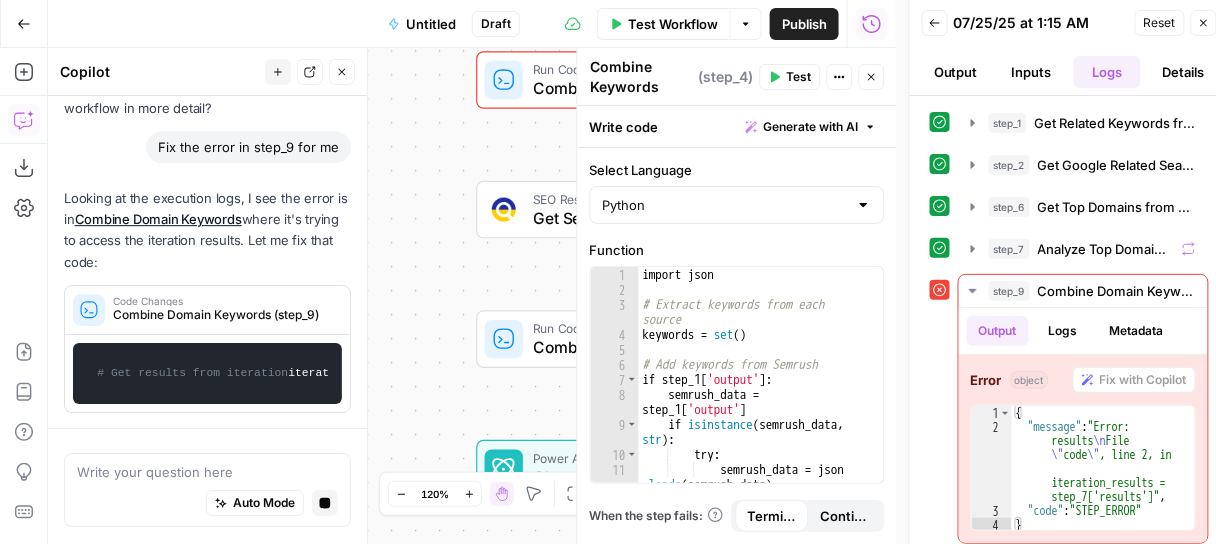 click 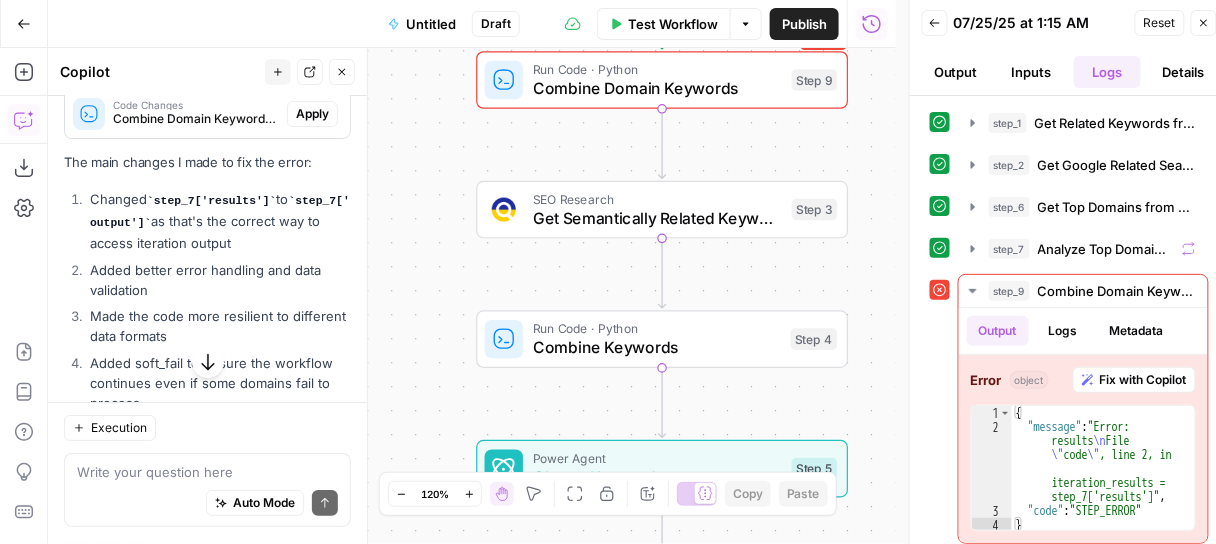 scroll, scrollTop: 3640, scrollLeft: 0, axis: vertical 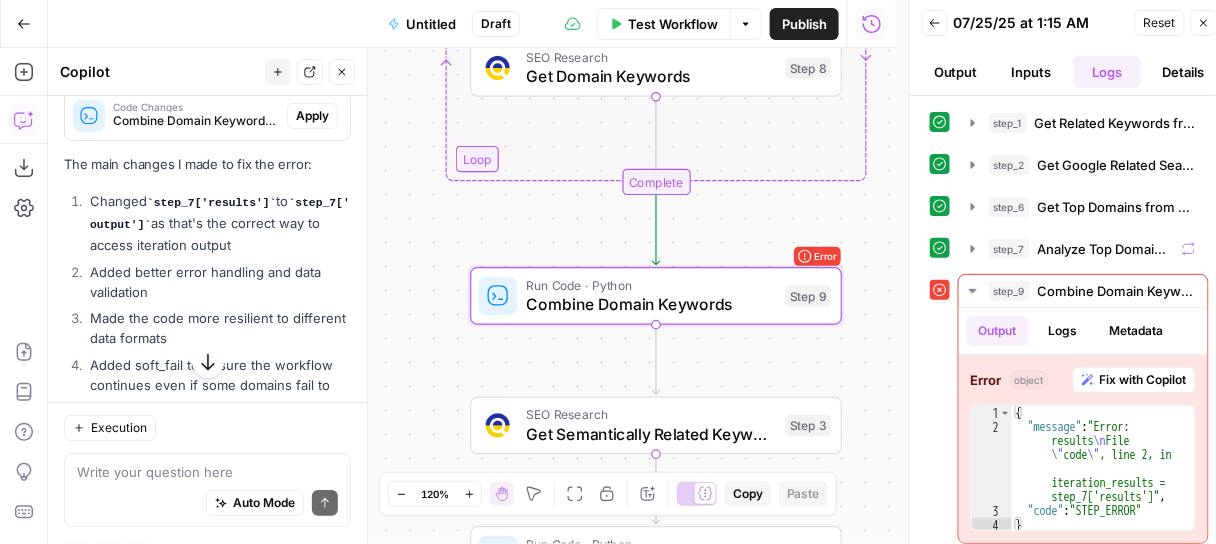 click on "Apply" at bounding box center [312, 116] 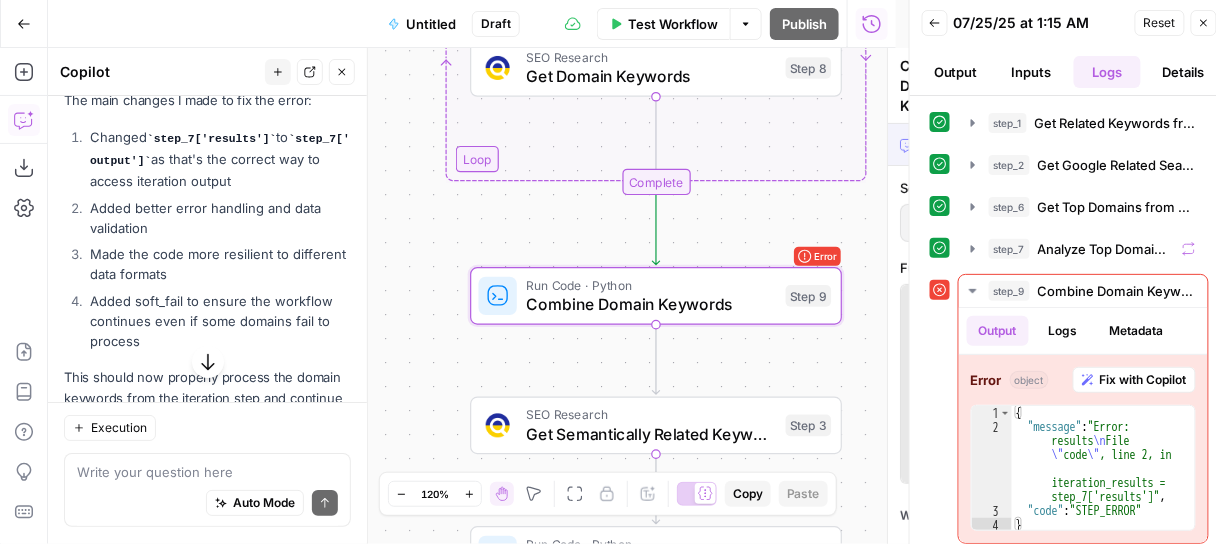 scroll, scrollTop: 3576, scrollLeft: 0, axis: vertical 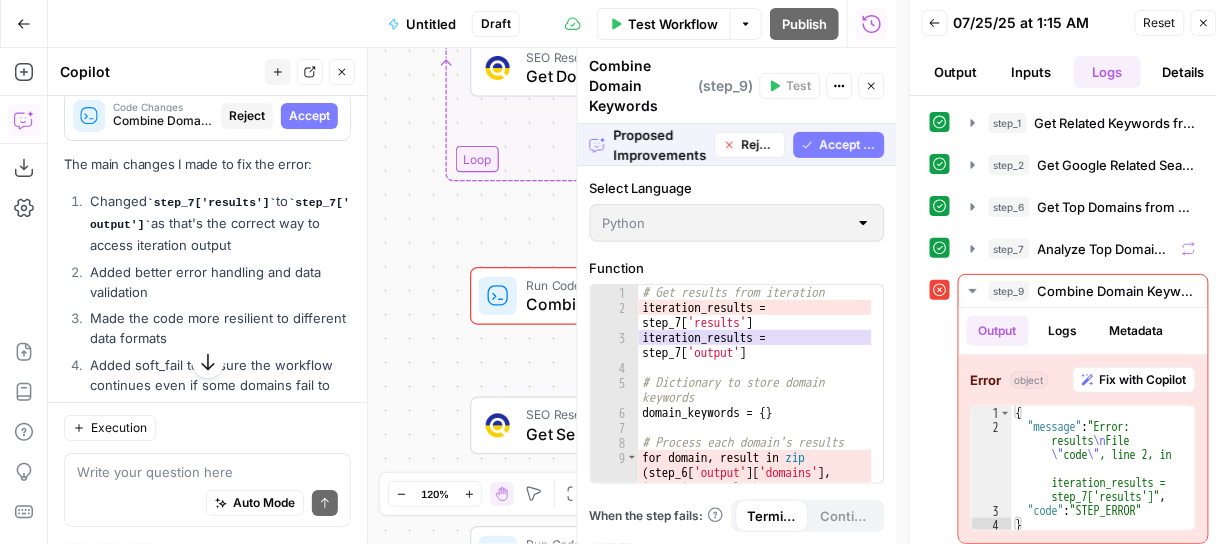 click on "Accept All" at bounding box center (847, 145) 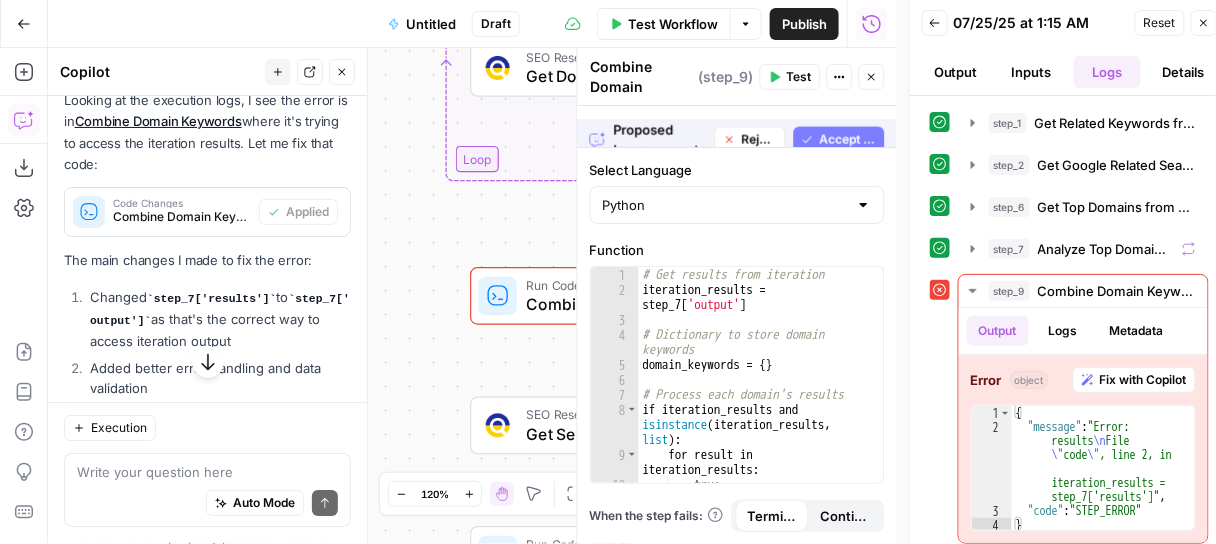 scroll, scrollTop: 3640, scrollLeft: 0, axis: vertical 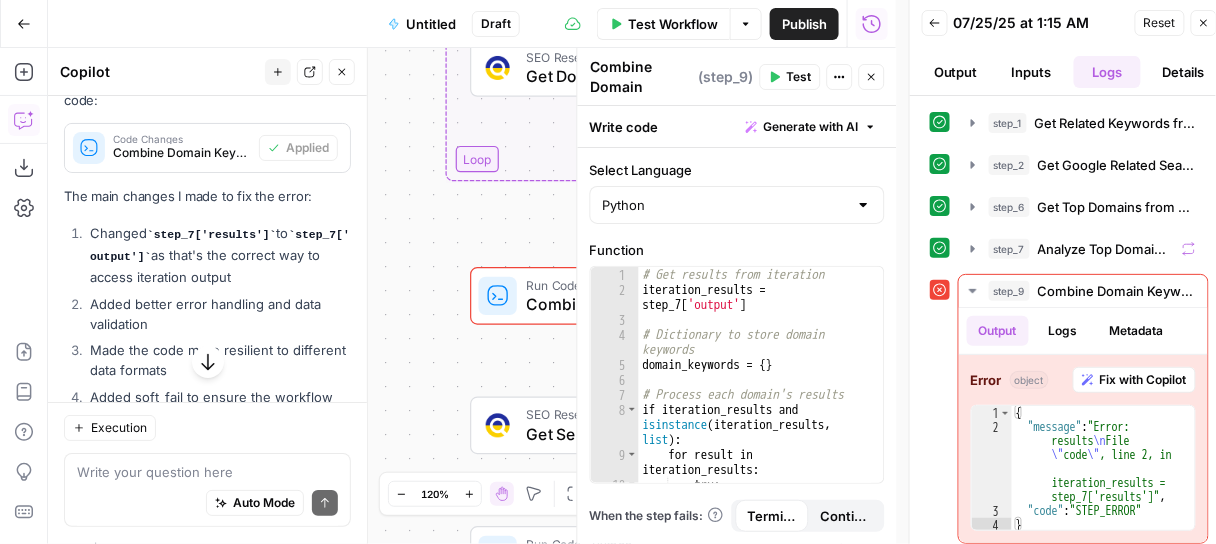 click 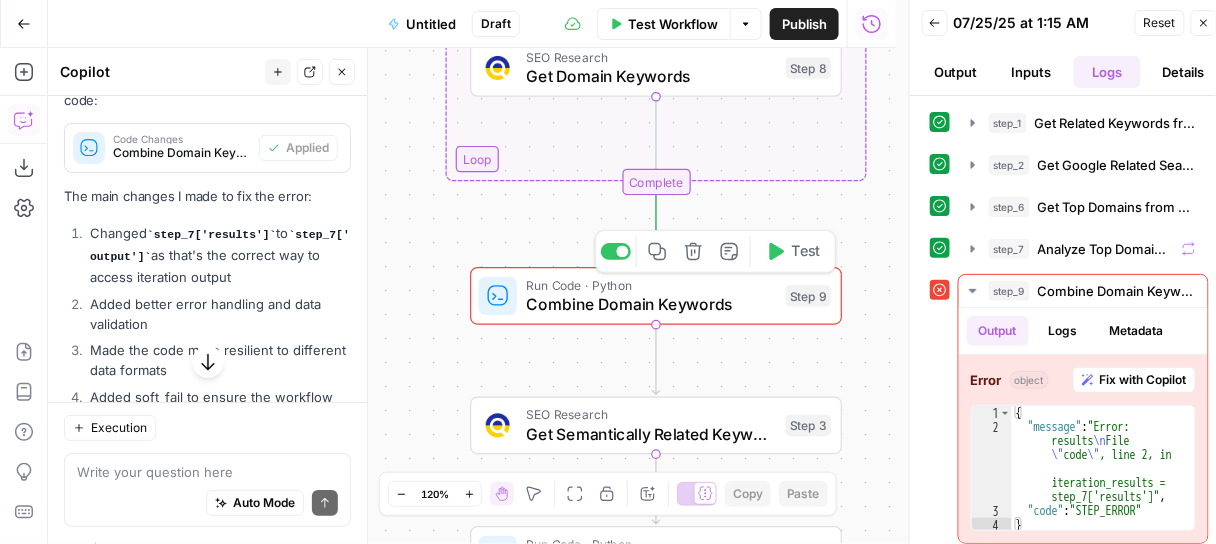 click on "Combine Domain Keywords" at bounding box center [652, 304] 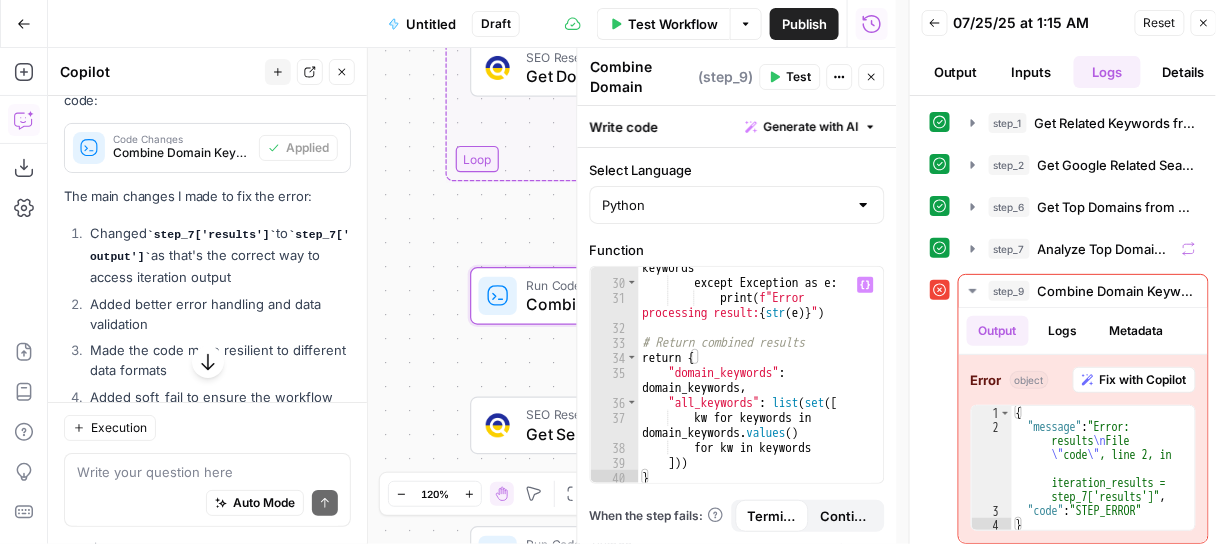 scroll, scrollTop: 741, scrollLeft: 0, axis: vertical 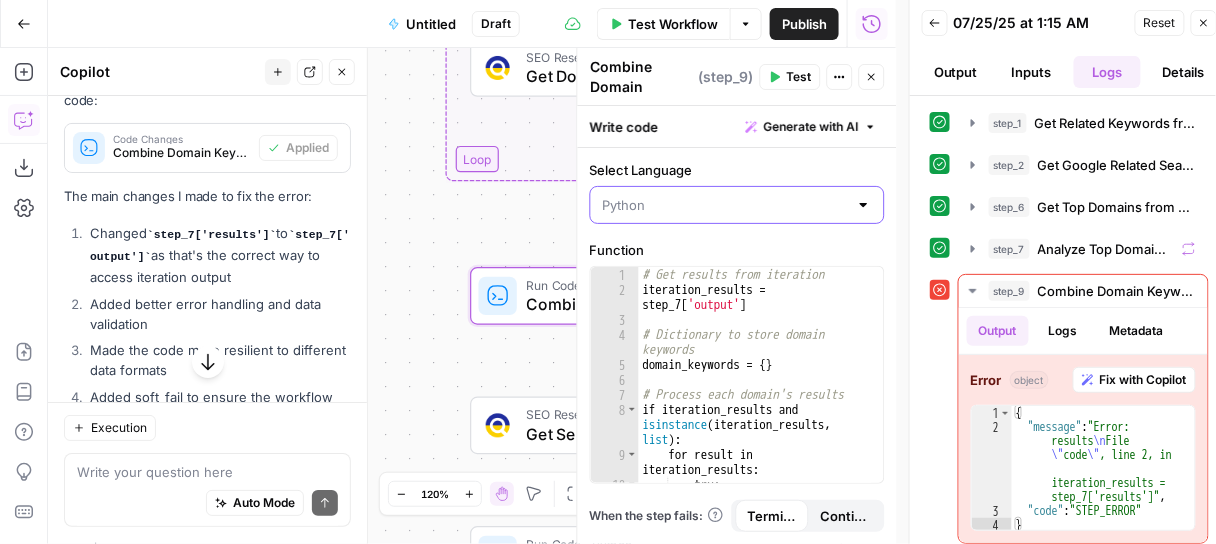 click on "Select Language" at bounding box center [725, 205] 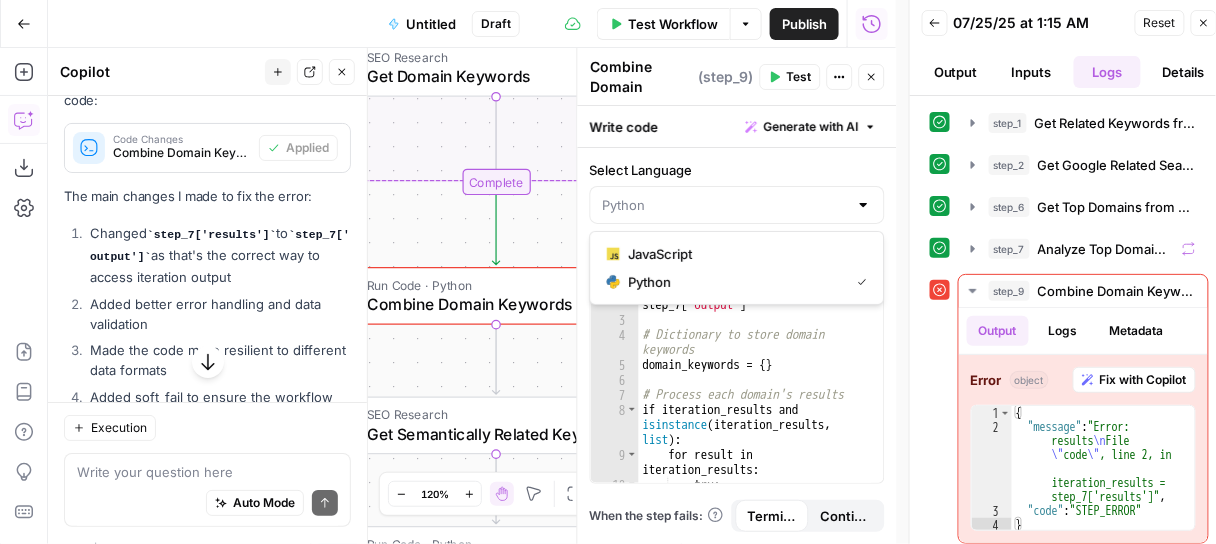 type on "Python" 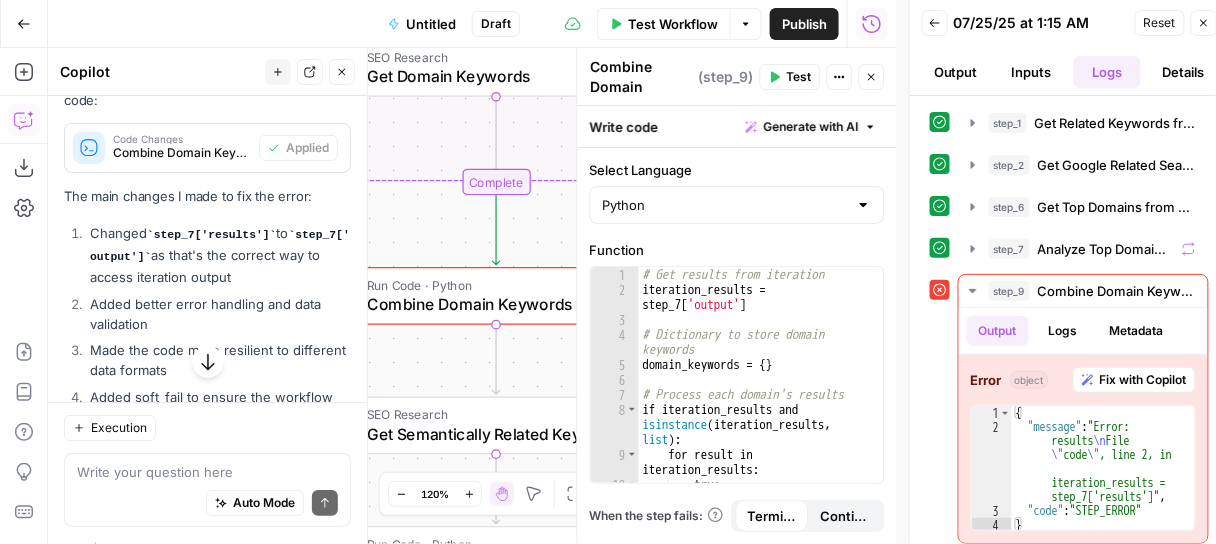 click on "{      "Keyword" :  "mathsframe" ,      "Search Volume" :  2400 ,      "CPC" :  2.83 ,      "Competition" :  0 ,      "Number of Results" :  54 ,      "Trends" :  "0.04,0.03,0.04,0.16,0.07,0.12,0          .10,0.12,0.23,0.44,1.00,1.00" ,      "Keyword Difficulty Index" :  19 ,      "Intent" :  2    } ,    {      "Keyword" :  "maths frame" ,     XXXXXXXXXXXXXXXXXXXXXXXXXXXXXXXXXXXXXXXXXXXXXXXXXXXXXXXXXXXXXXXXXXXXXXXXXXXXXXXXXXXXXXXXXXXXXXXXXXXXXXXXXXXXXXXXXXXXXXXXXXXXXXXXXXXXXXXXXXXXXXXXXXXXXXXXXXXXXXXXXXXXXXXXXXXXXXXXXXXXXXXXXXXXXXXXXXXXXXXXXXXXXXXXXXXXXXXXXXXXXXXXXXXXXXXXXXXXXXXXXXXXXXXXXXXXXXXXXXXXXXXXXXXXXXXXXXXXXXXXXXXXXXXXXXXXXXXXXXXXXXXXXXXXXXXXXXXXXXXXXXXXXXXXXXXXXXXXXXXXXXXXXXXXXXXXXXXXXXXXXXXXXXXXXXXXXXXXXXXXXXXXXXXXXXXXXXXXXXXXXXXXXXXXXXXXXXXXXXXXXXXXXXXXXXXXXXXXXXXXXXXXXXXXXXXXXXXXXXXXXXXXXXXXXXXXXXXXXXXXXXXXXXXXXXXXXXXXXXXXXXXXXXXXXXXX SEO Research" at bounding box center [472, 296] 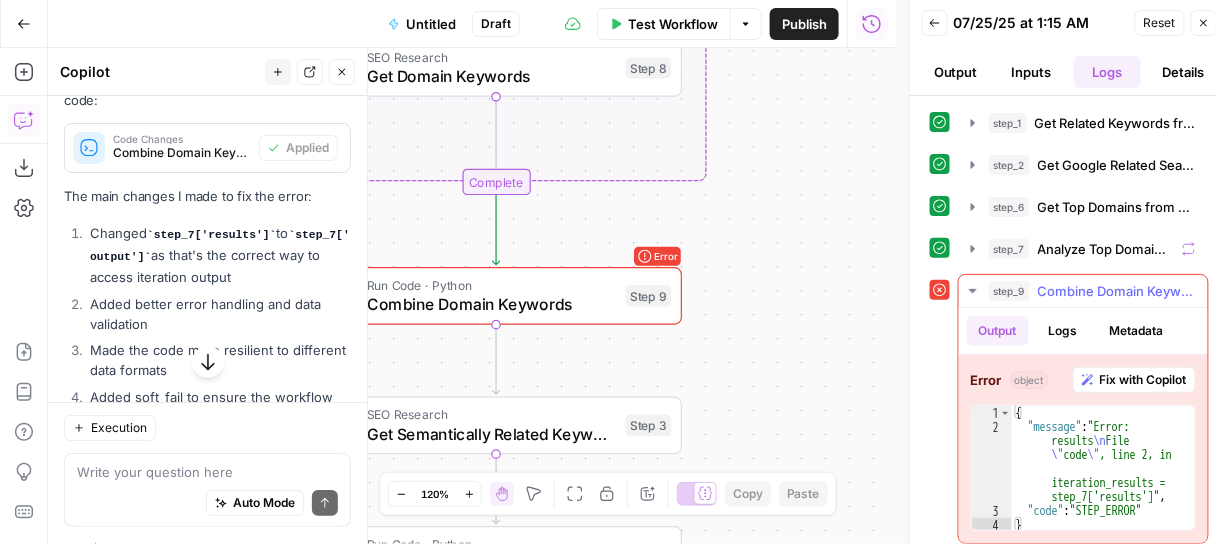 scroll, scrollTop: 12, scrollLeft: 0, axis: vertical 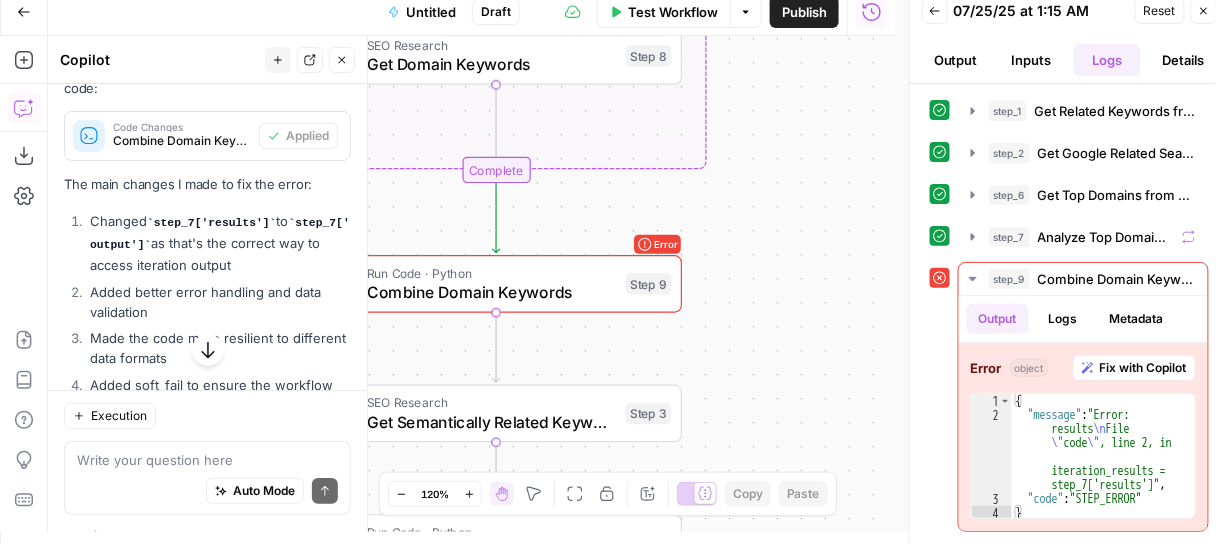click on "Test Workflow" at bounding box center (673, 12) 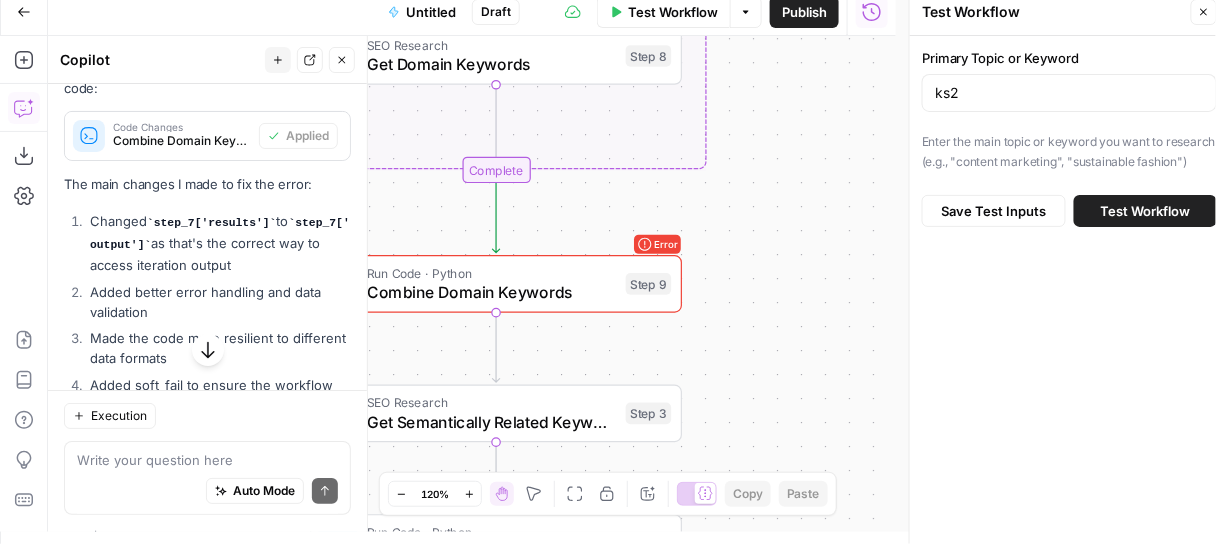 click on "Save Test Inputs Test Workflow" at bounding box center (1069, 211) 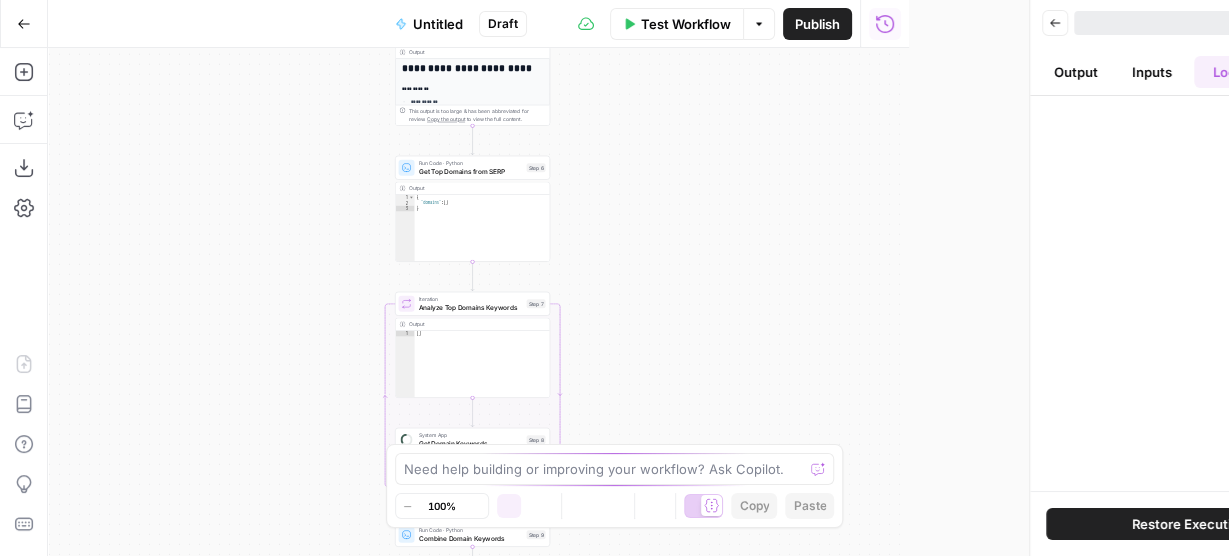 scroll, scrollTop: 0, scrollLeft: 0, axis: both 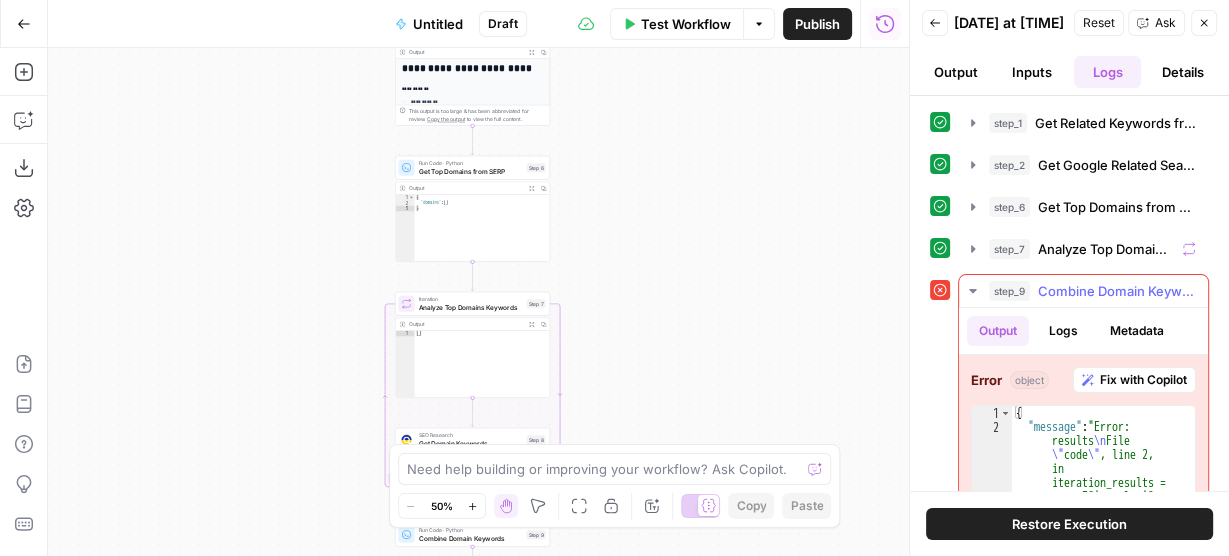 click on "Fix with Copilot" at bounding box center (1143, 380) 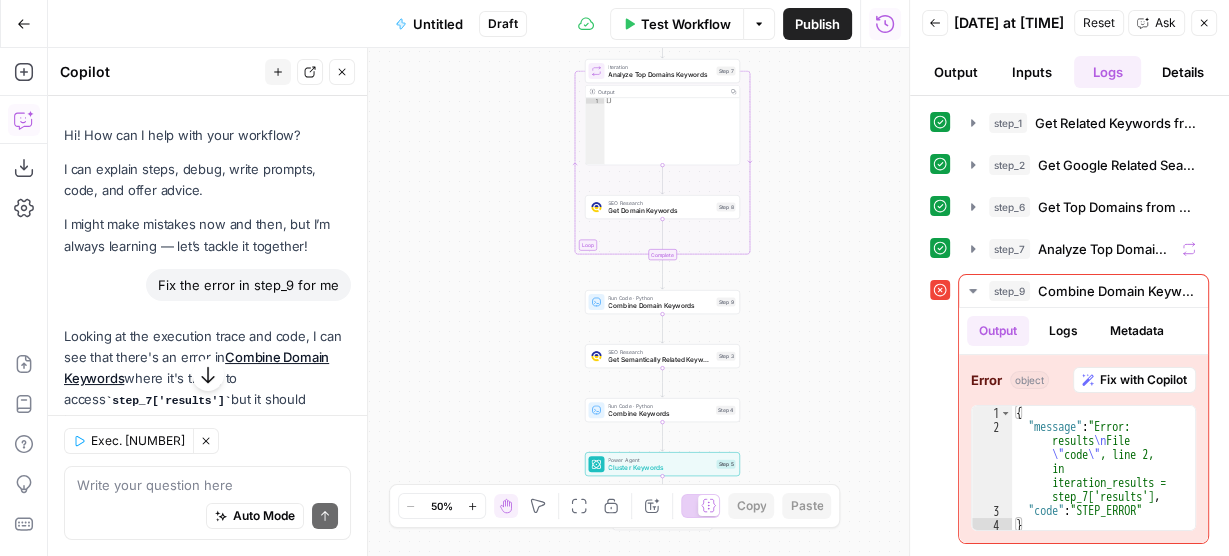 scroll, scrollTop: 209, scrollLeft: 0, axis: vertical 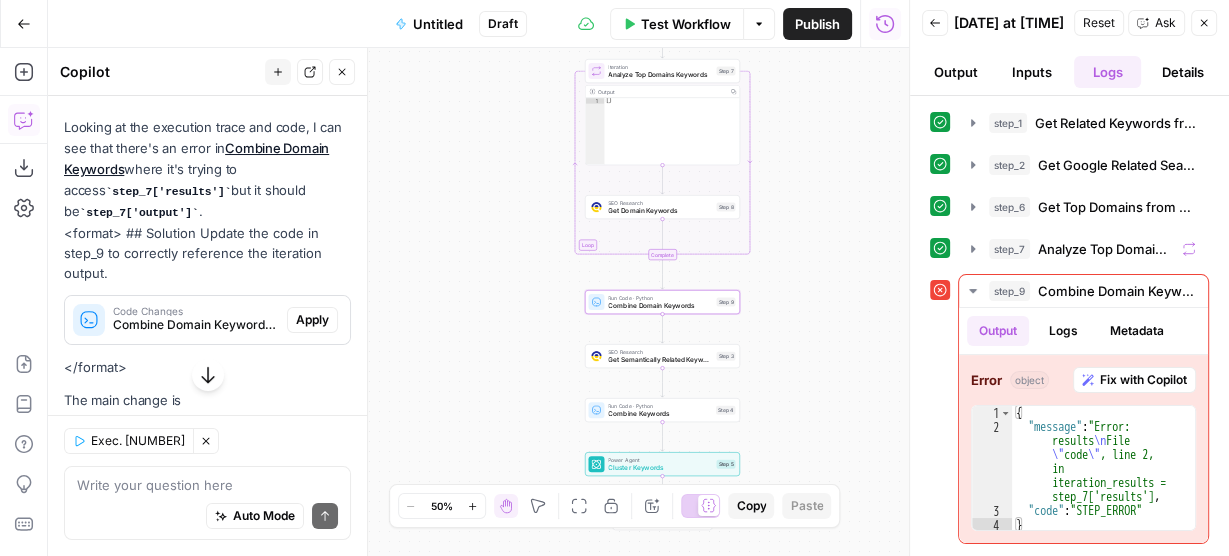 click on "Apply" at bounding box center [312, 320] 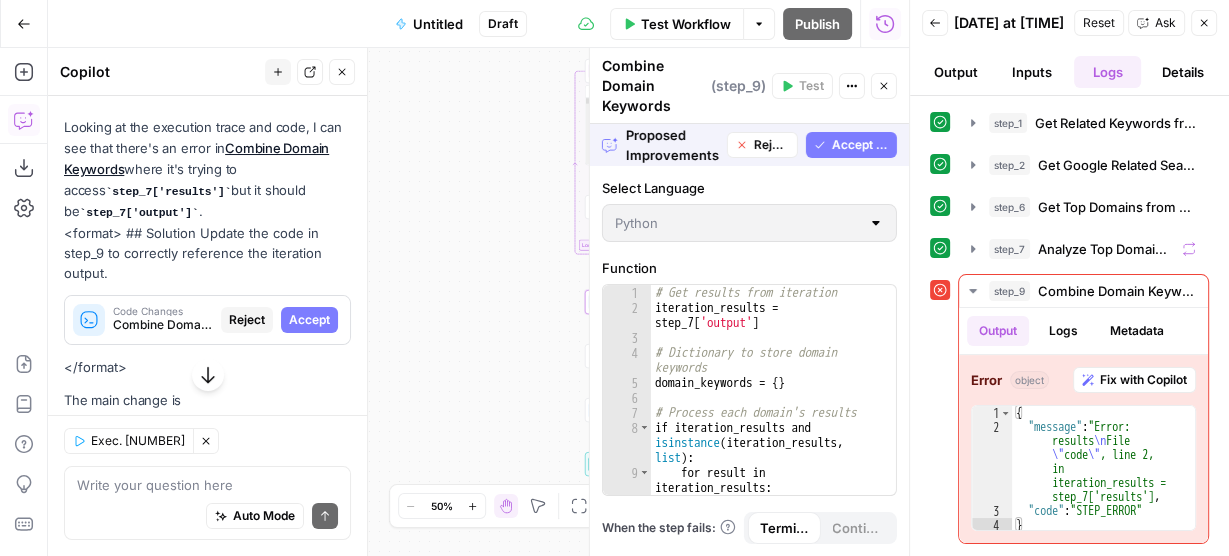 click on "Accept" at bounding box center (309, 320) 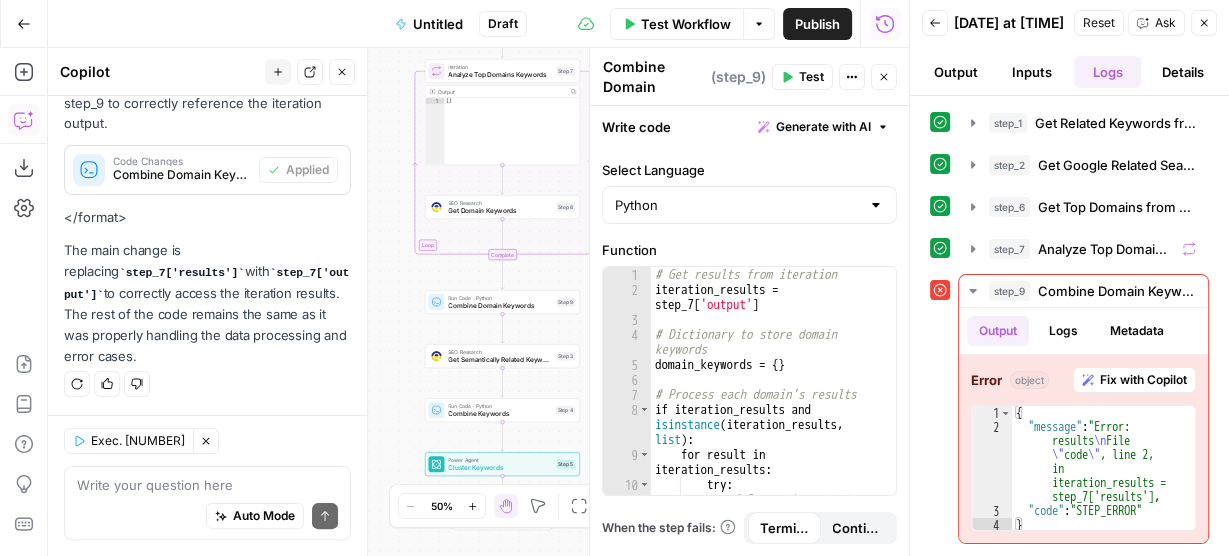 scroll, scrollTop: 375, scrollLeft: 0, axis: vertical 